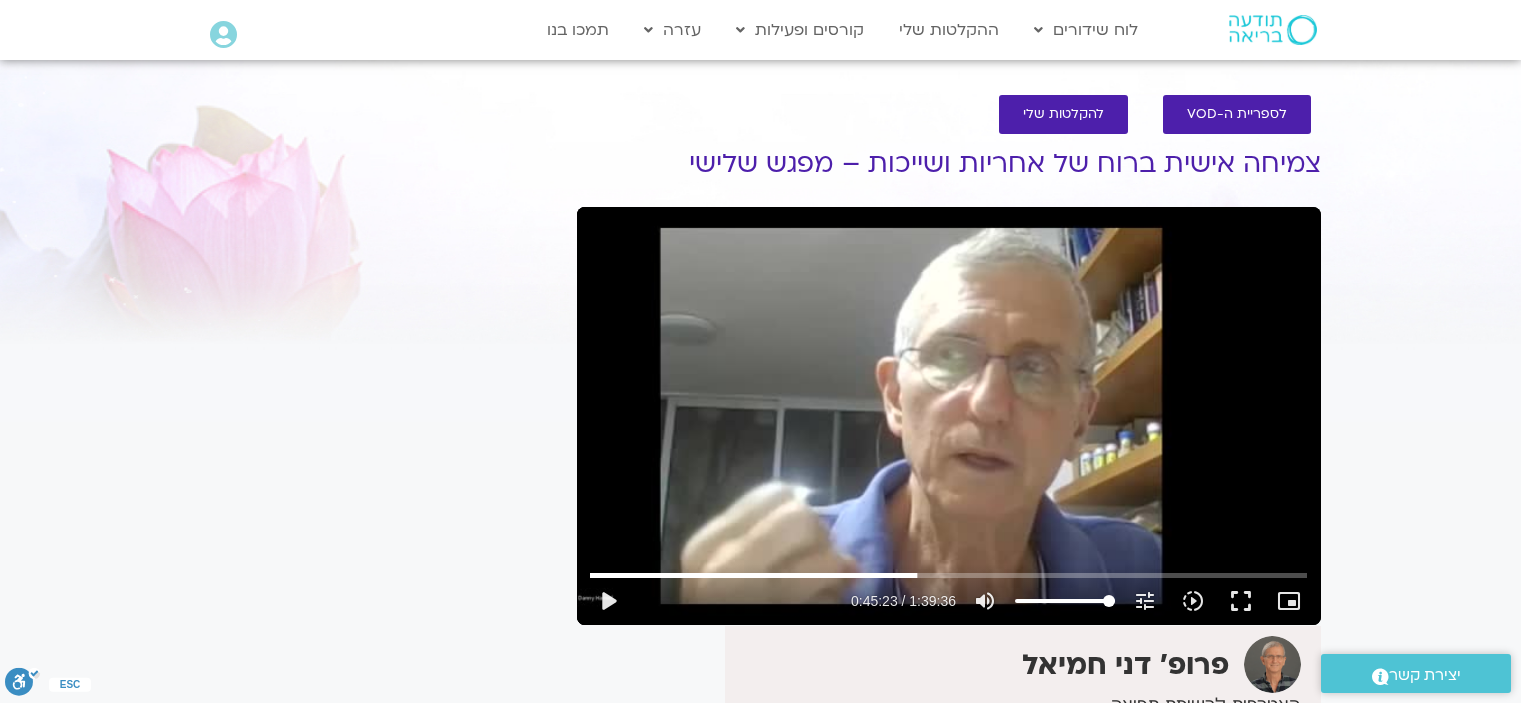 scroll, scrollTop: 0, scrollLeft: 0, axis: both 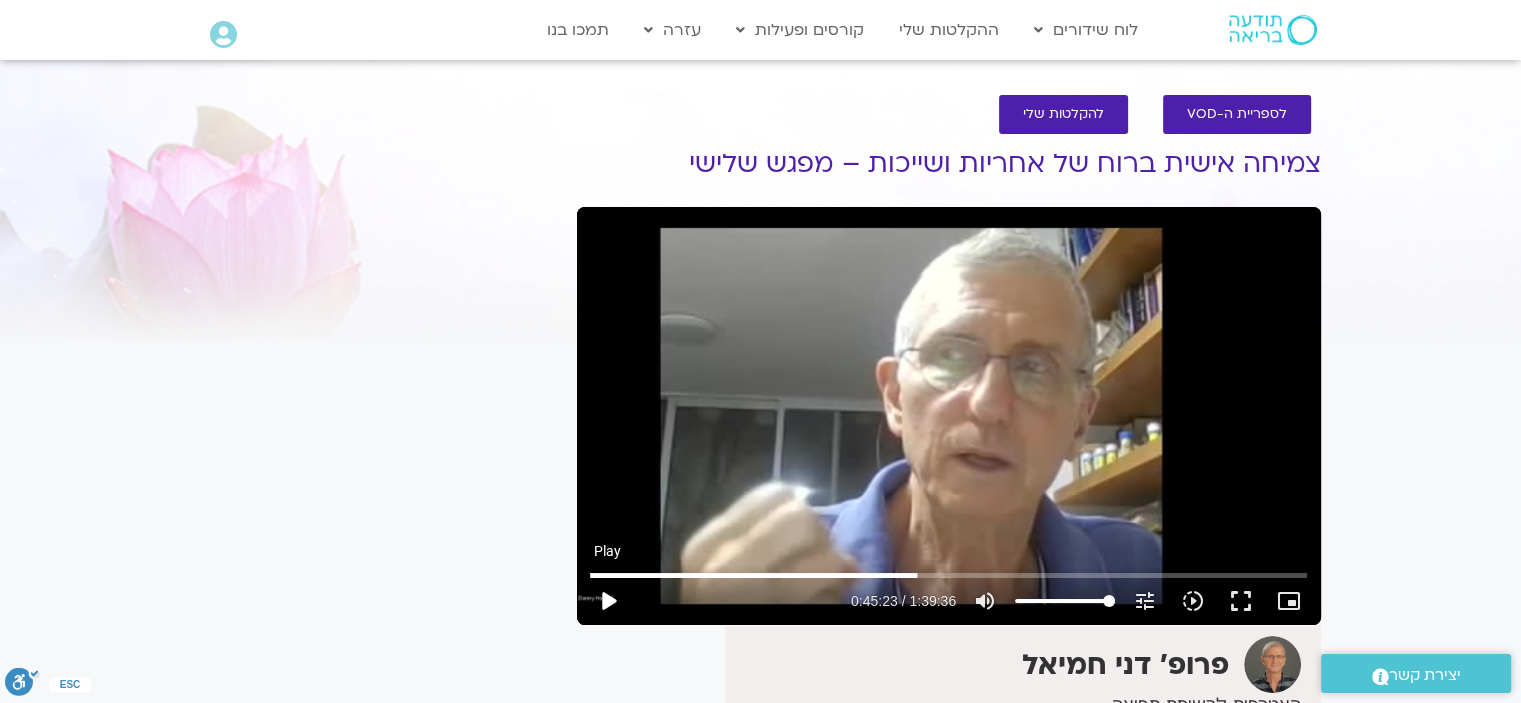 click on "play_arrow" at bounding box center [608, 601] 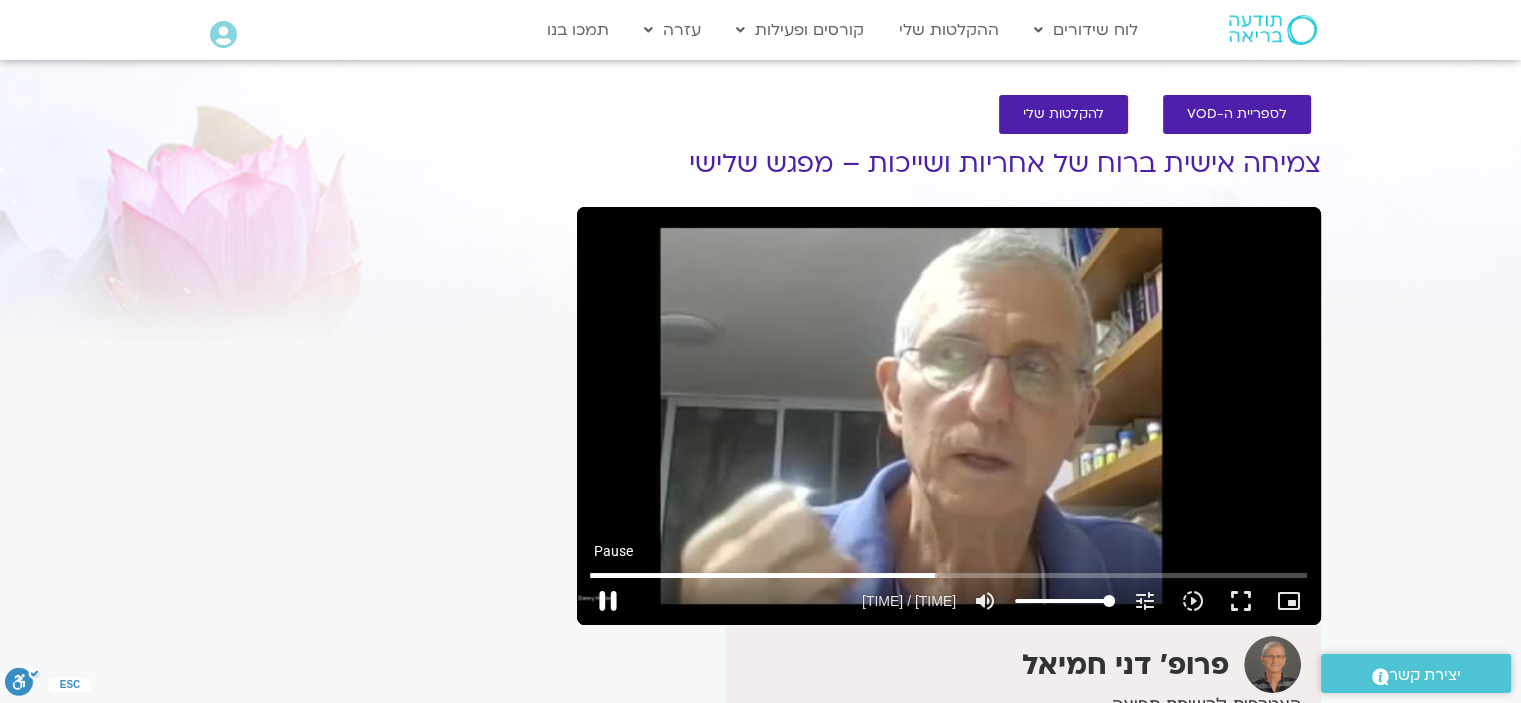 click on "pause" at bounding box center [608, 601] 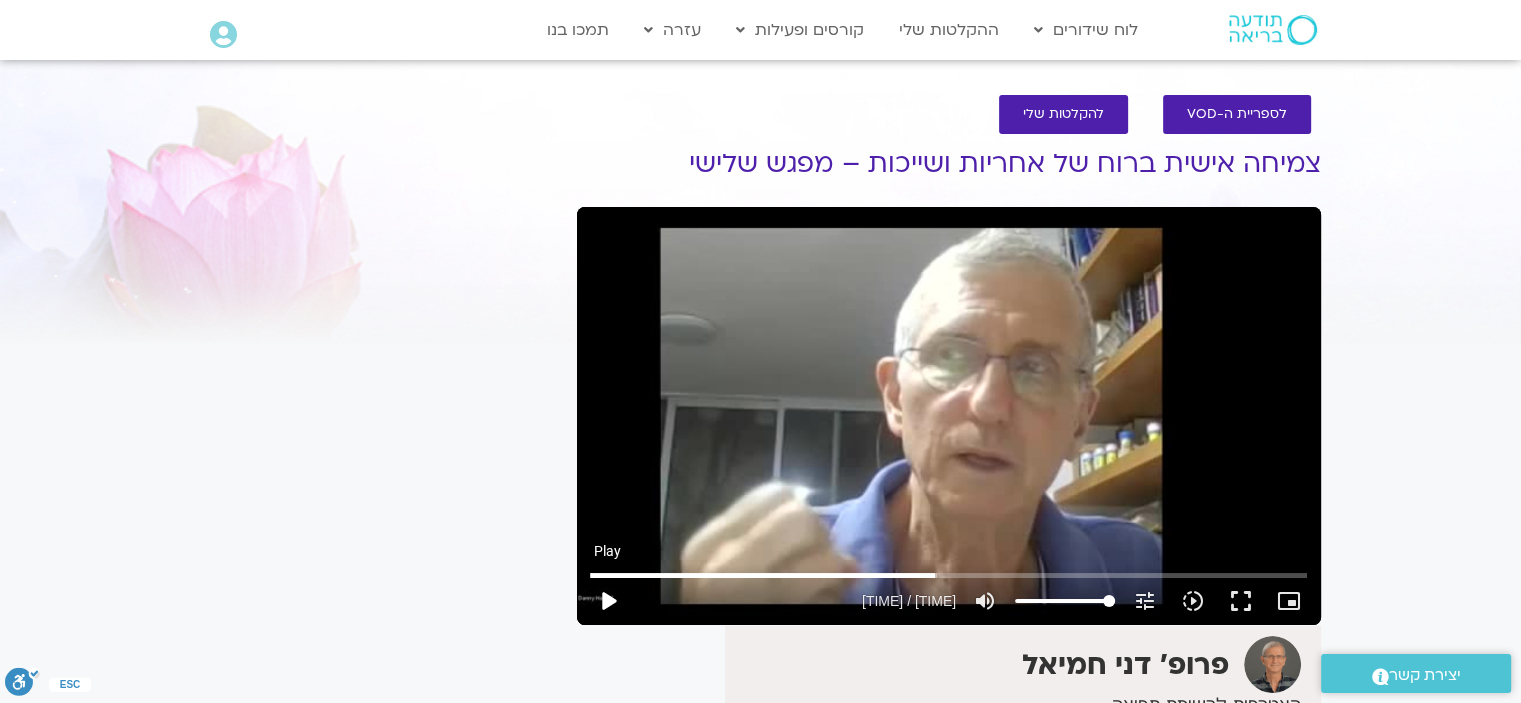 click on "play_arrow" at bounding box center (608, 601) 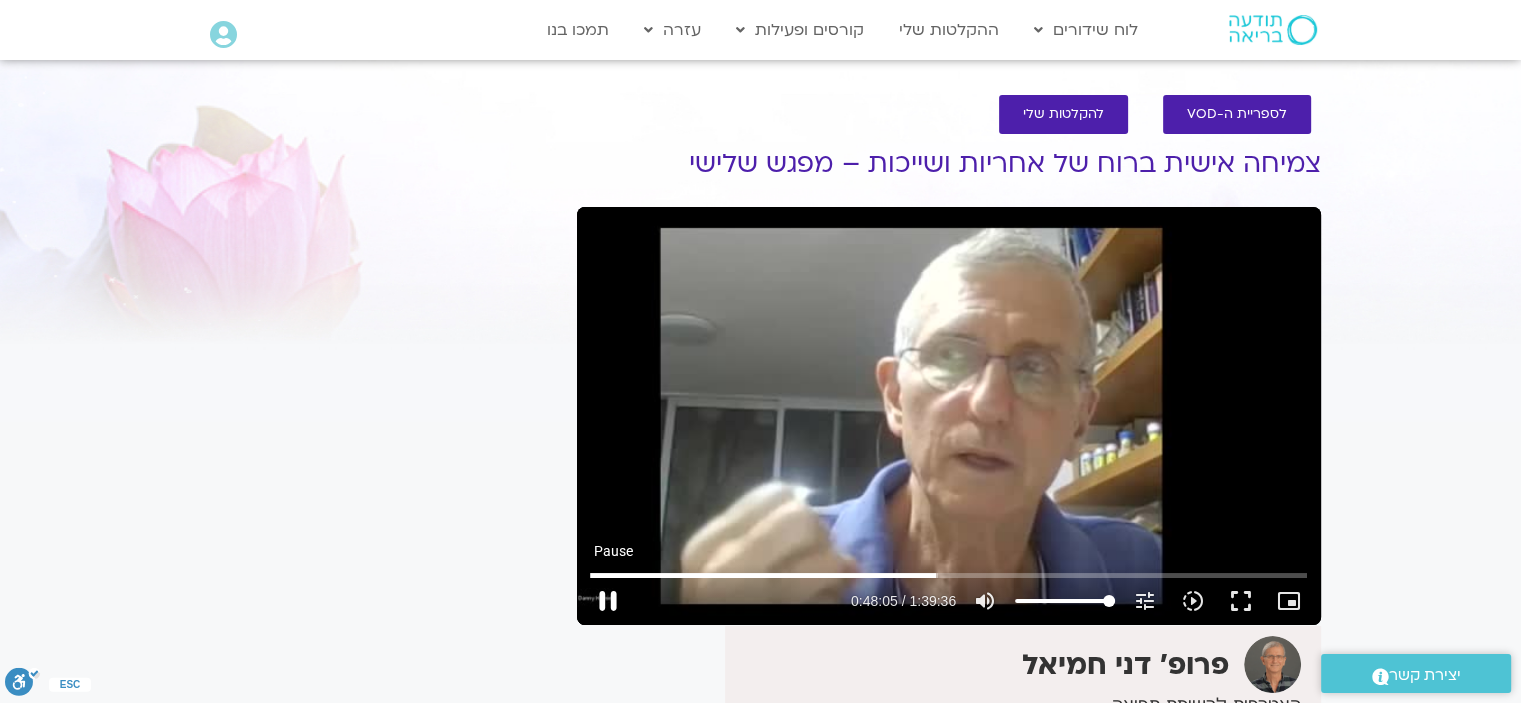 click on "pause" at bounding box center [608, 601] 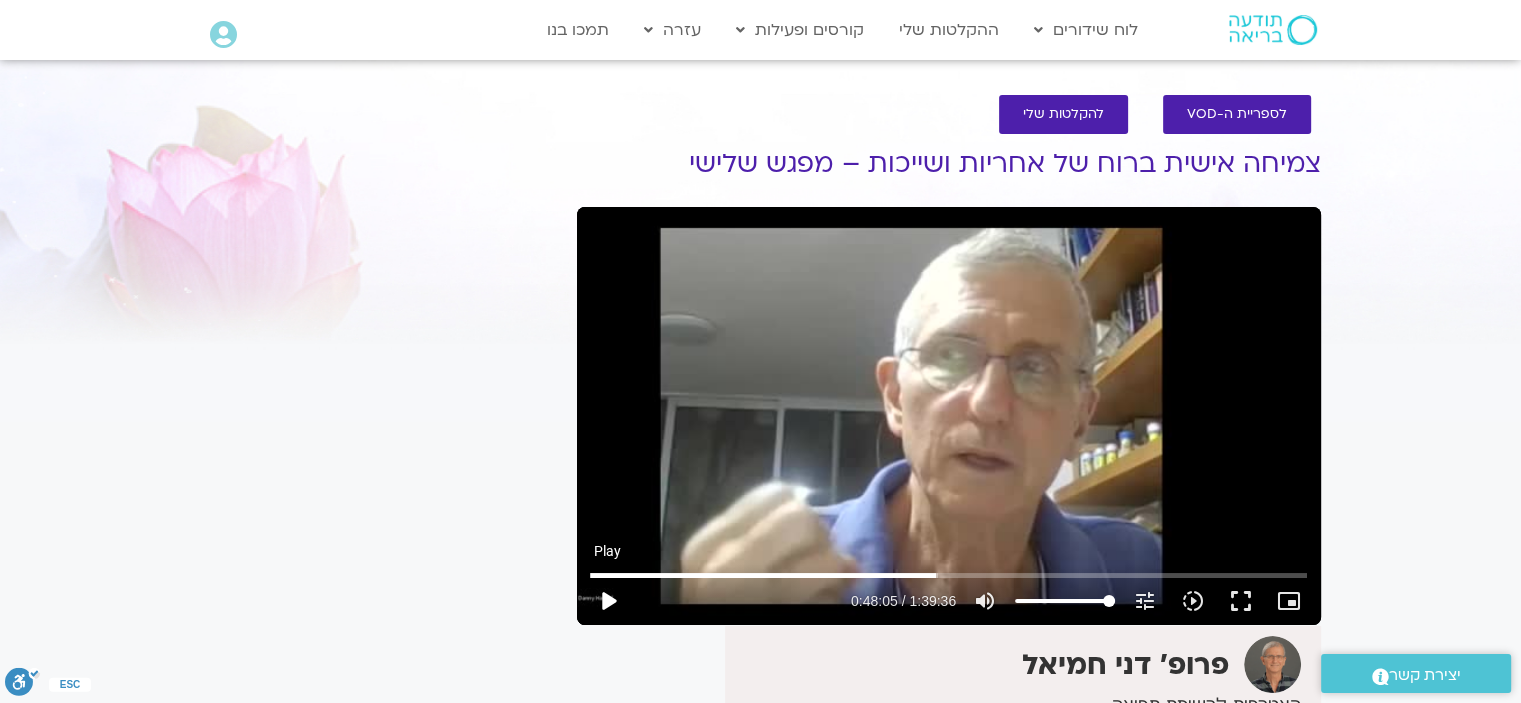 click on "play_arrow" at bounding box center [608, 601] 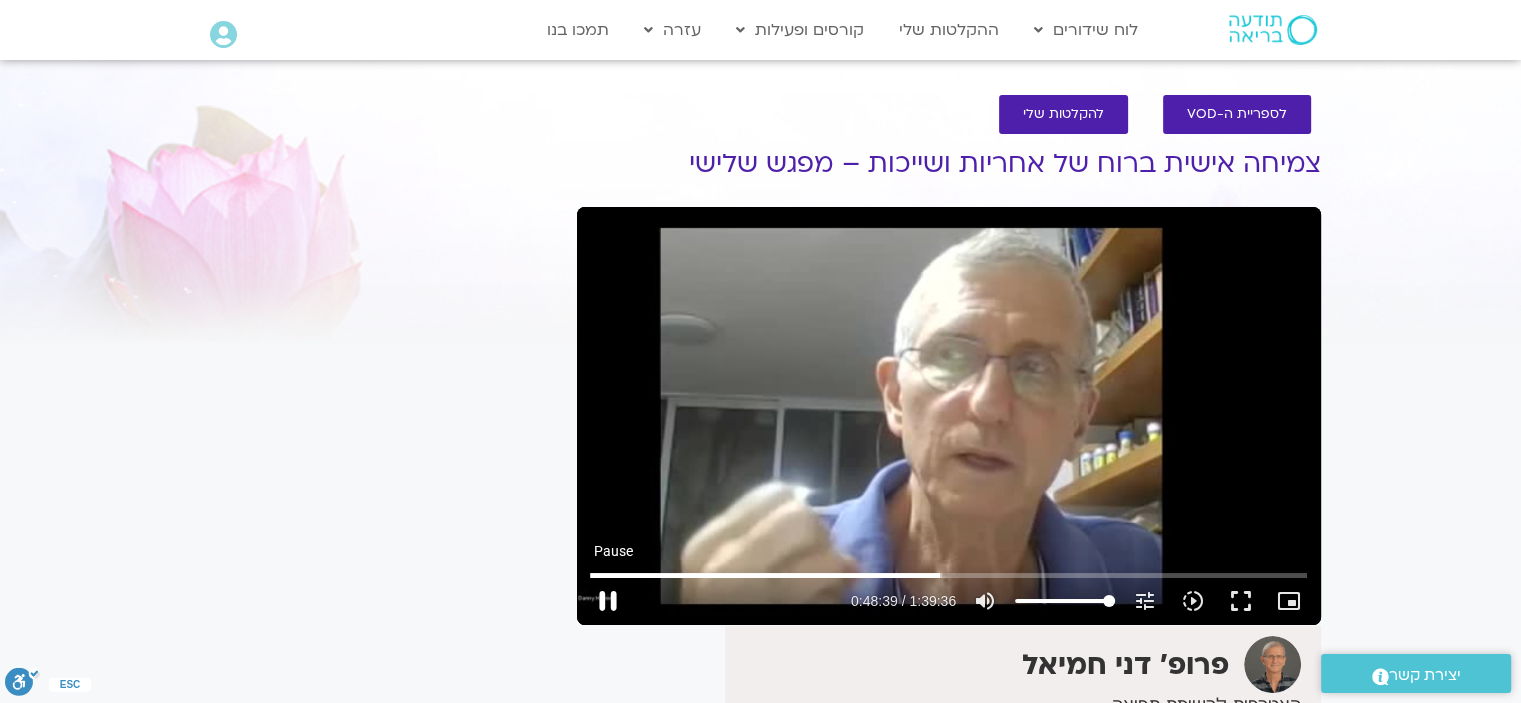 click on "pause" at bounding box center (608, 601) 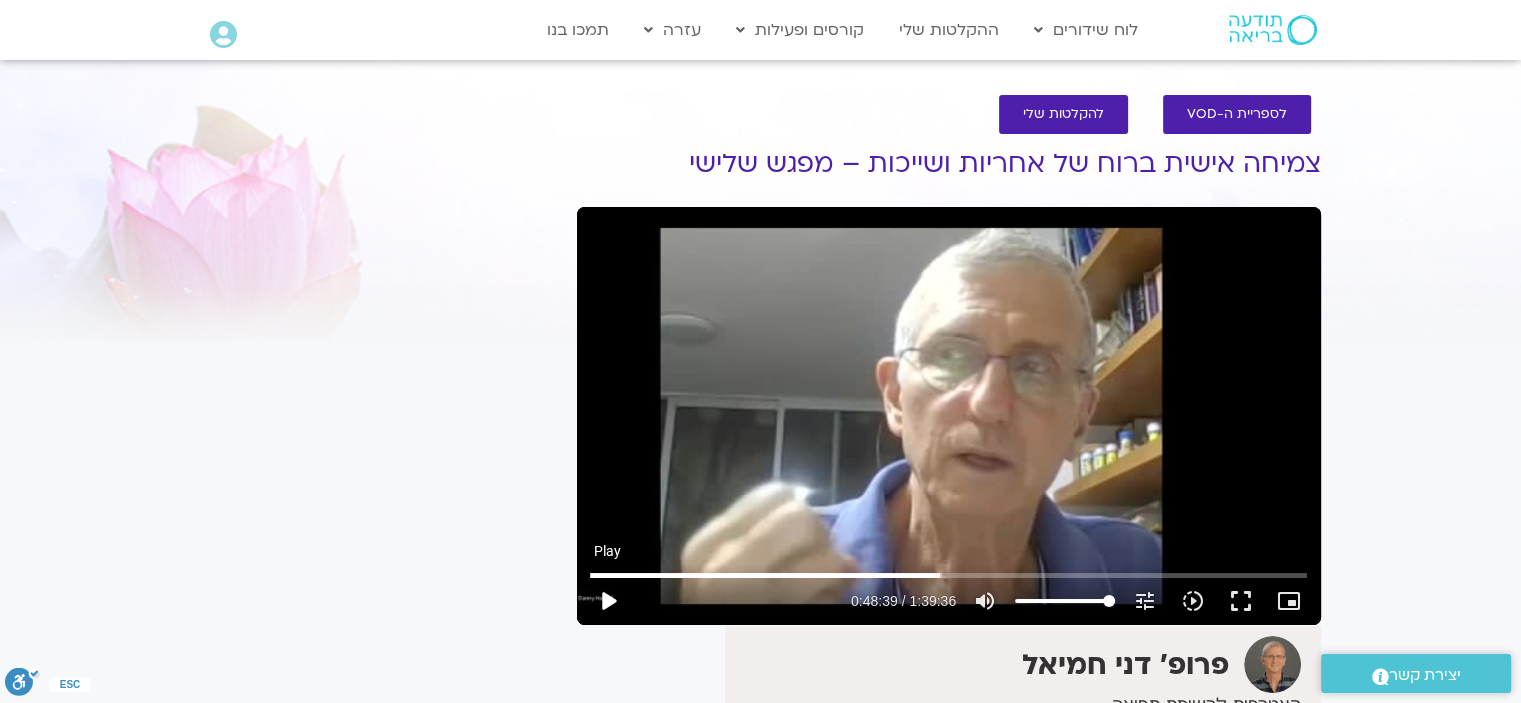 click on "play_arrow" at bounding box center [608, 601] 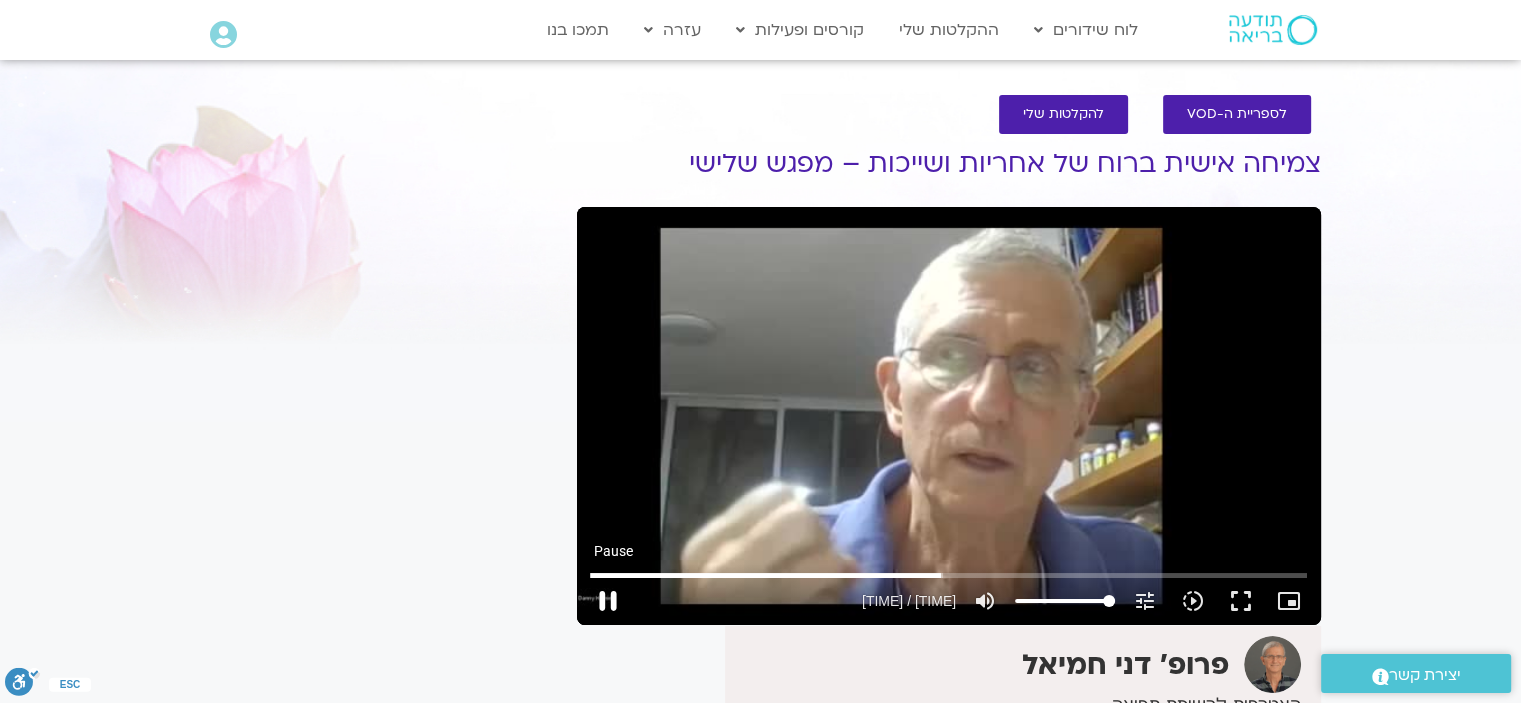 click on "pause" at bounding box center [608, 601] 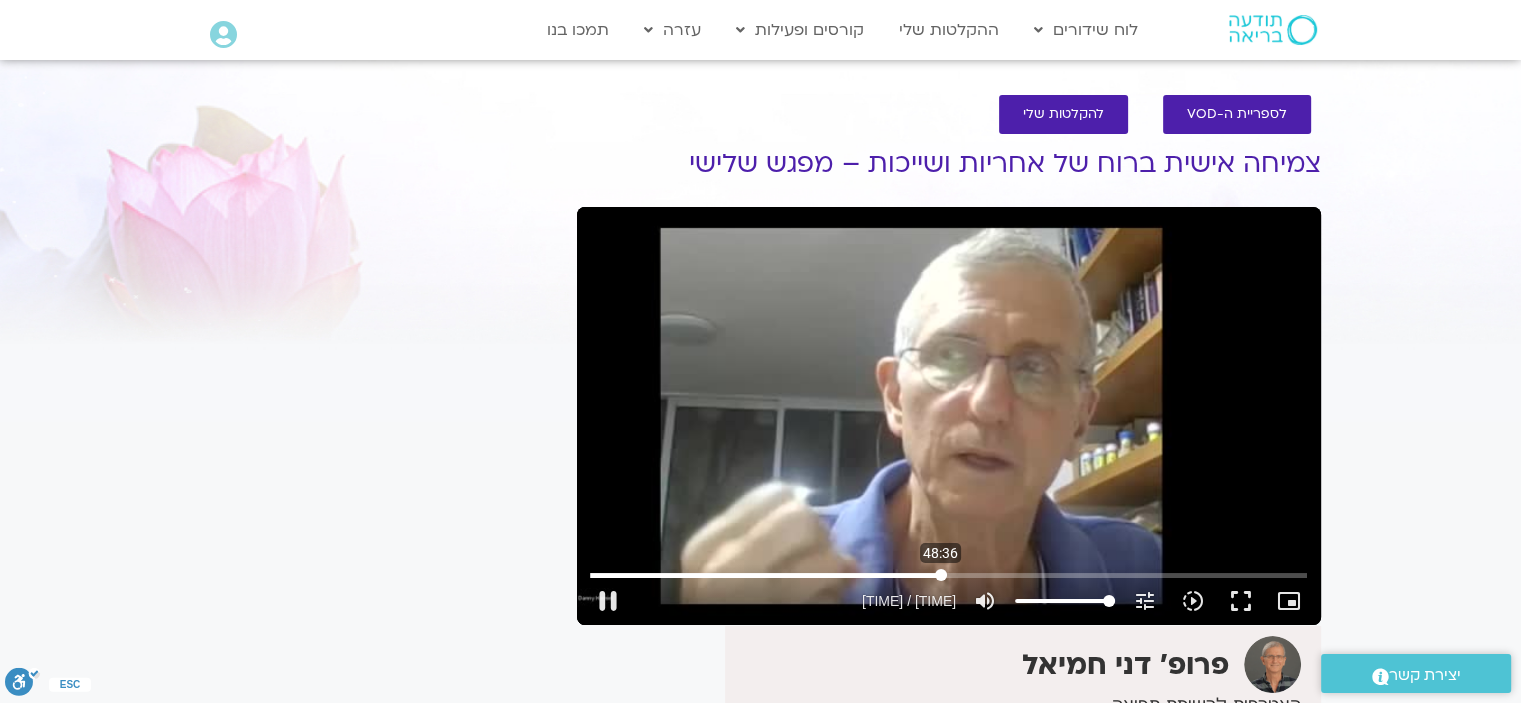 click at bounding box center [948, 575] 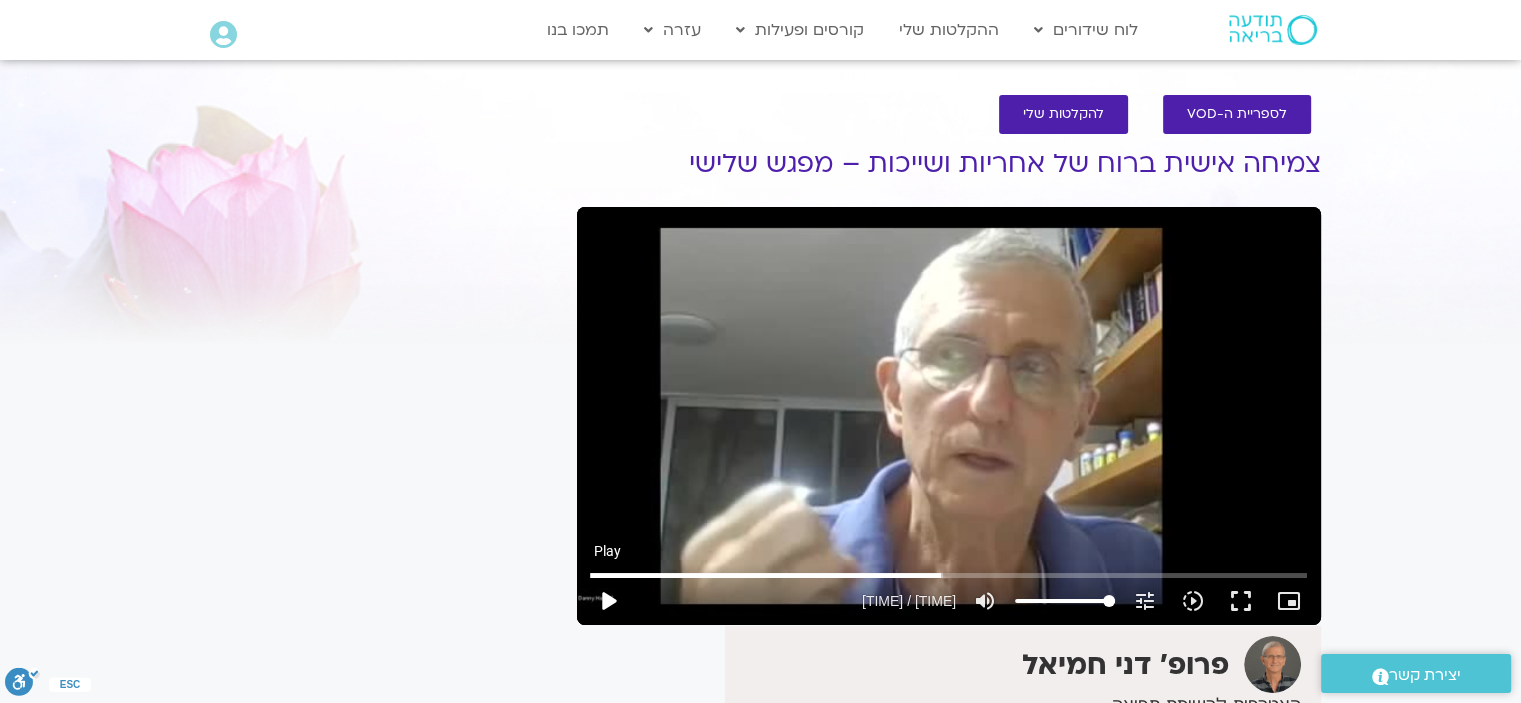 click on "play_arrow" at bounding box center [608, 601] 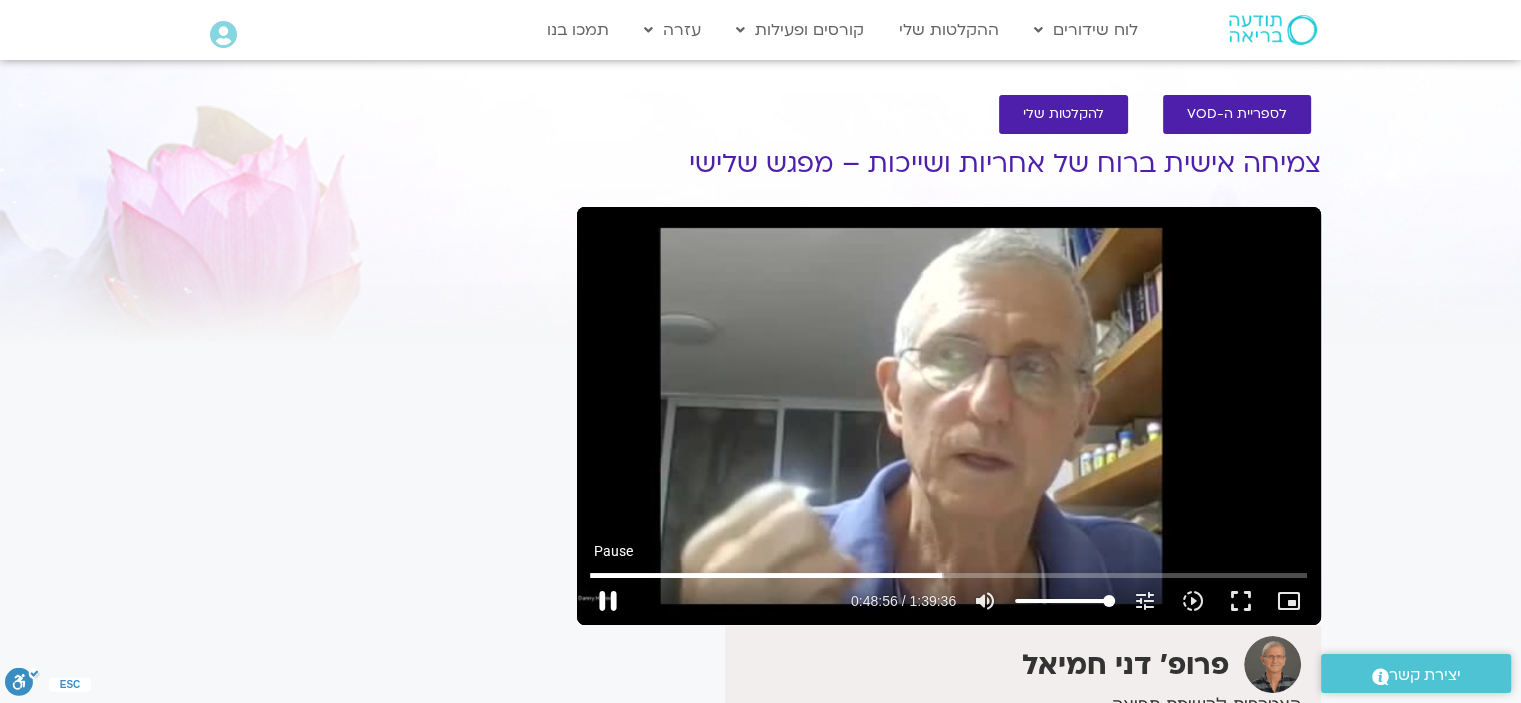 click on "pause" at bounding box center [608, 601] 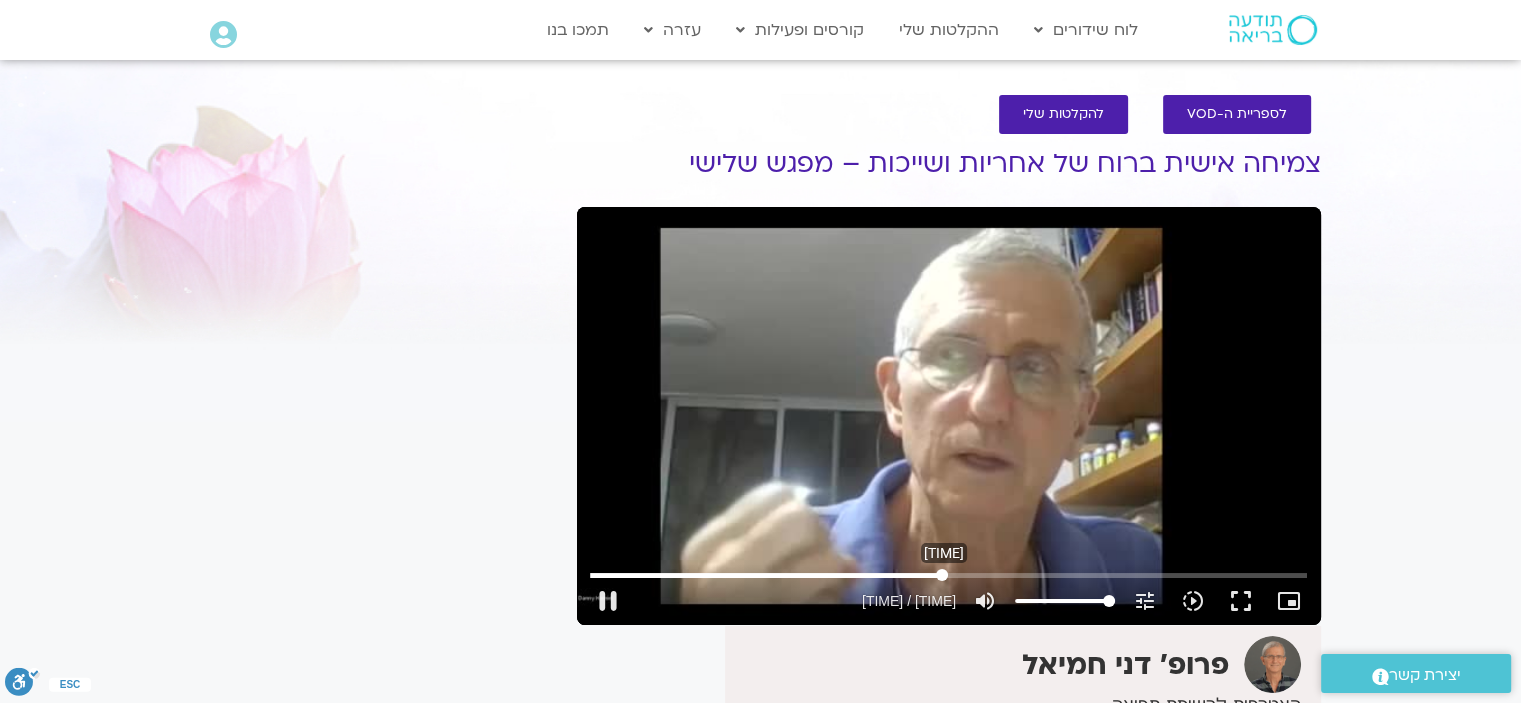 click at bounding box center (948, 575) 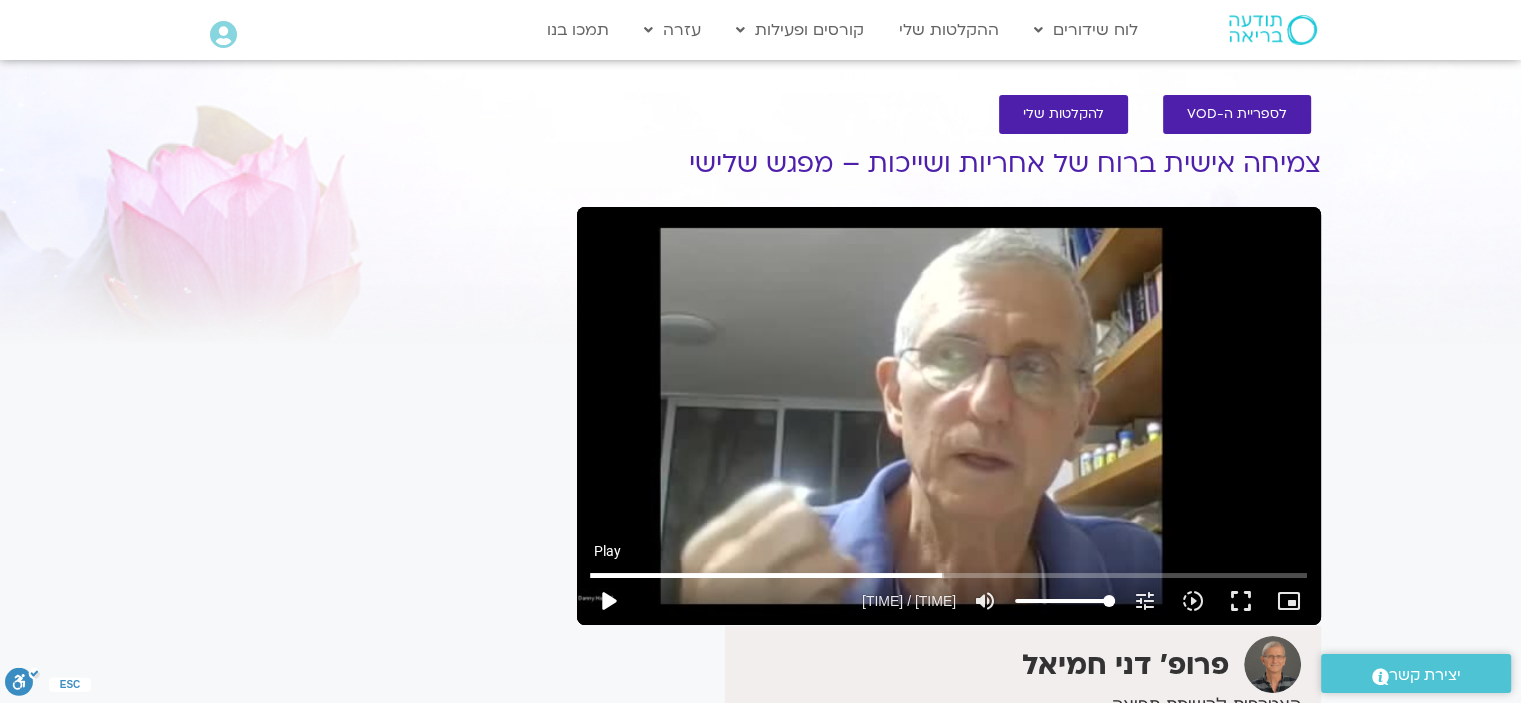 click on "play_arrow" at bounding box center (608, 601) 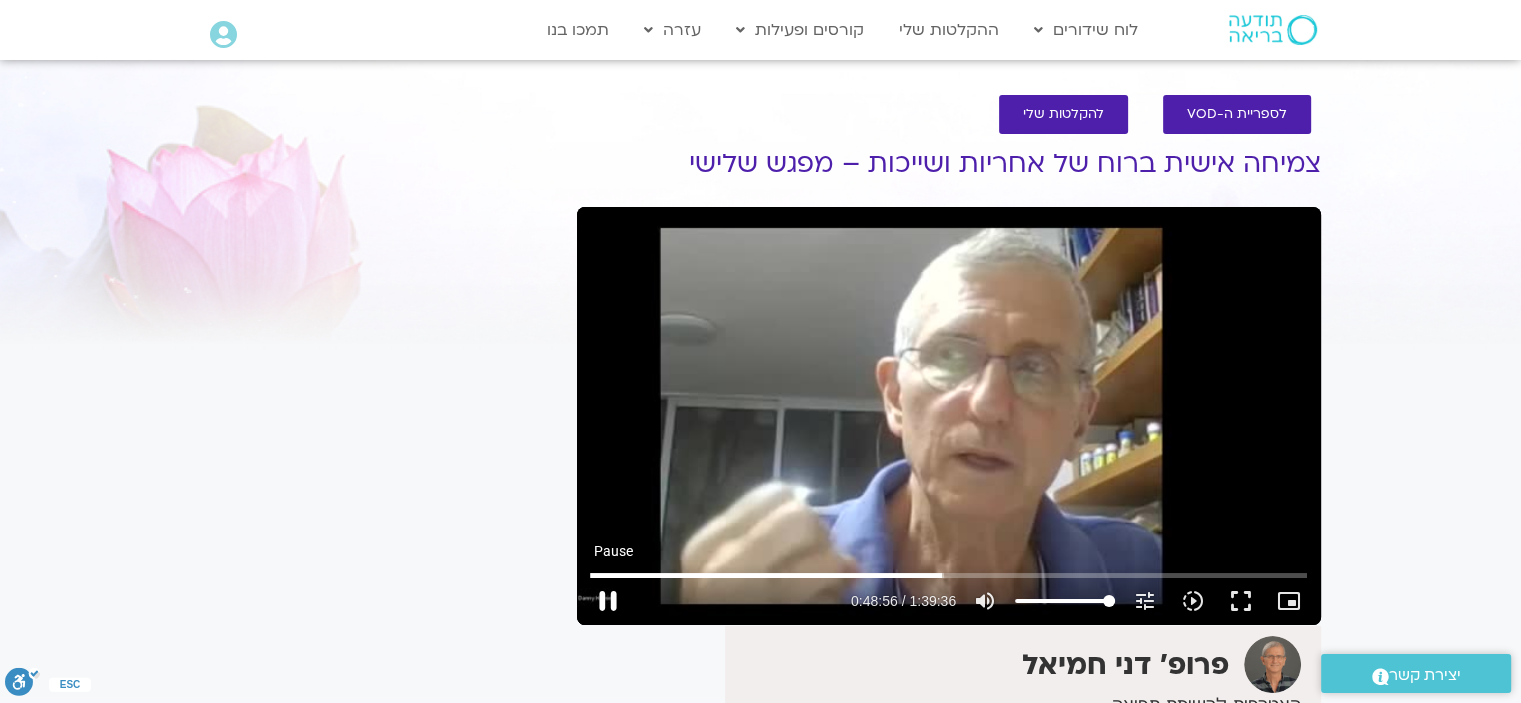 click on "pause" at bounding box center [608, 601] 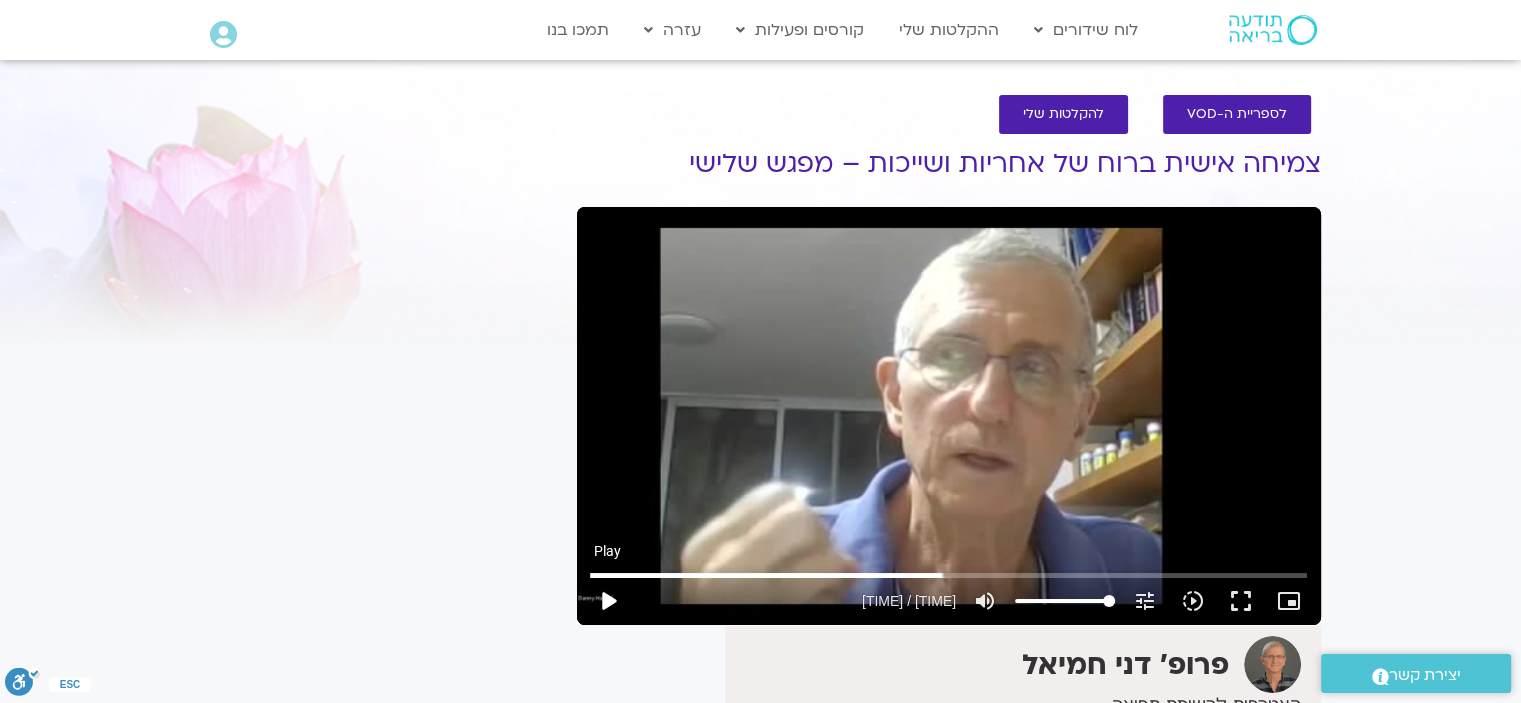 click on "play_arrow" at bounding box center (608, 601) 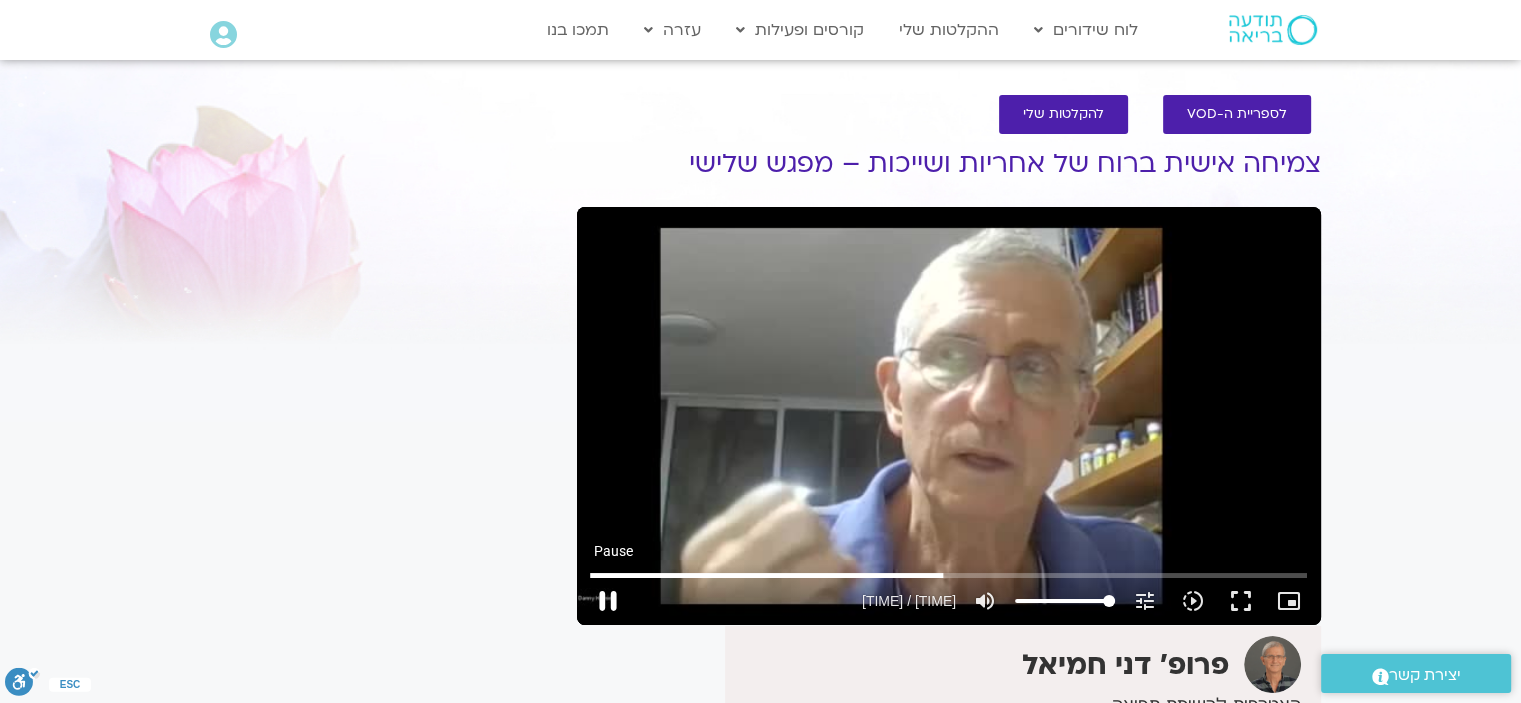 click on "pause" at bounding box center (608, 601) 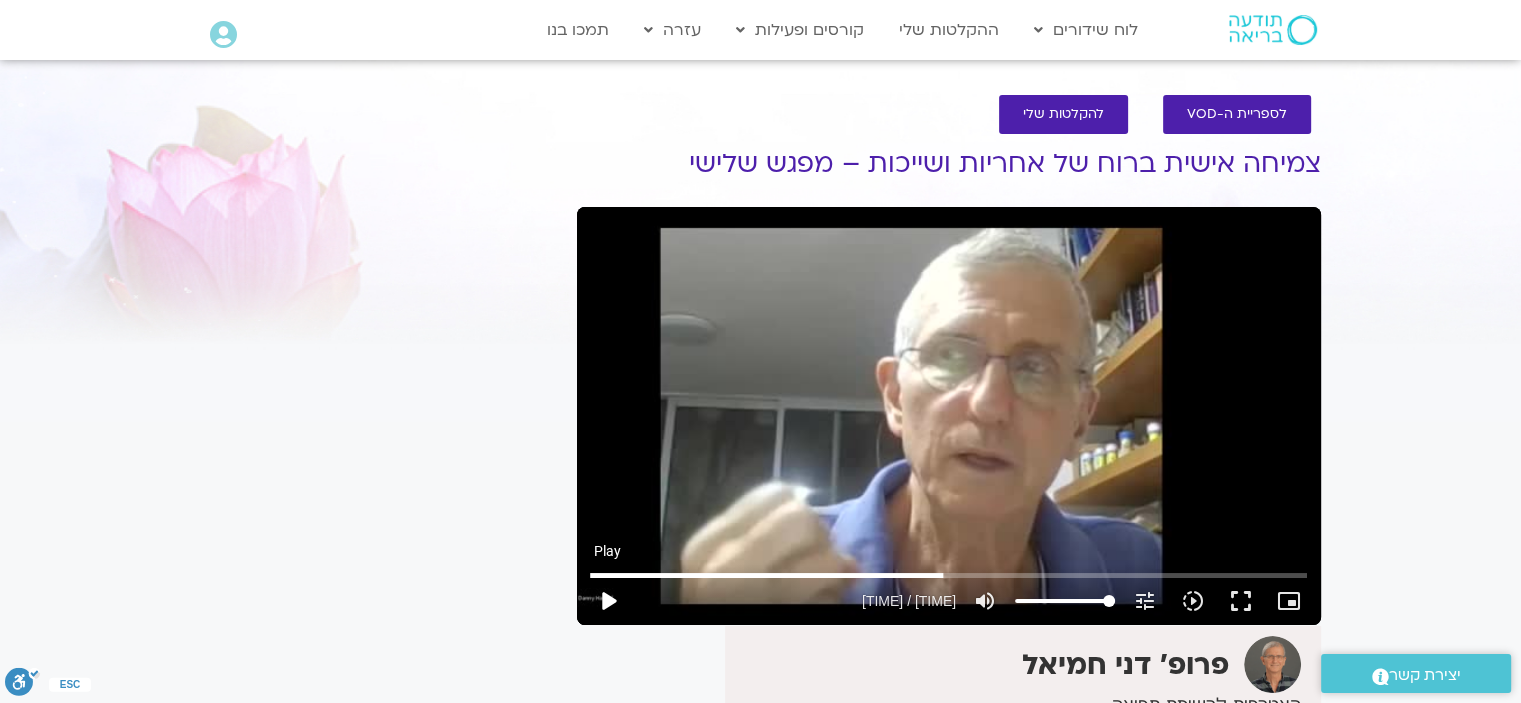 click on "play_arrow" at bounding box center (608, 601) 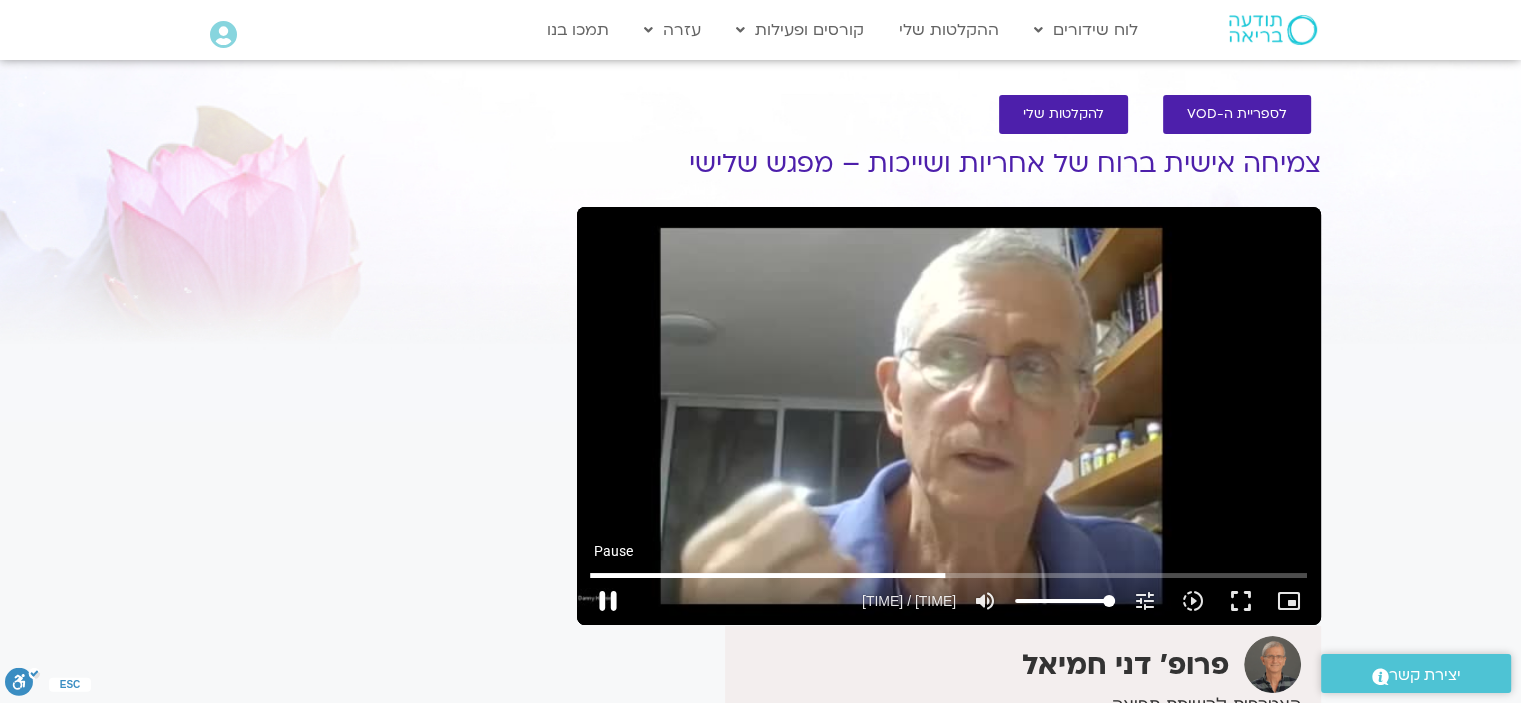 click on "pause" at bounding box center [608, 601] 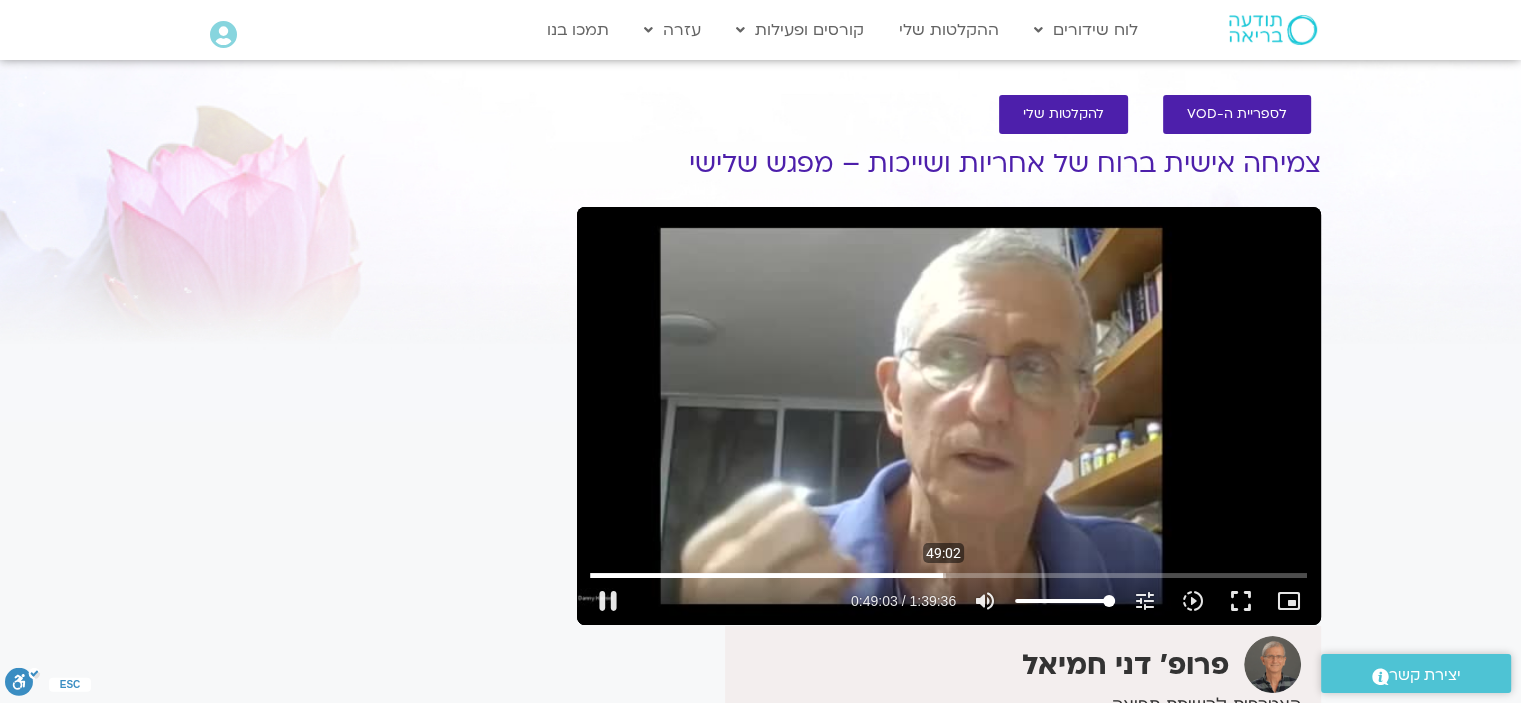 drag, startPoint x: 944, startPoint y: 575, endPoint x: 721, endPoint y: 607, distance: 225.28427 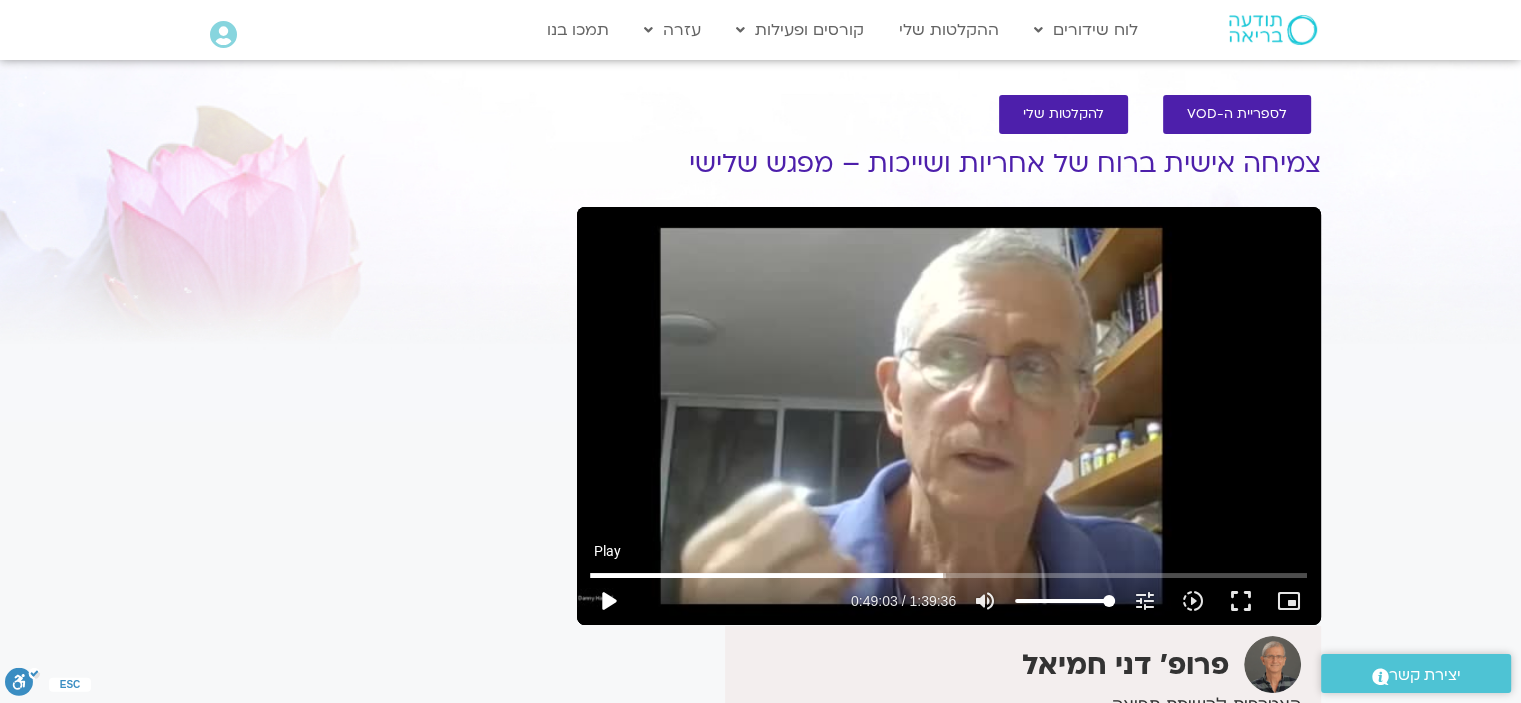 click on "play_arrow" at bounding box center [608, 601] 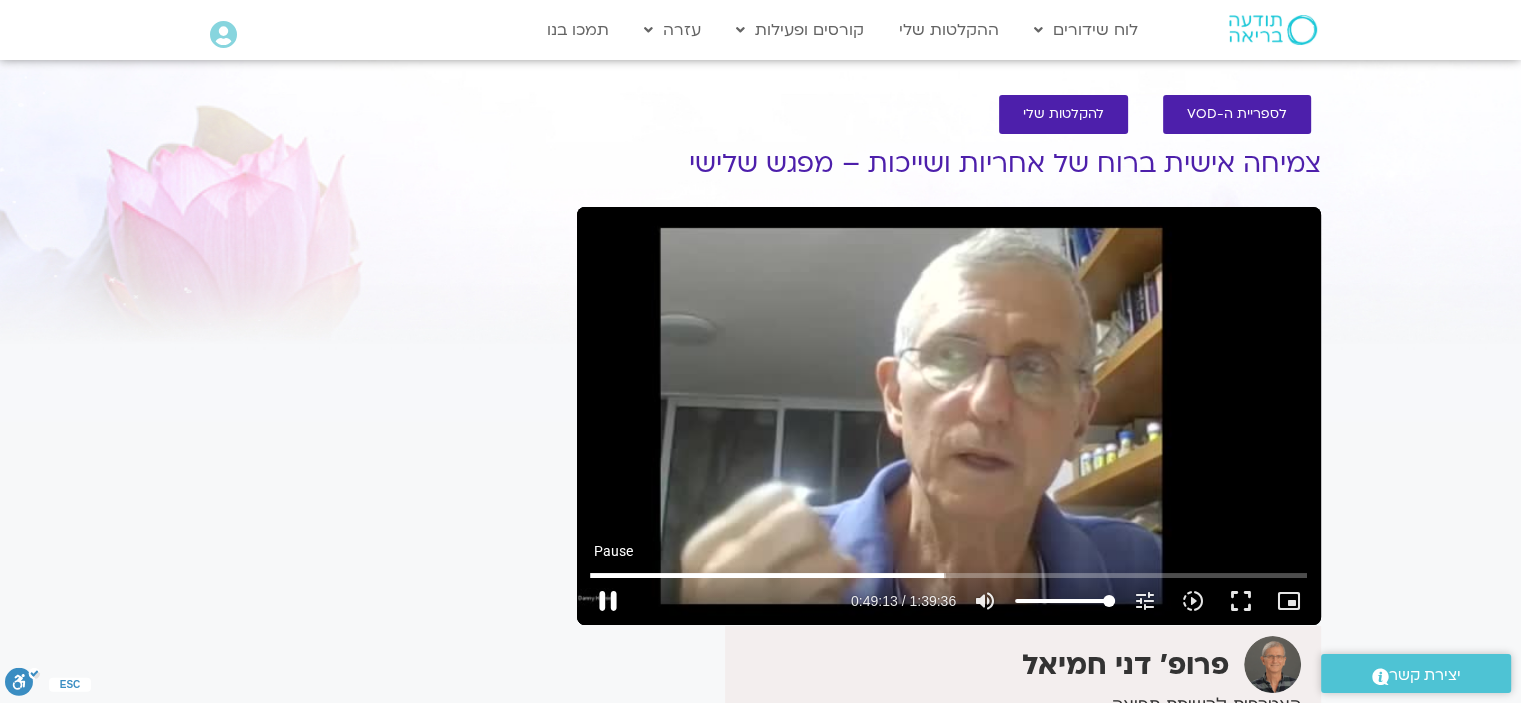 click on "pause" at bounding box center [608, 601] 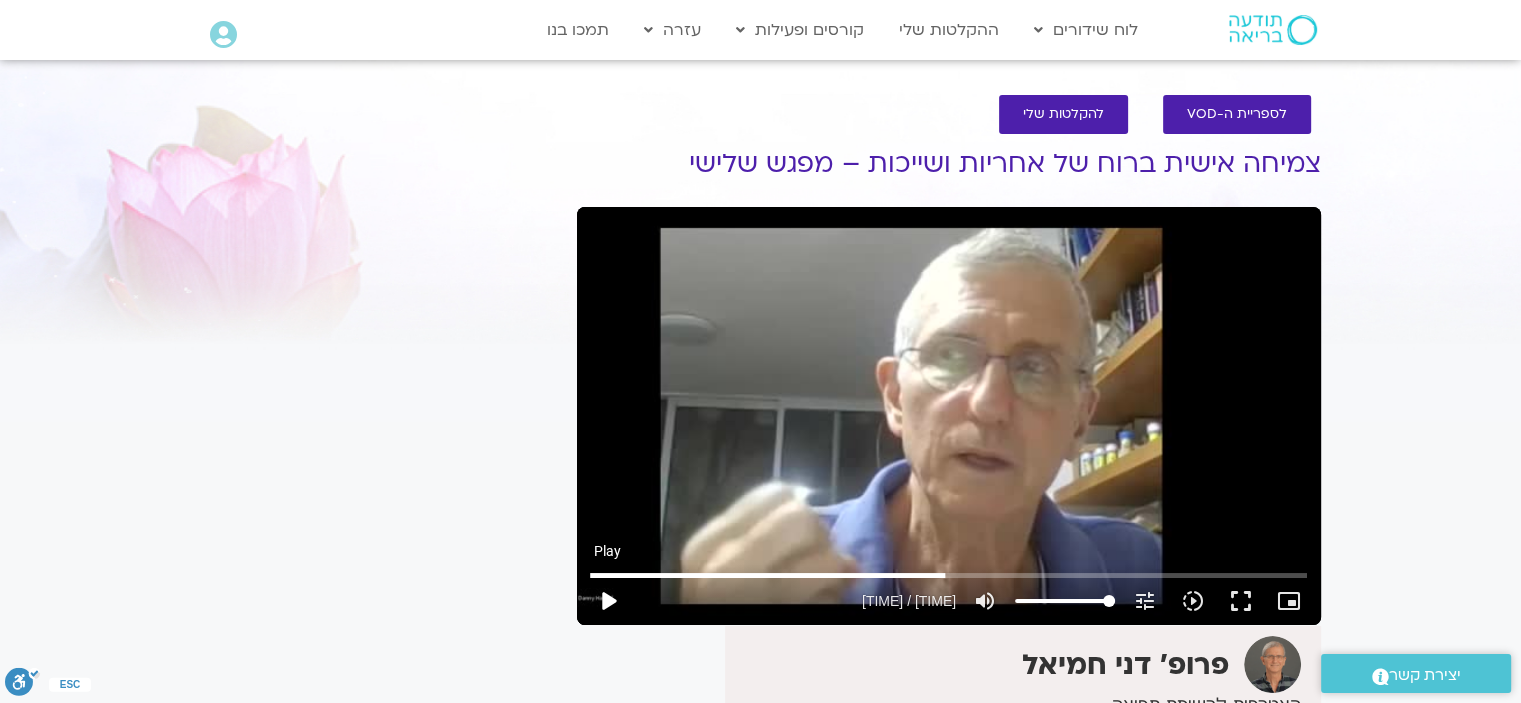 click on "play_arrow" at bounding box center [608, 601] 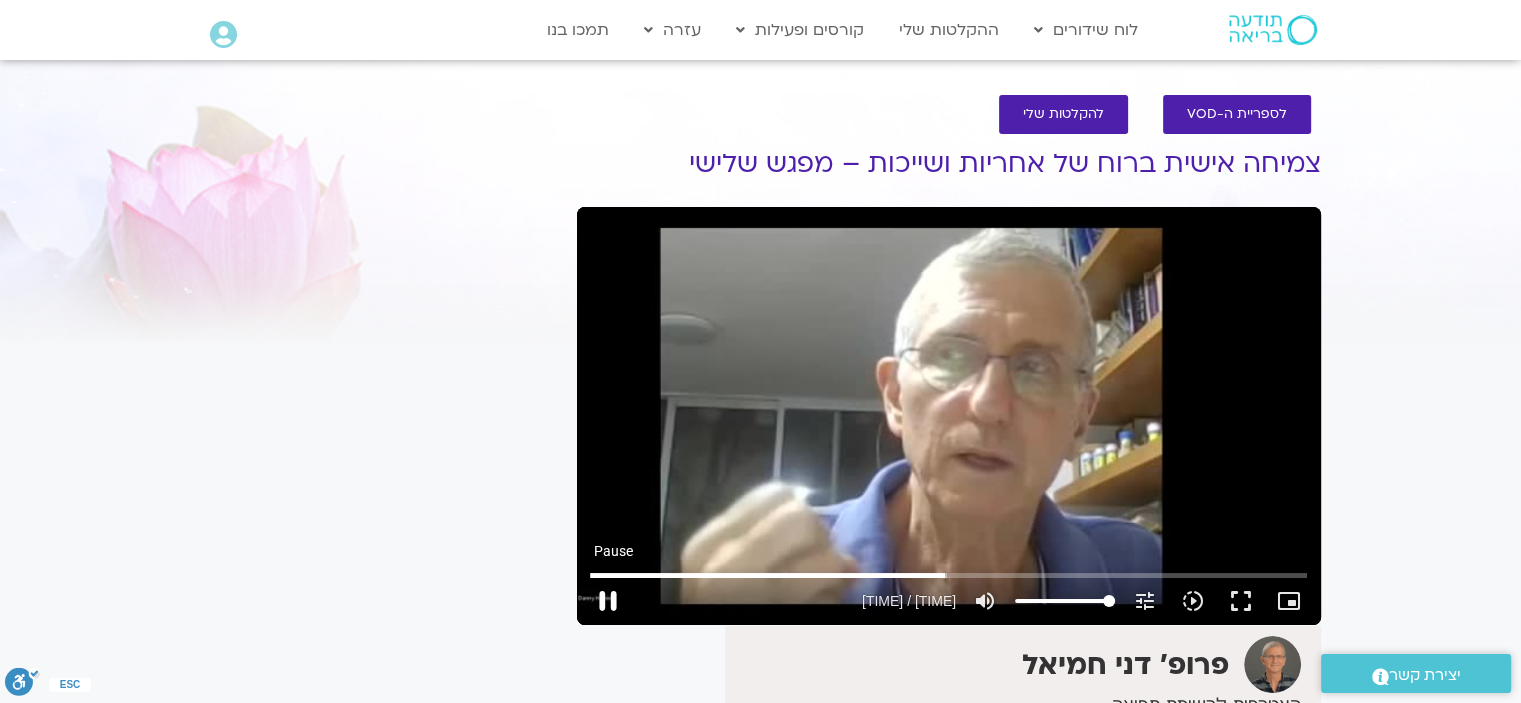 click on "pause" at bounding box center [608, 601] 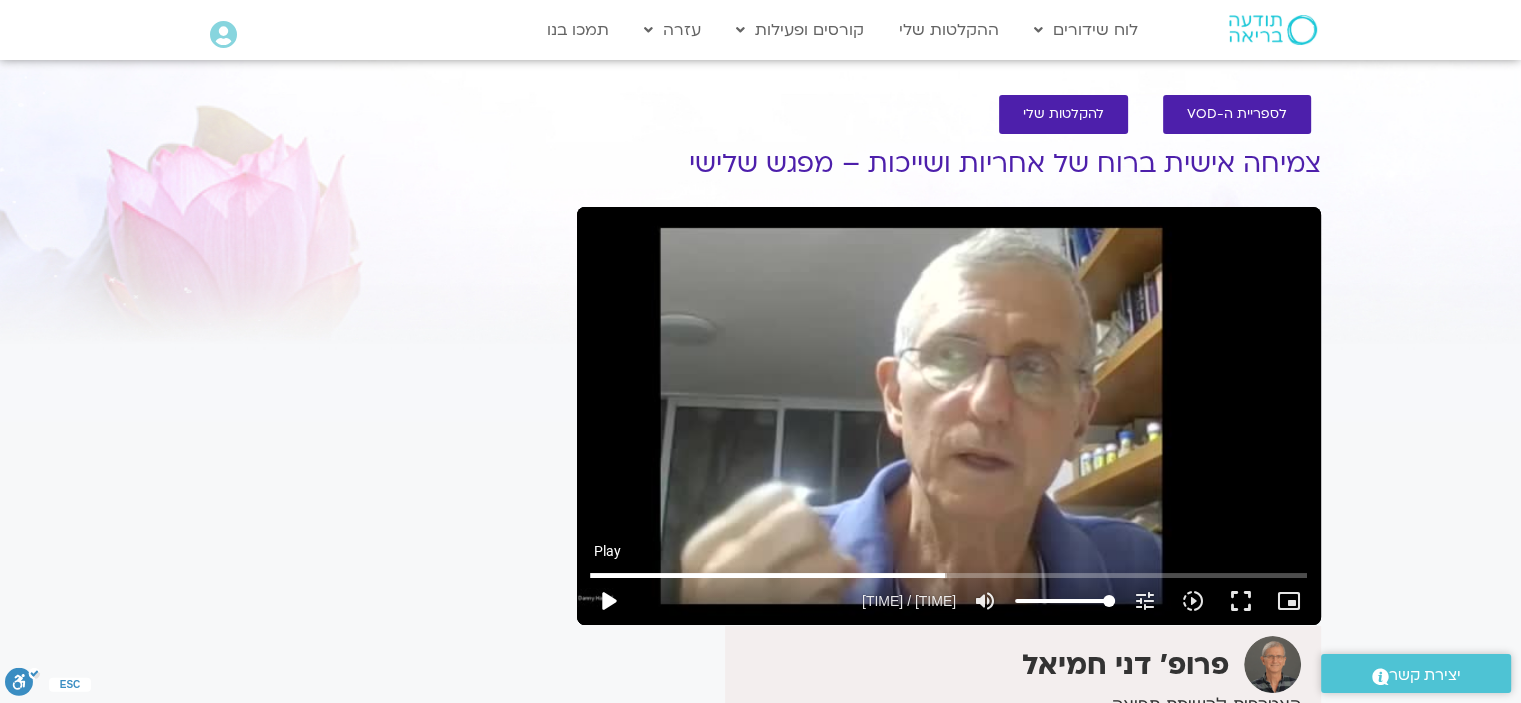 click on "play_arrow" at bounding box center [608, 601] 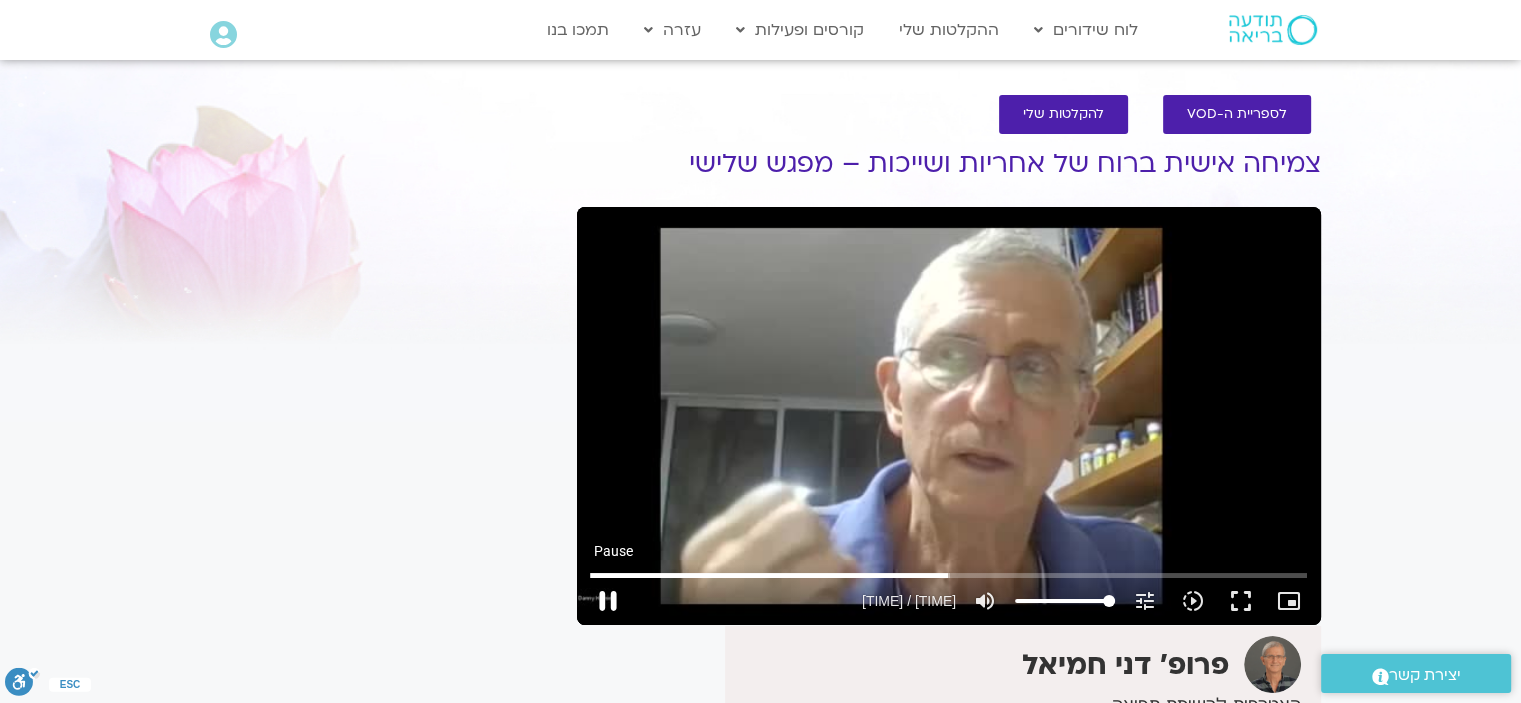 click on "pause" at bounding box center [608, 601] 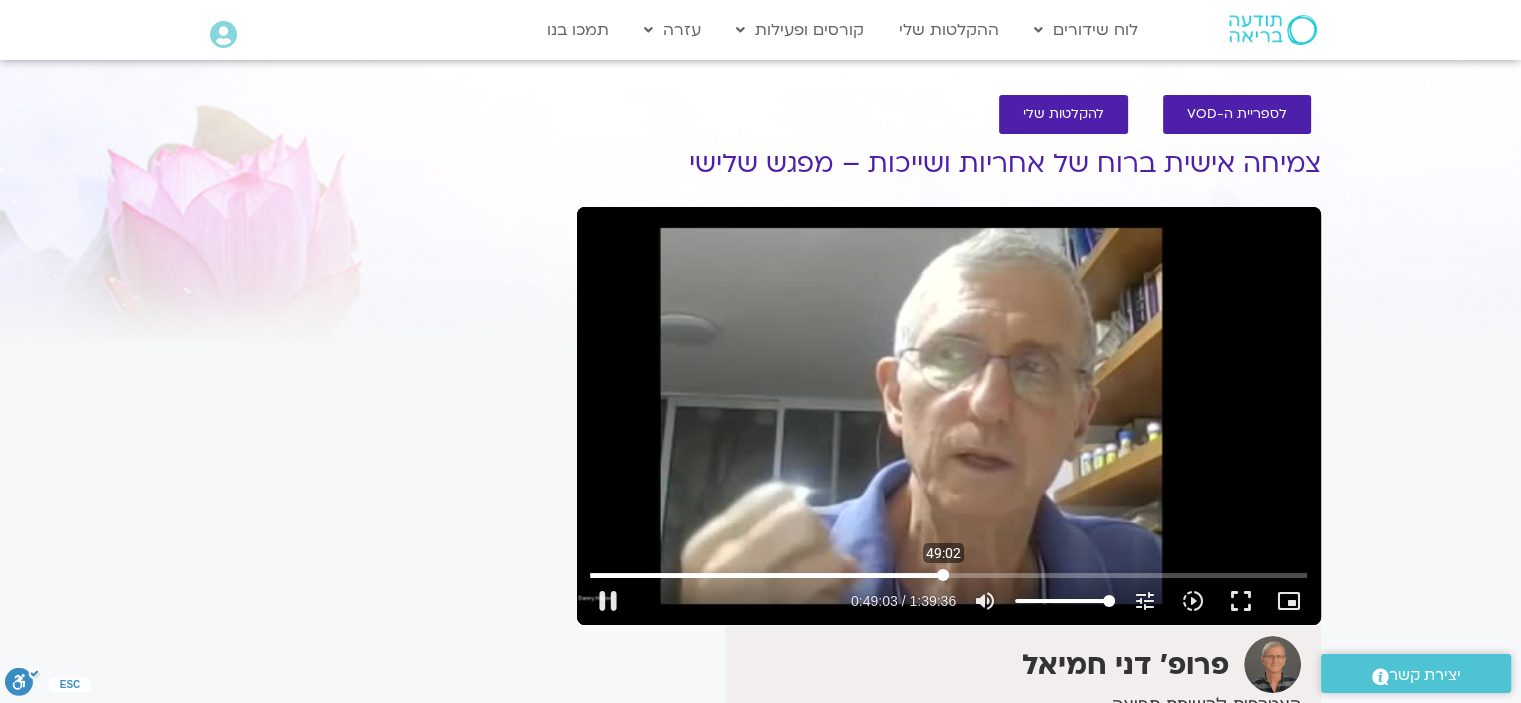 click at bounding box center (948, 575) 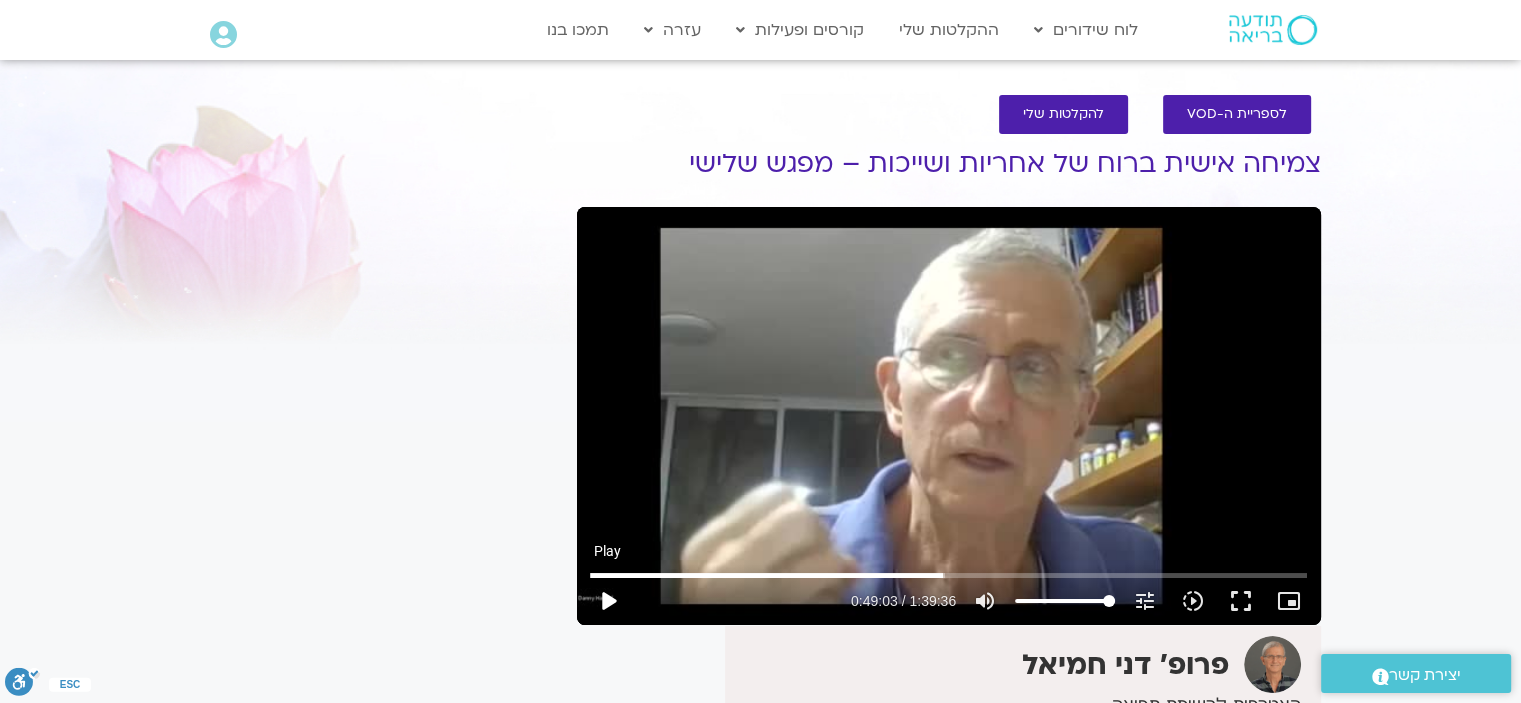 click on "play_arrow" at bounding box center (608, 601) 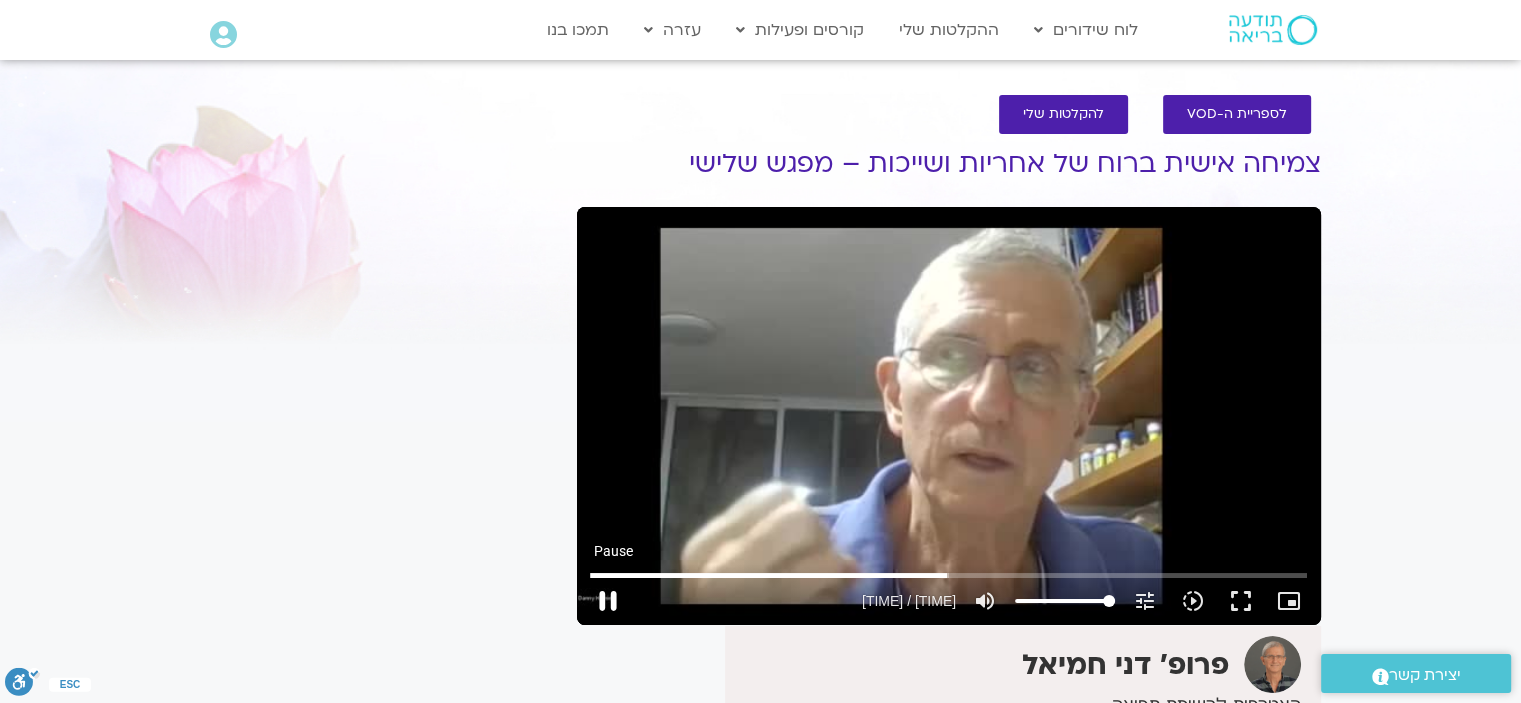 click on "pause" at bounding box center (608, 601) 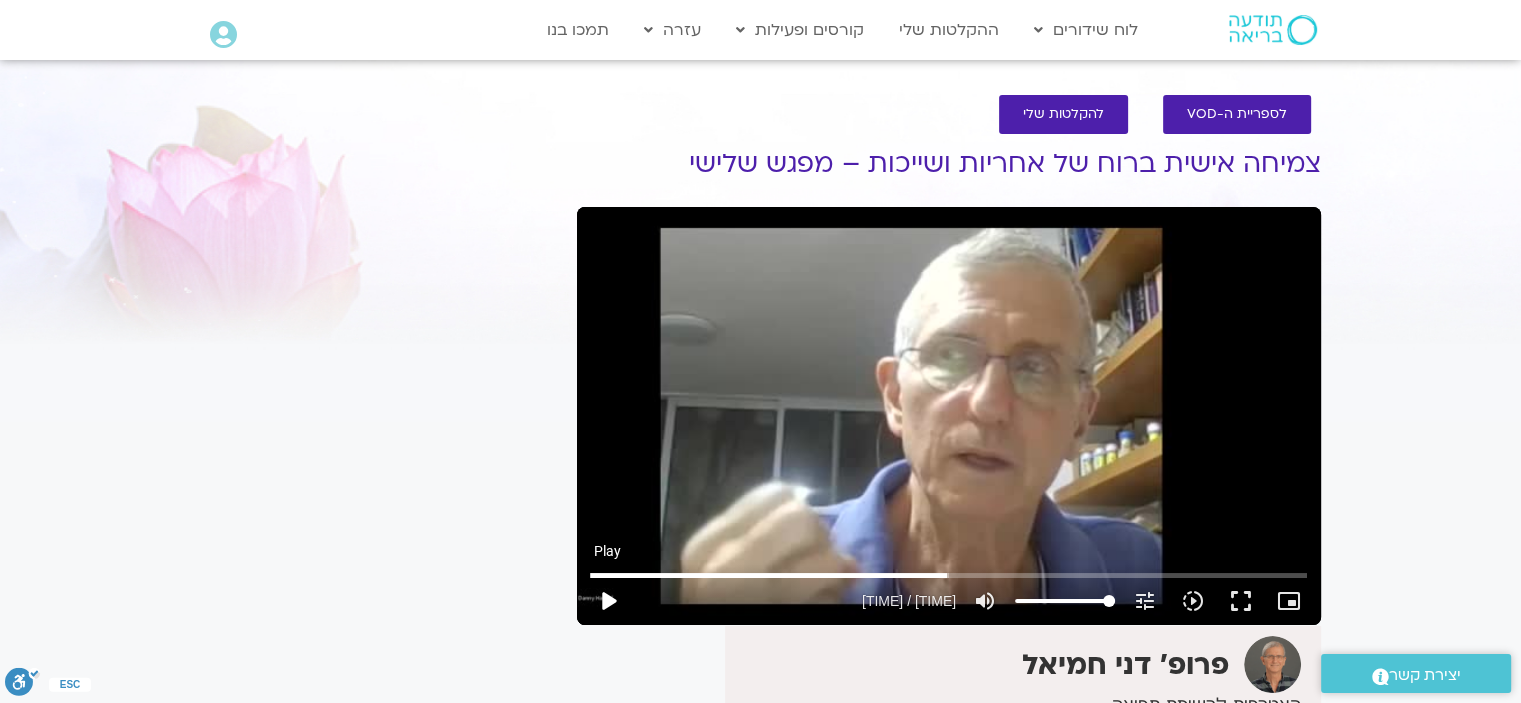 click on "play_arrow" at bounding box center [608, 601] 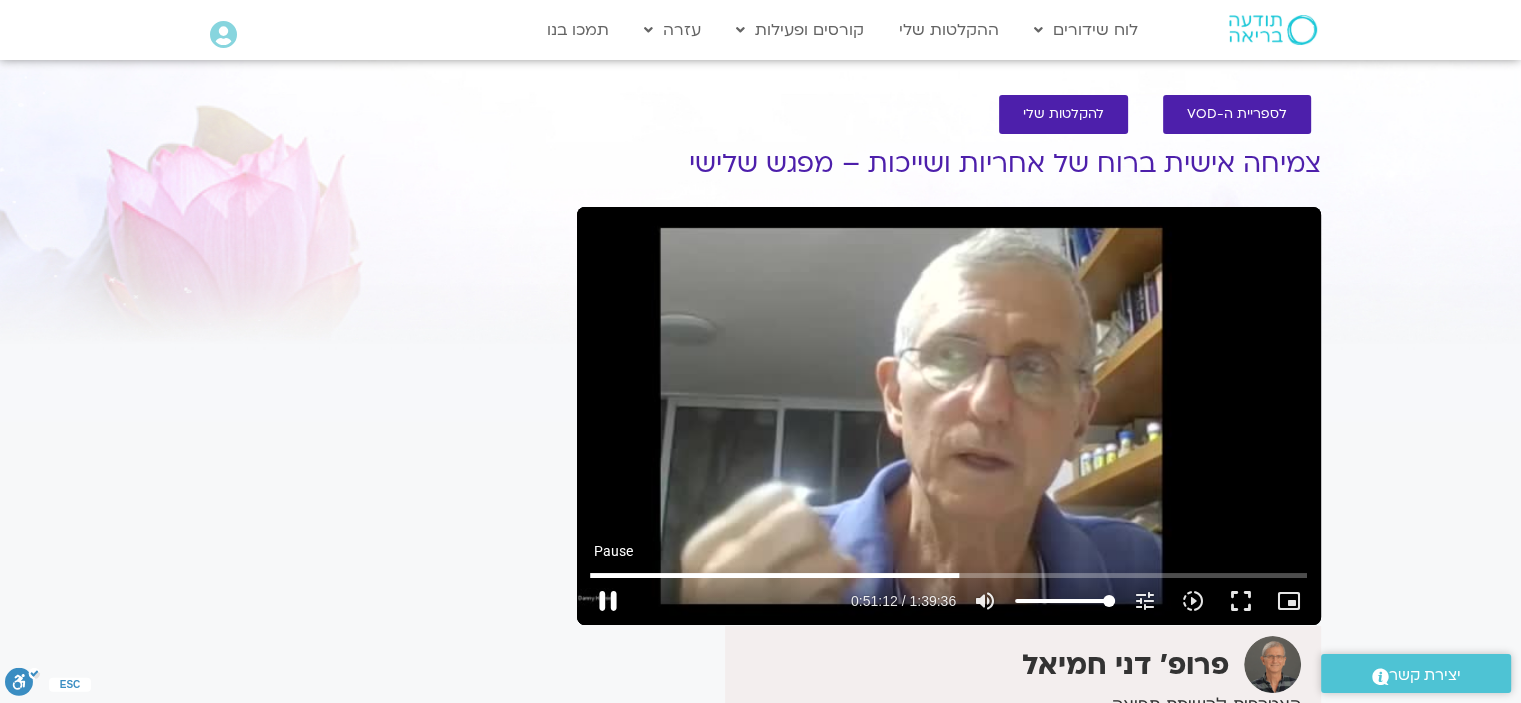 click on "pause" at bounding box center [608, 601] 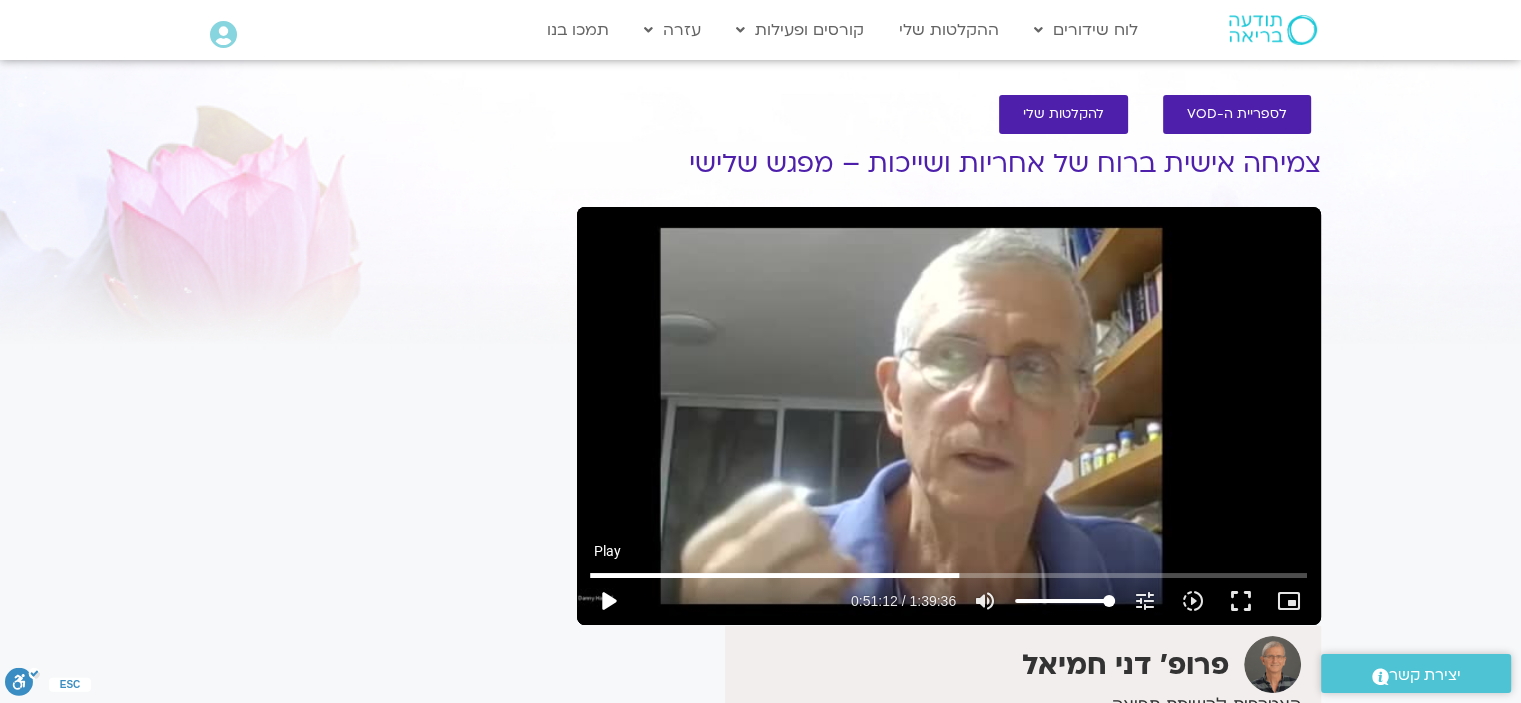click on "play_arrow" at bounding box center (608, 601) 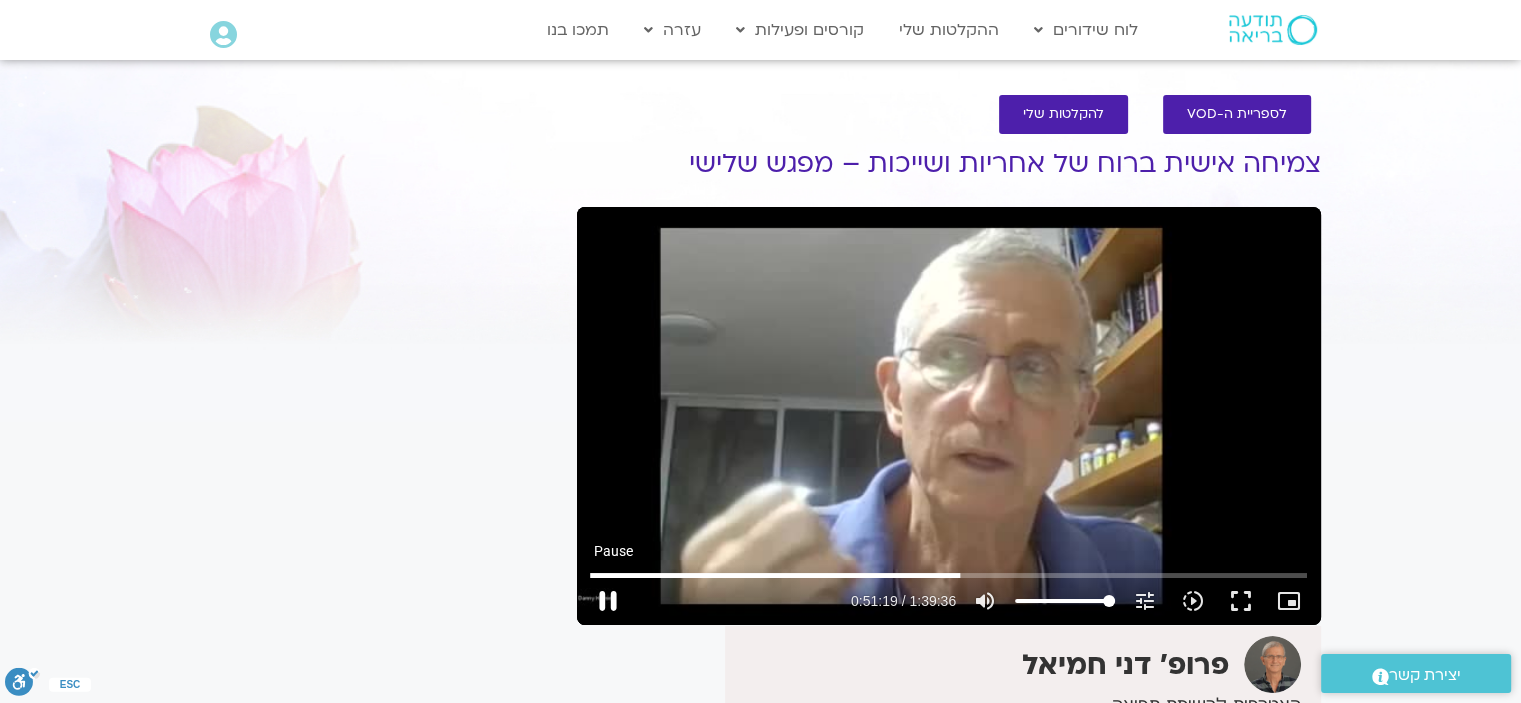 click on "pause" at bounding box center (608, 601) 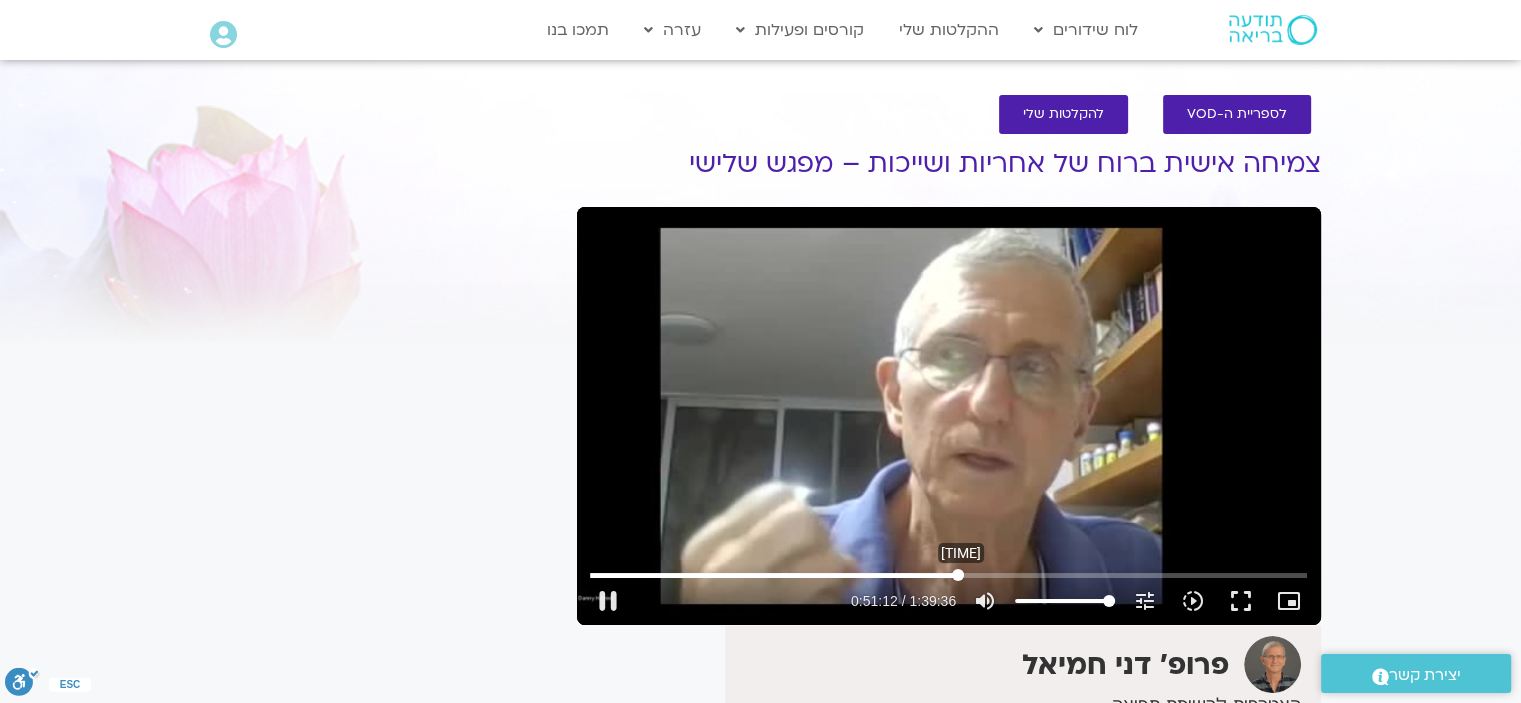 click at bounding box center (948, 575) 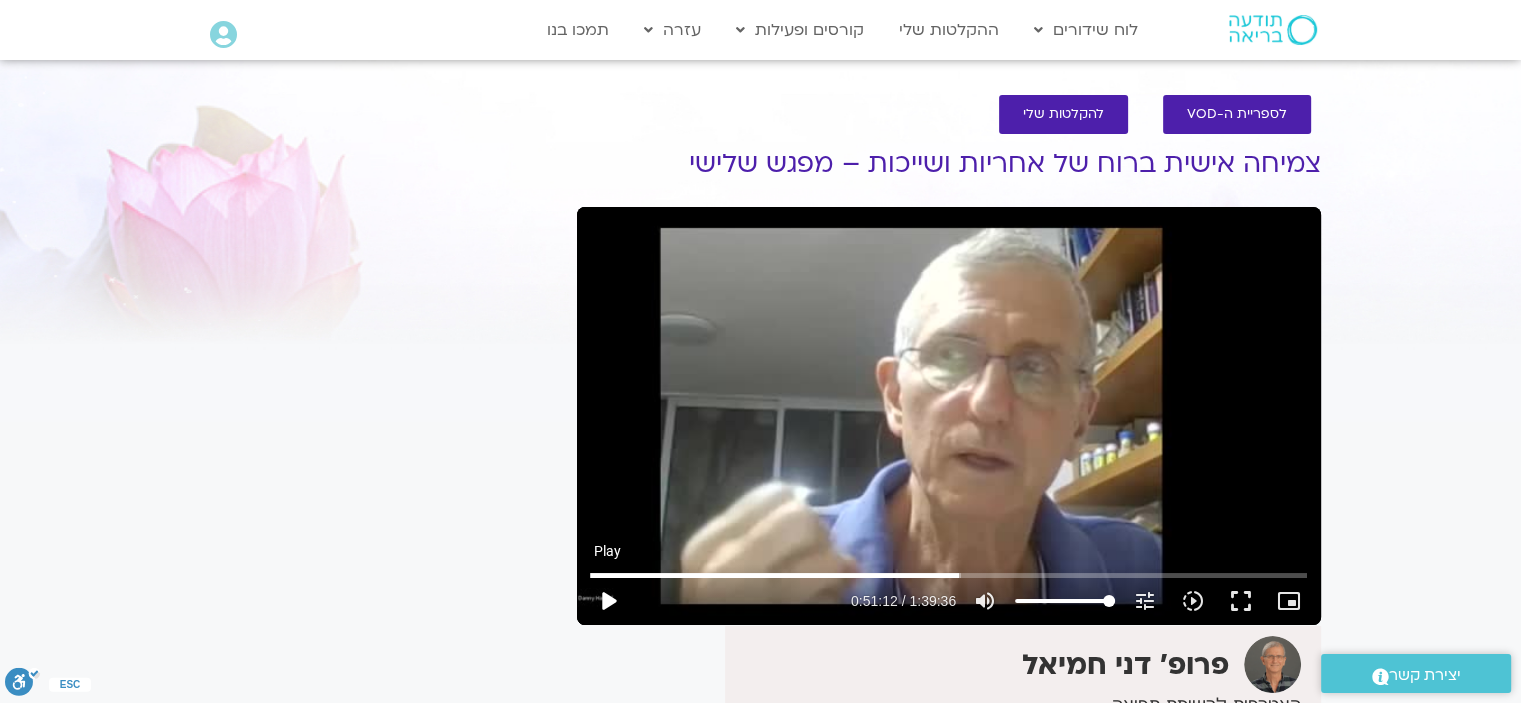 click on "play_arrow" at bounding box center [608, 601] 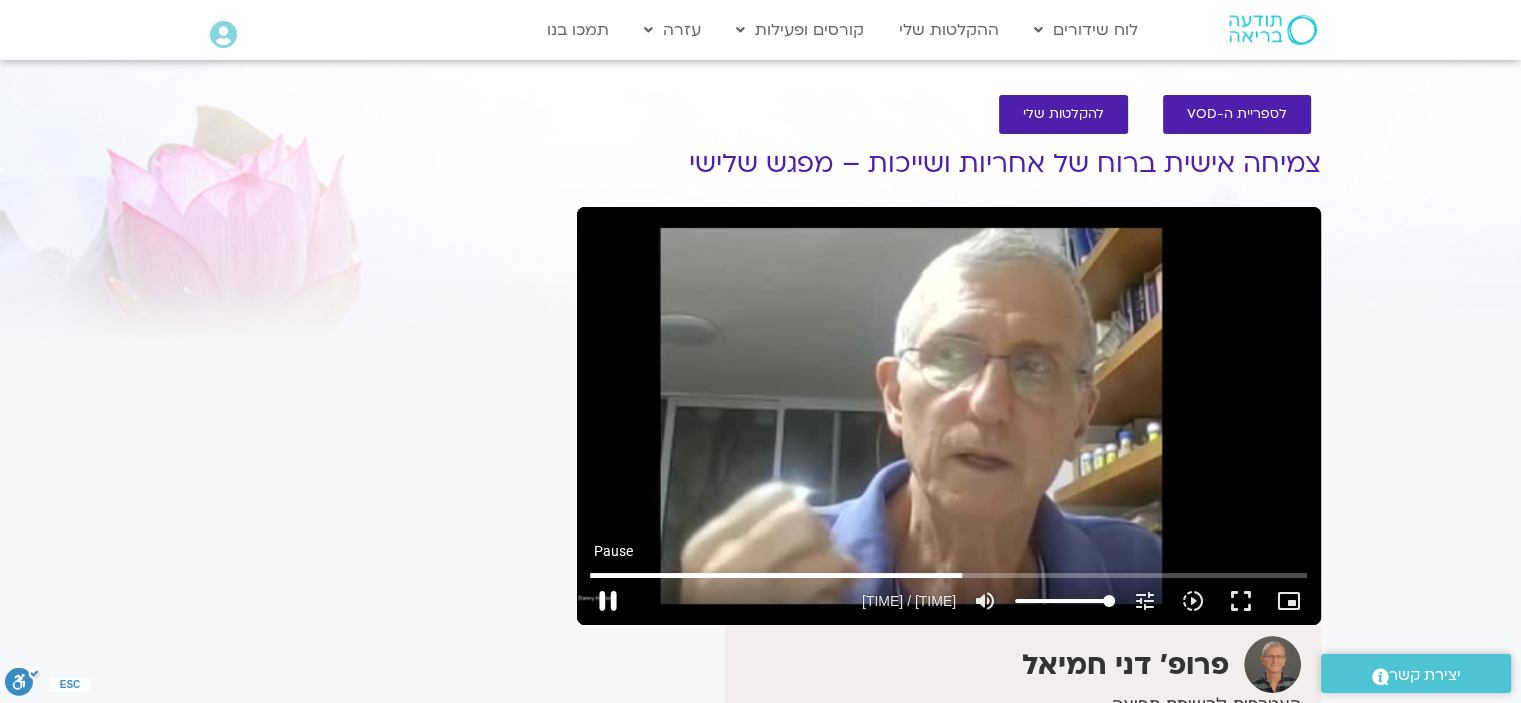 click on "pause" at bounding box center [608, 601] 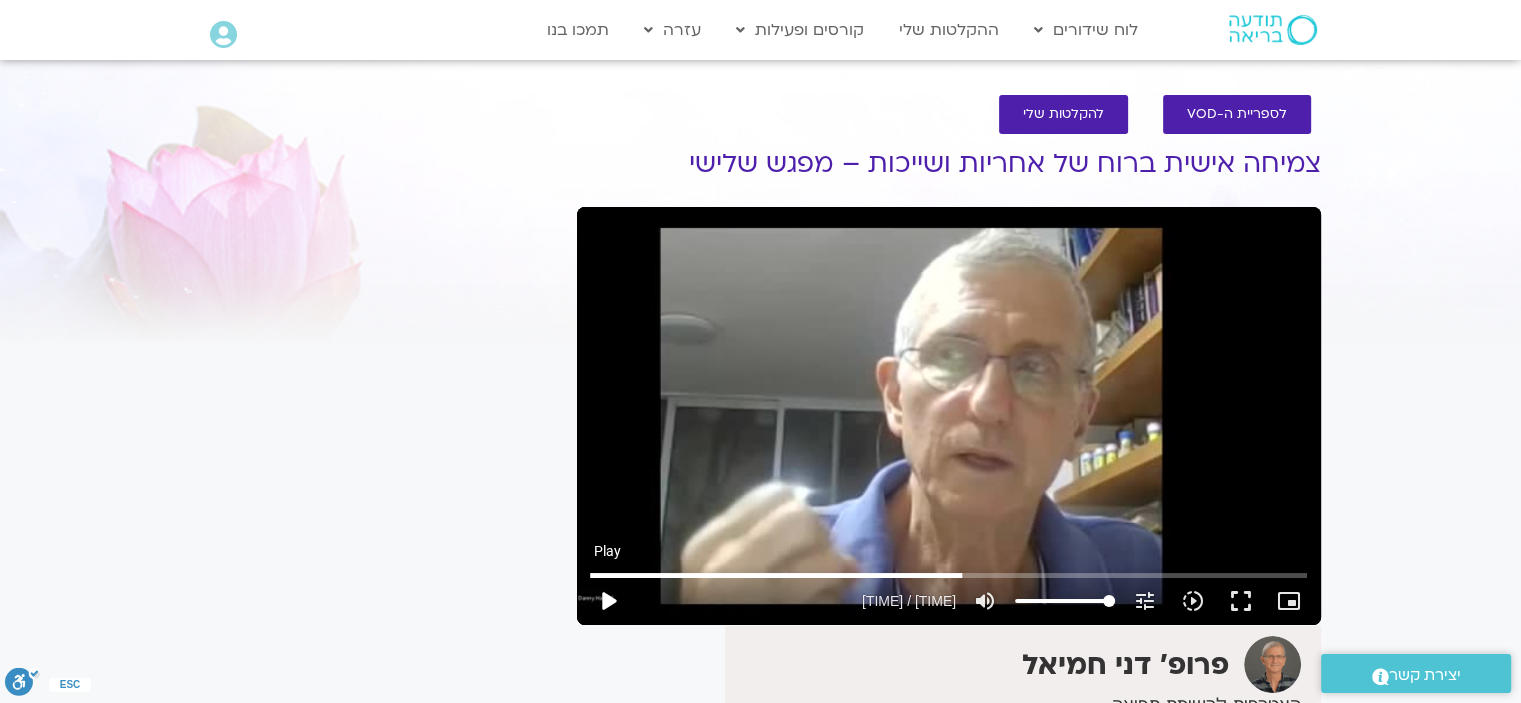 click on "play_arrow" at bounding box center [608, 601] 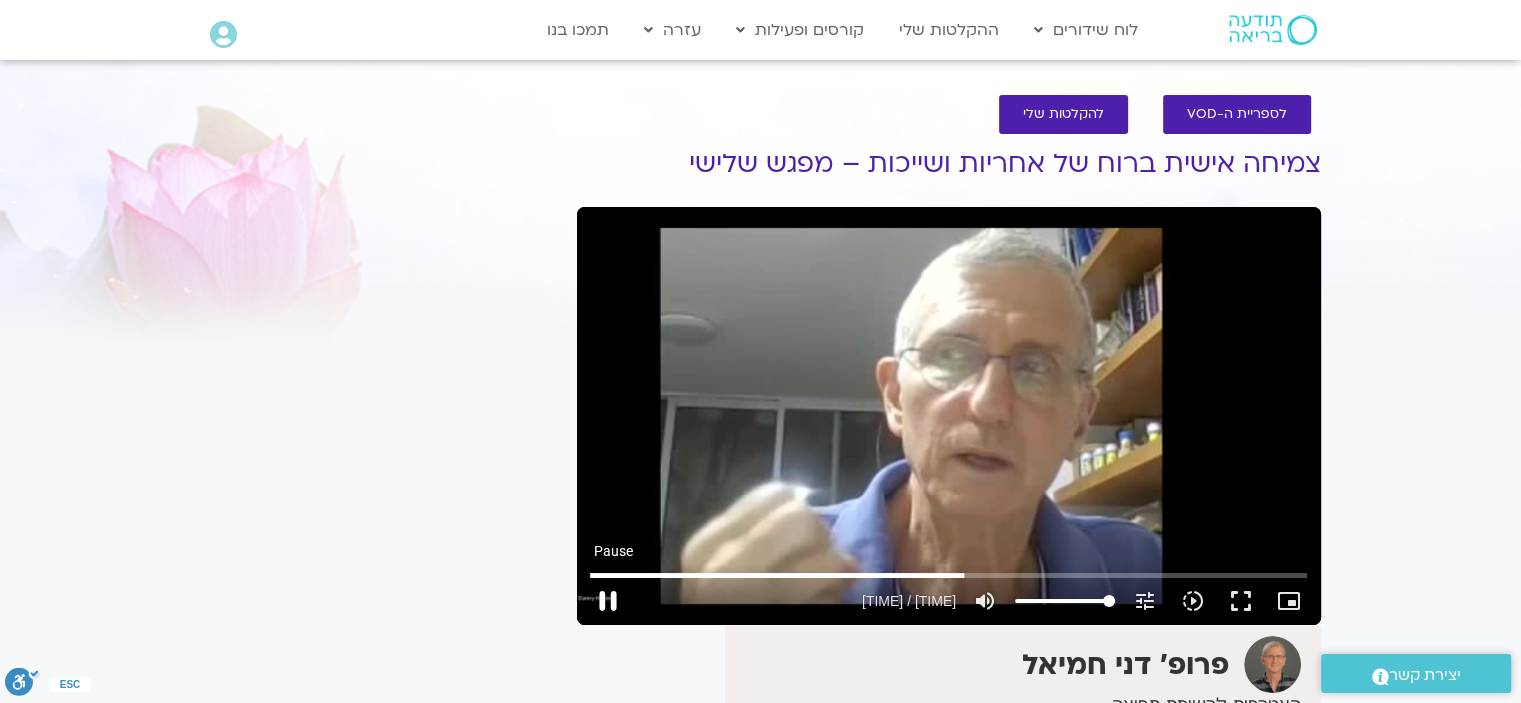 click on "pause" at bounding box center (608, 601) 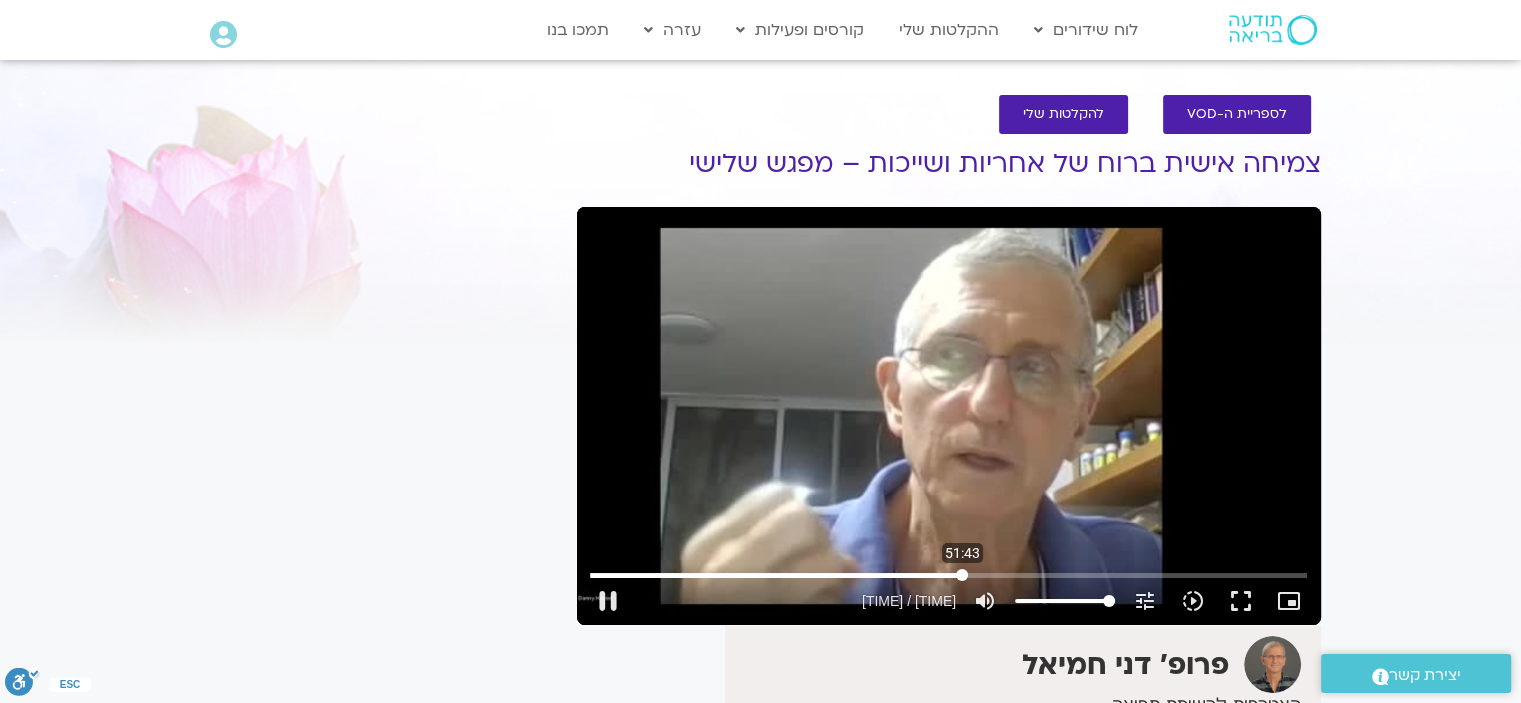click at bounding box center (948, 575) 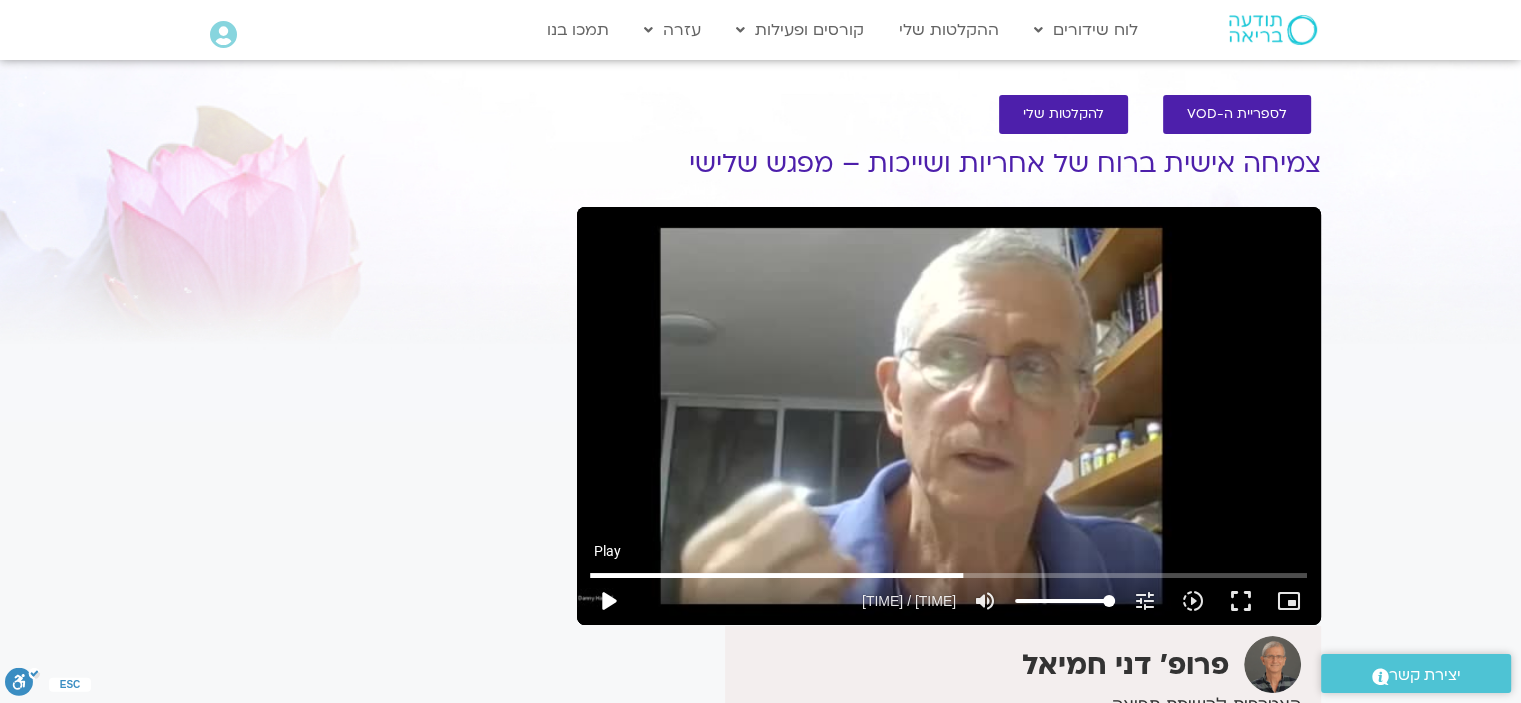 click on "play_arrow" at bounding box center (608, 601) 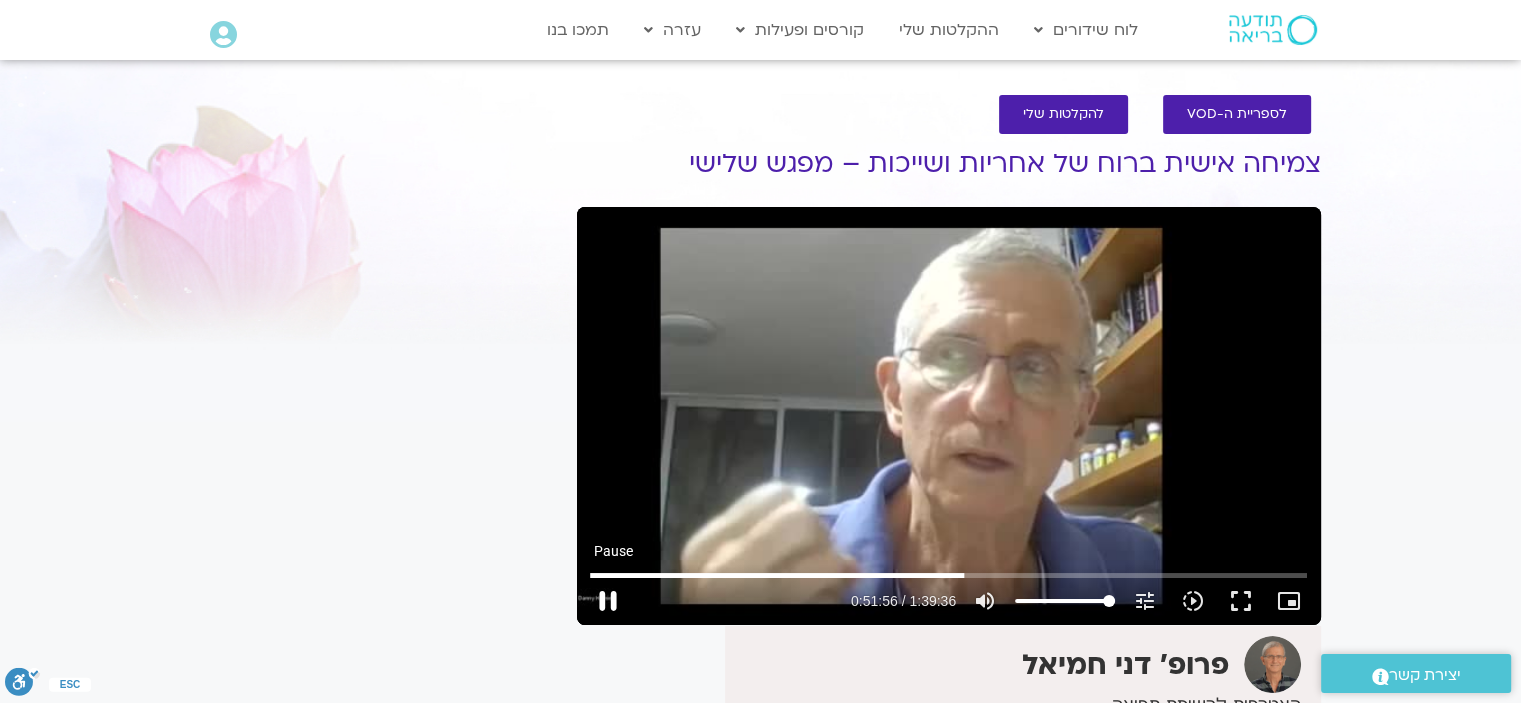click on "pause" at bounding box center (608, 601) 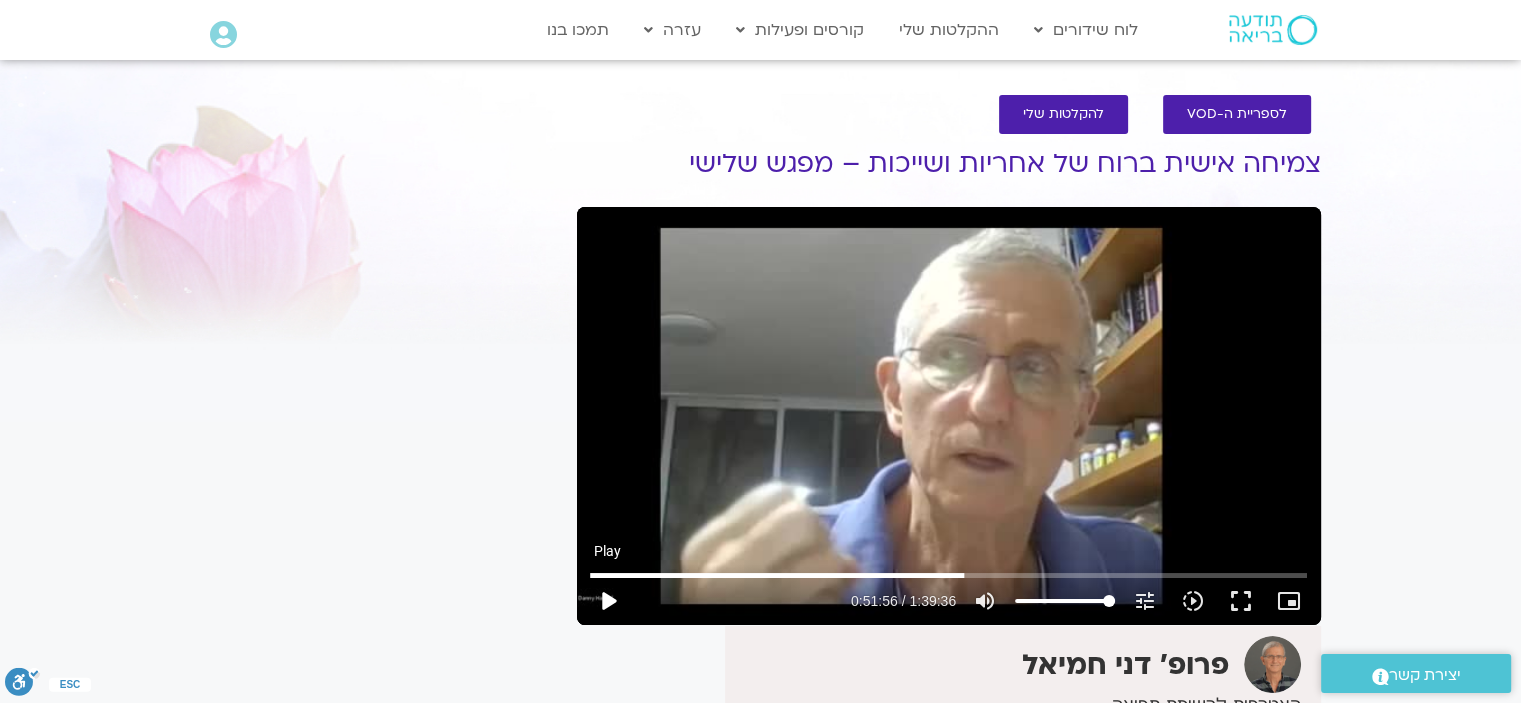 click on "play_arrow" at bounding box center (608, 601) 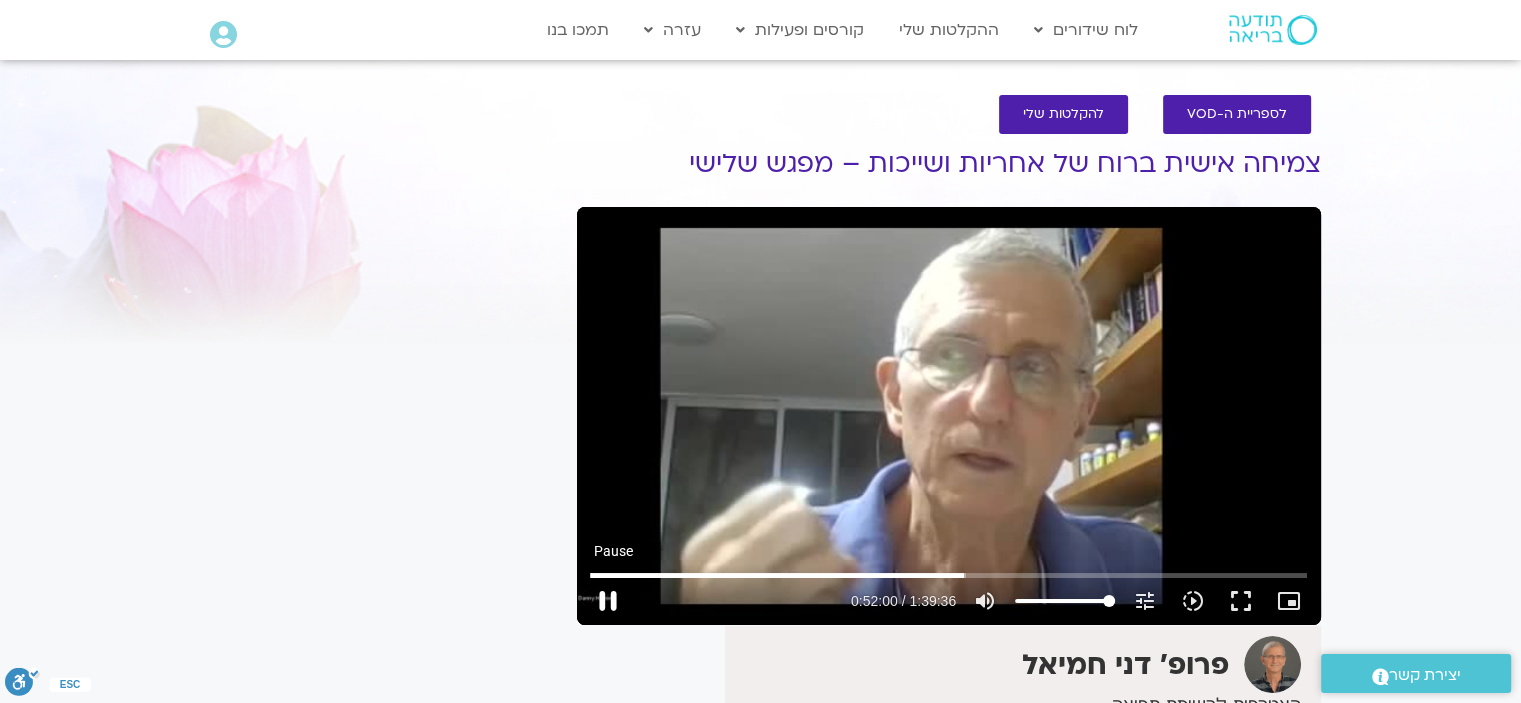 click on "pause" at bounding box center [608, 601] 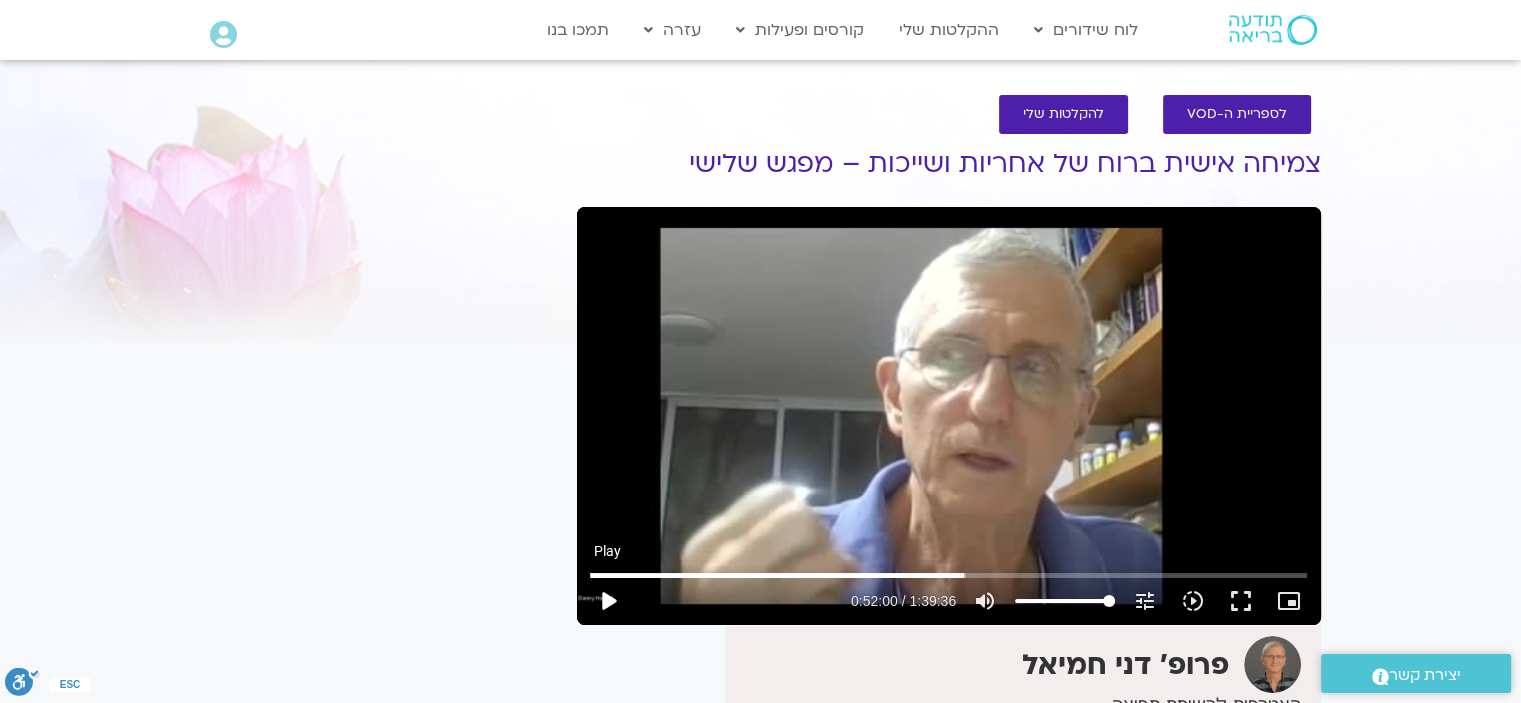 click on "play_arrow" at bounding box center (608, 601) 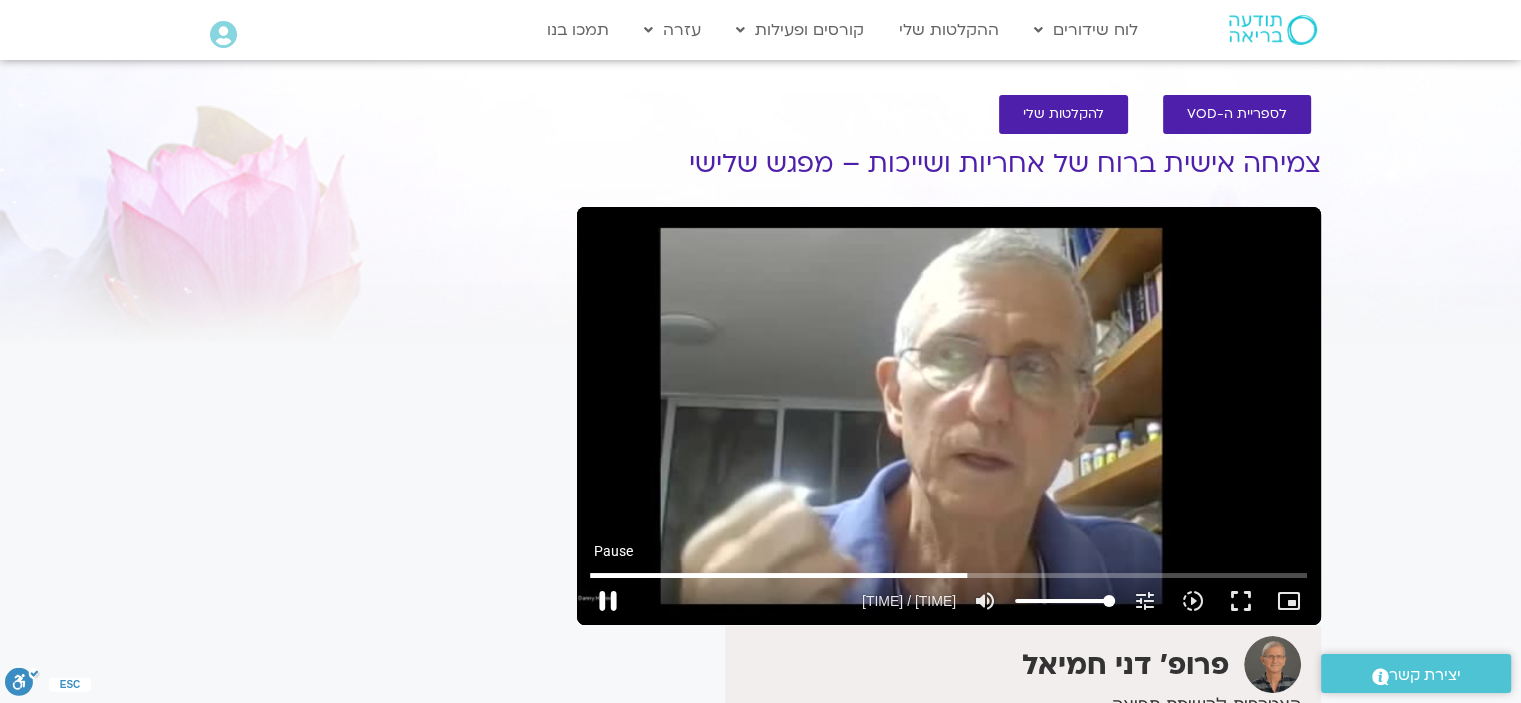 click on "pause" at bounding box center (608, 601) 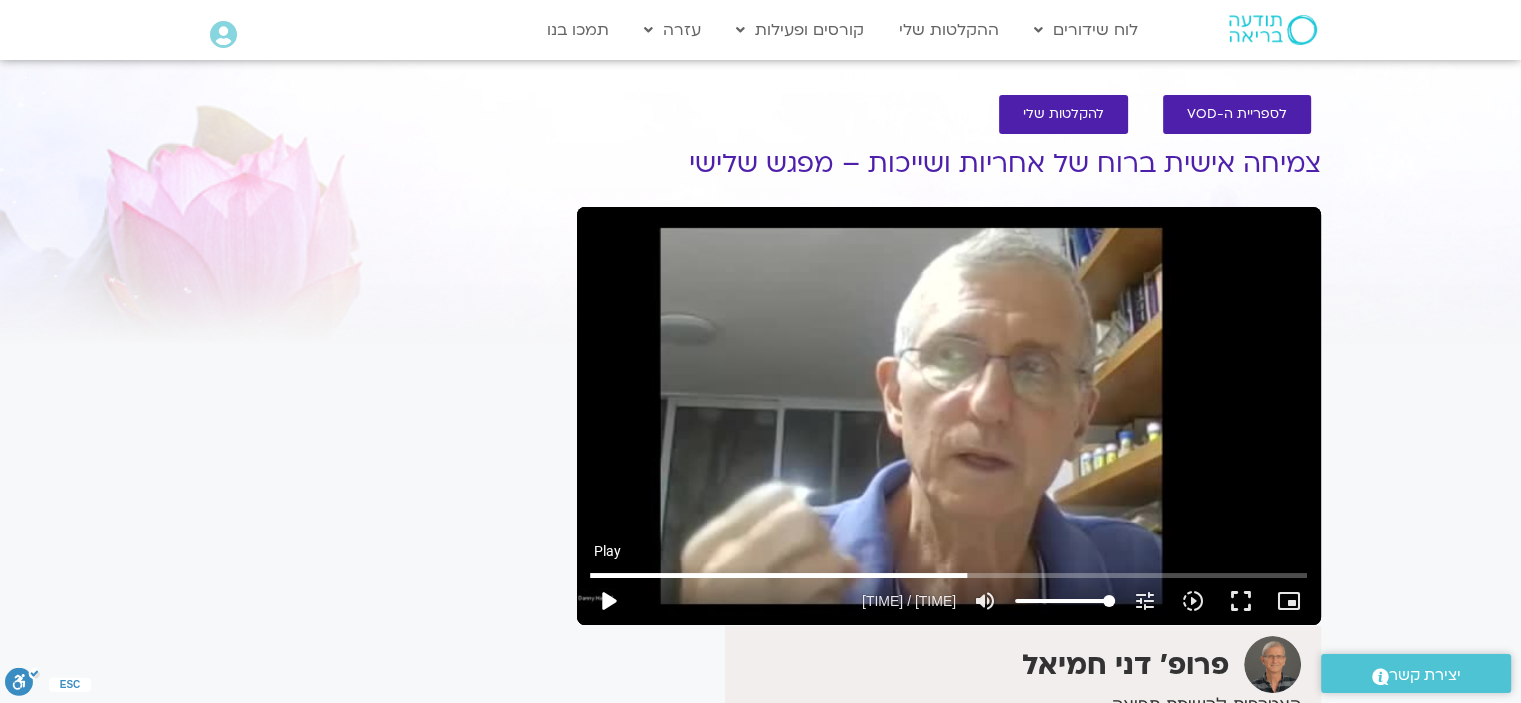 click on "play_arrow" at bounding box center (608, 601) 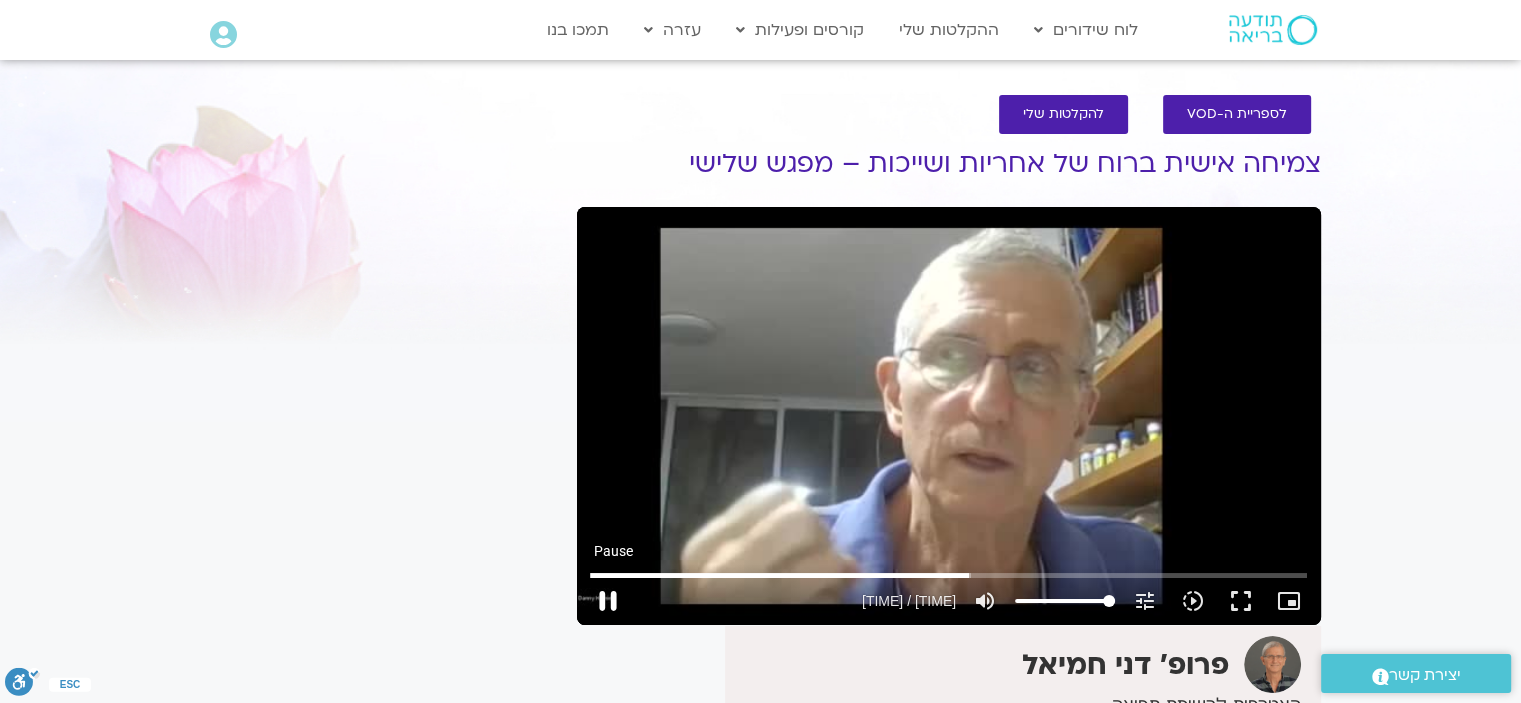 click on "pause" at bounding box center [608, 601] 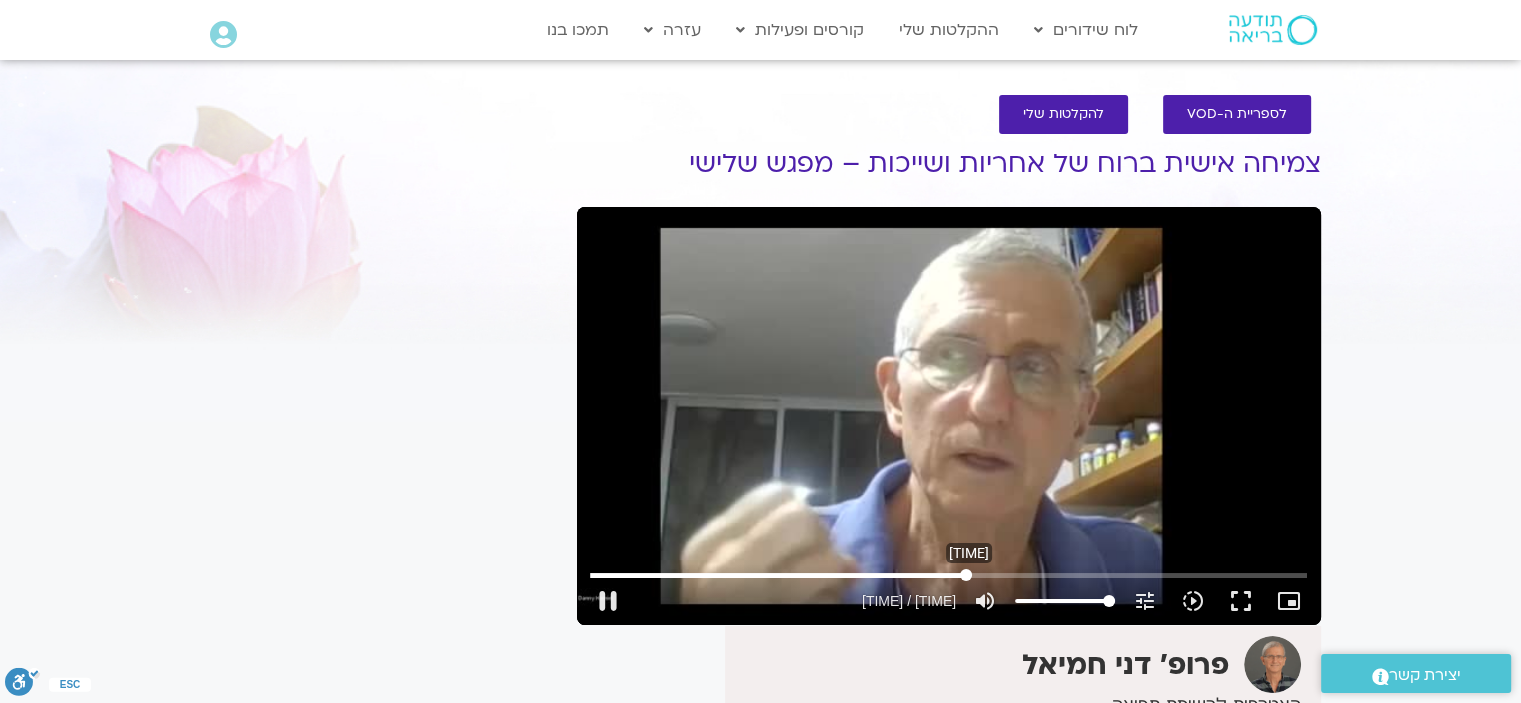 click at bounding box center [948, 575] 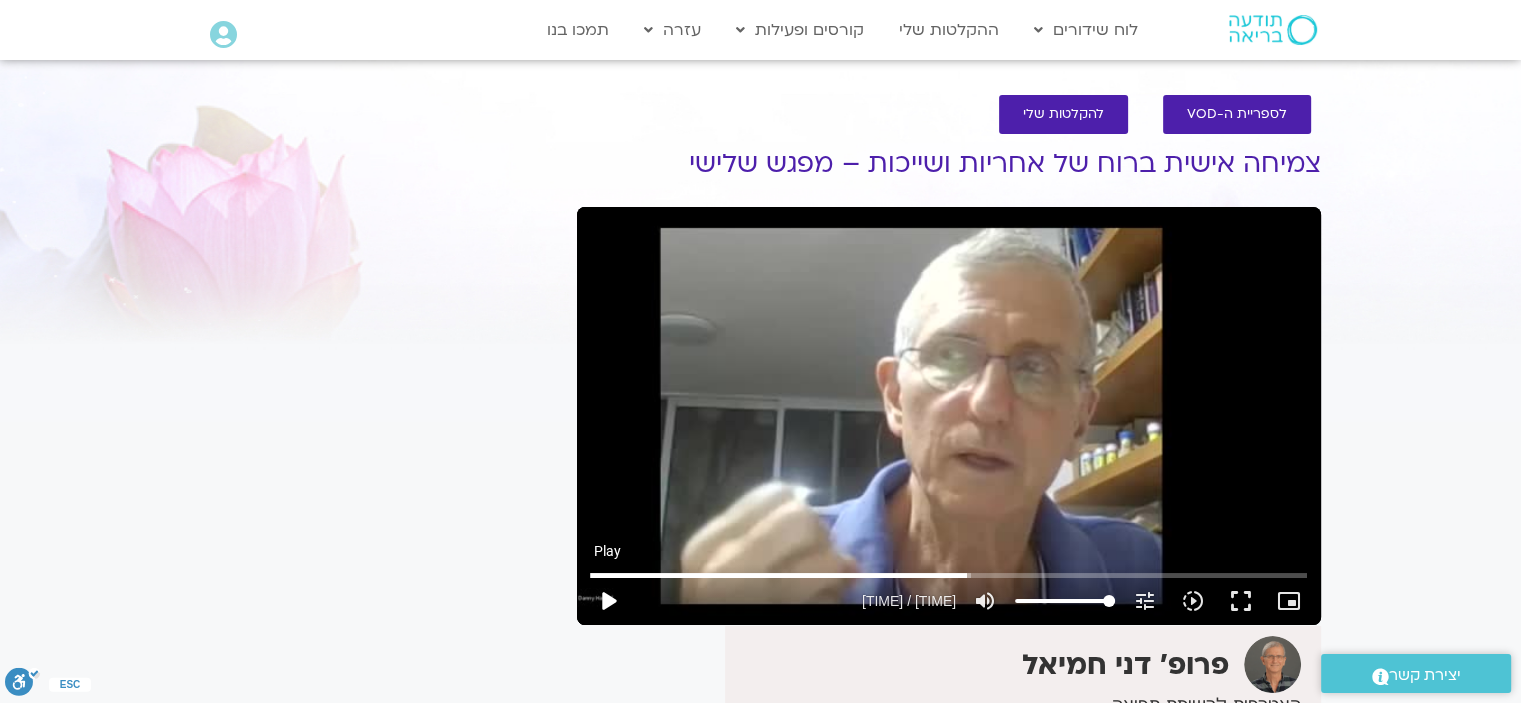 click on "play_arrow" at bounding box center (608, 601) 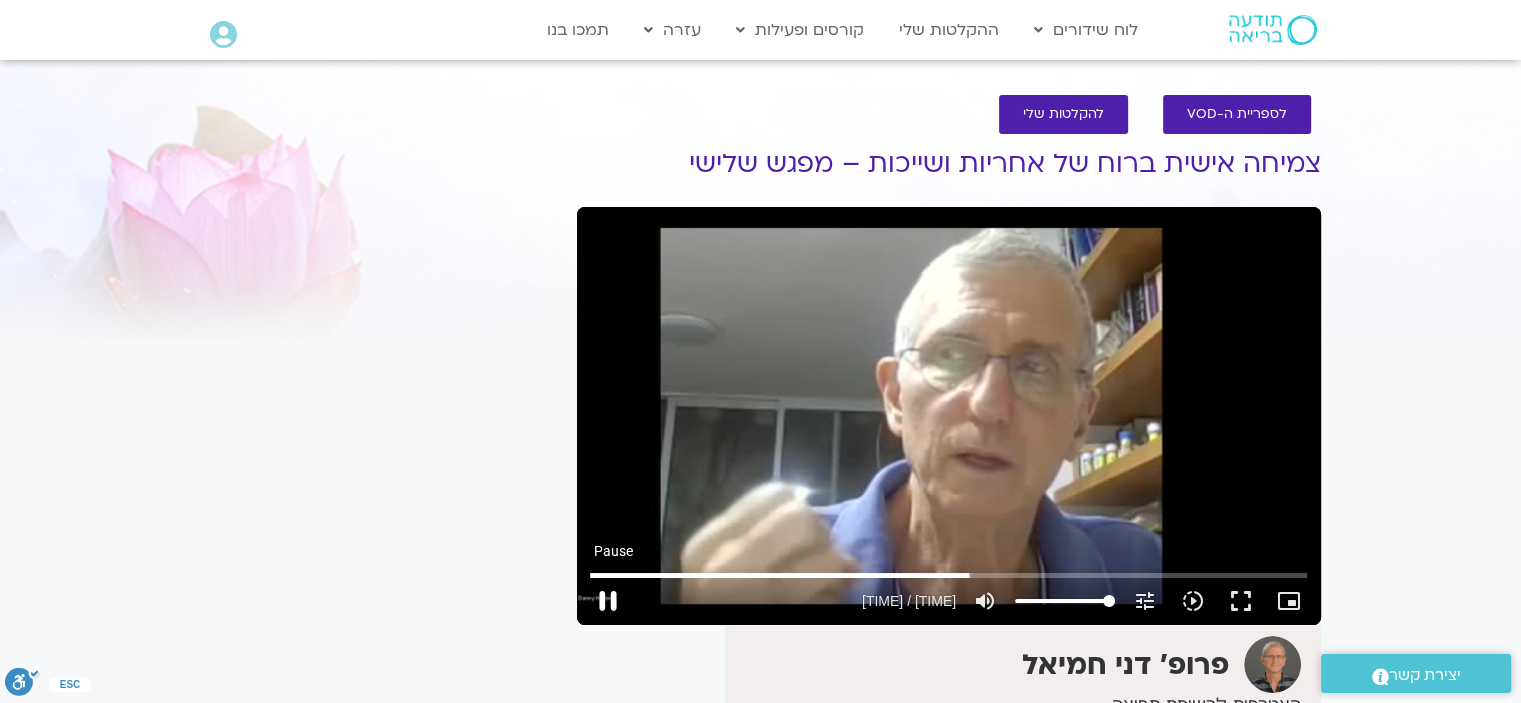 click on "pause" at bounding box center [608, 601] 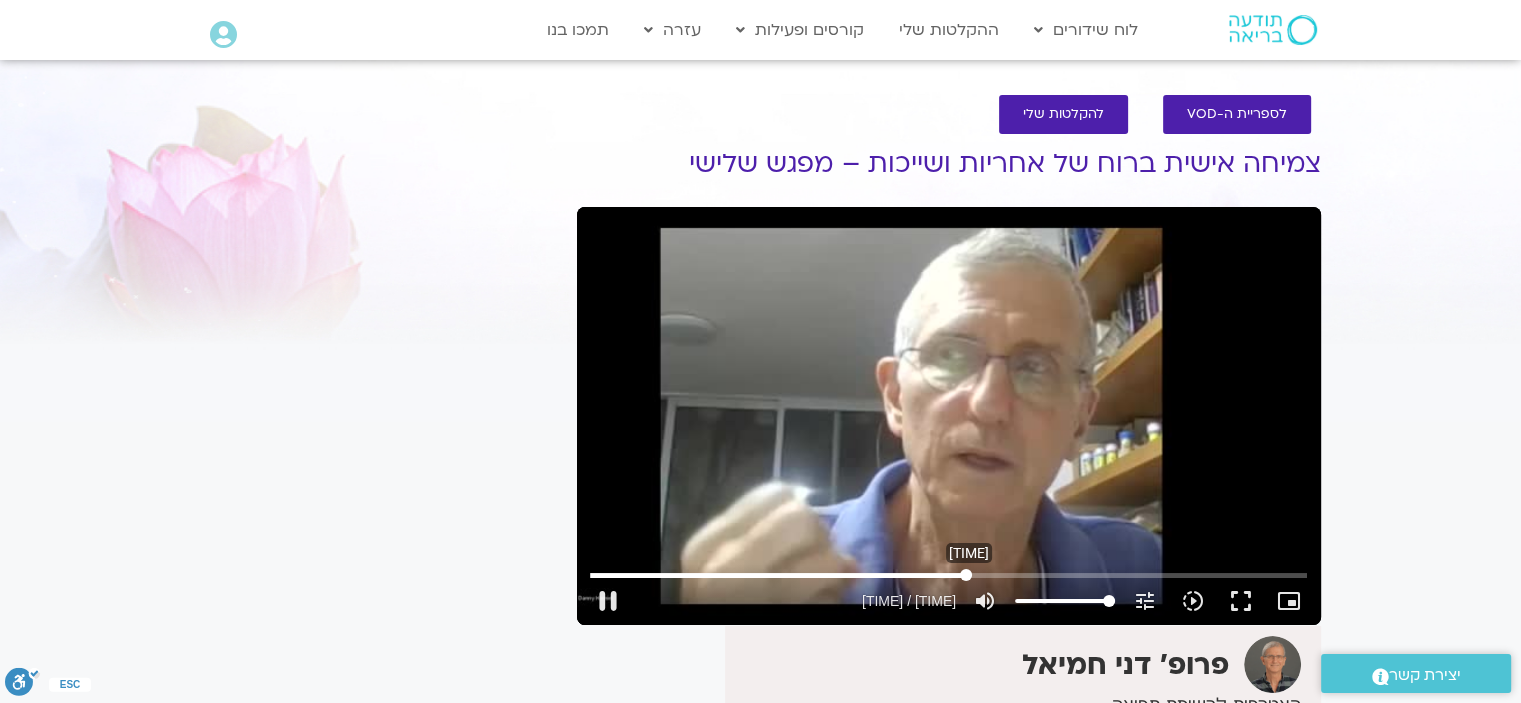 click at bounding box center [948, 575] 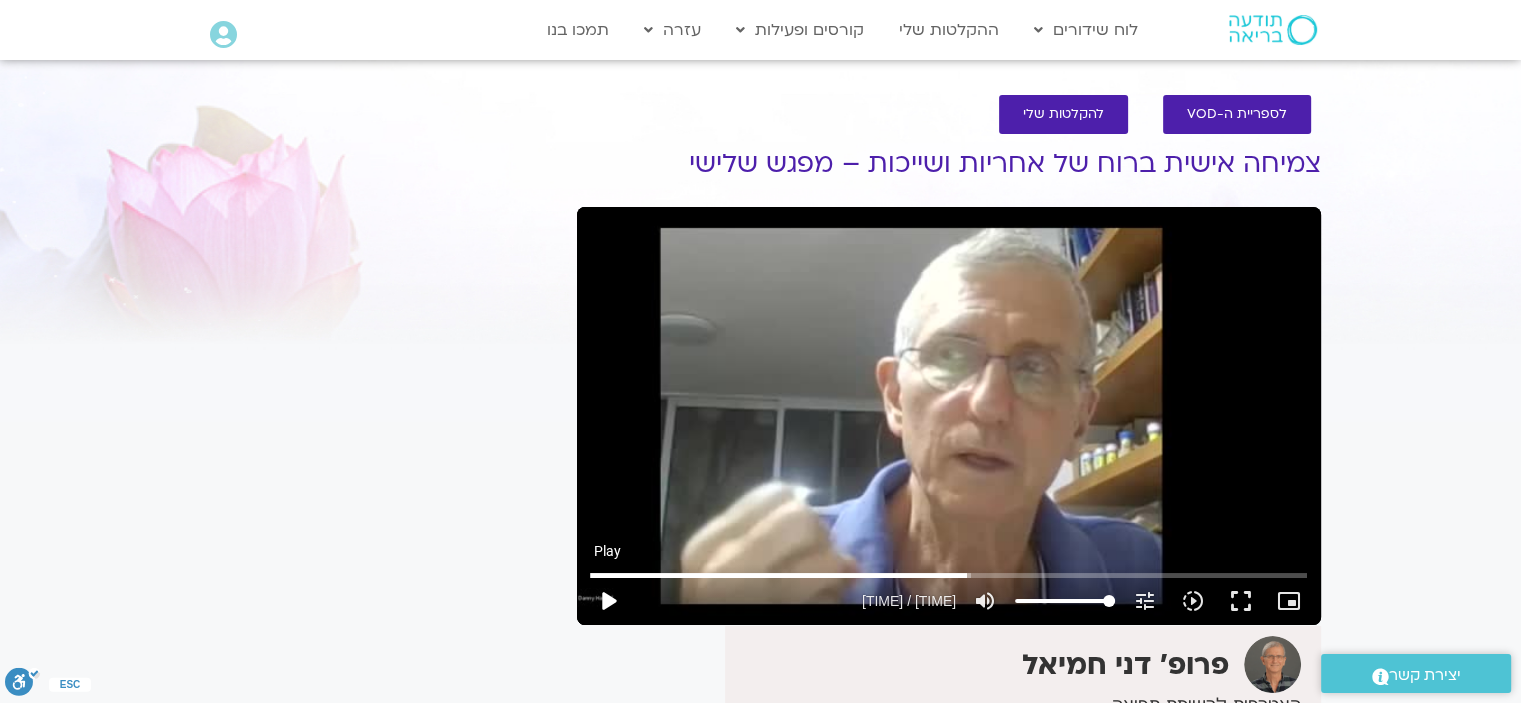 click on "play_arrow" at bounding box center [608, 601] 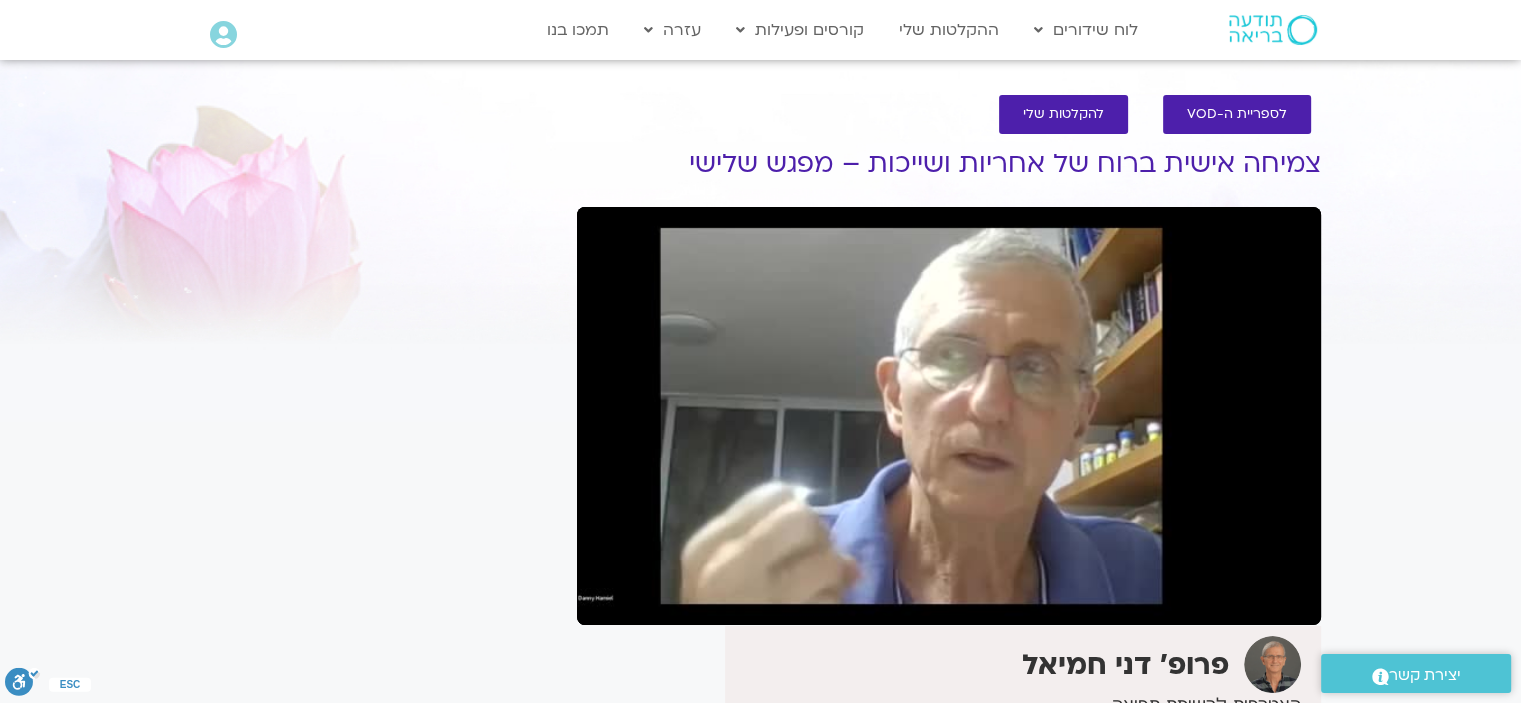 click on "pause" at bounding box center [608, 601] 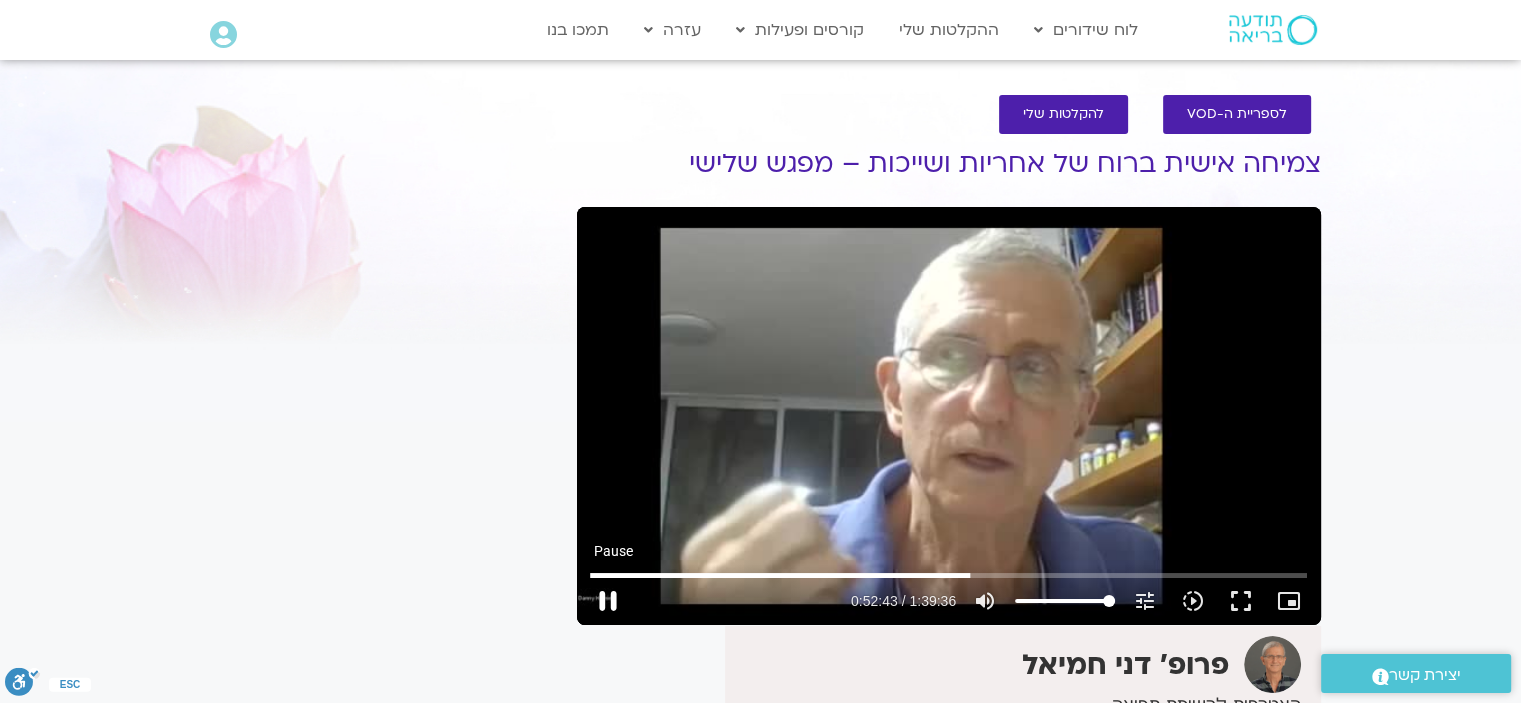 click on "pause" at bounding box center [608, 601] 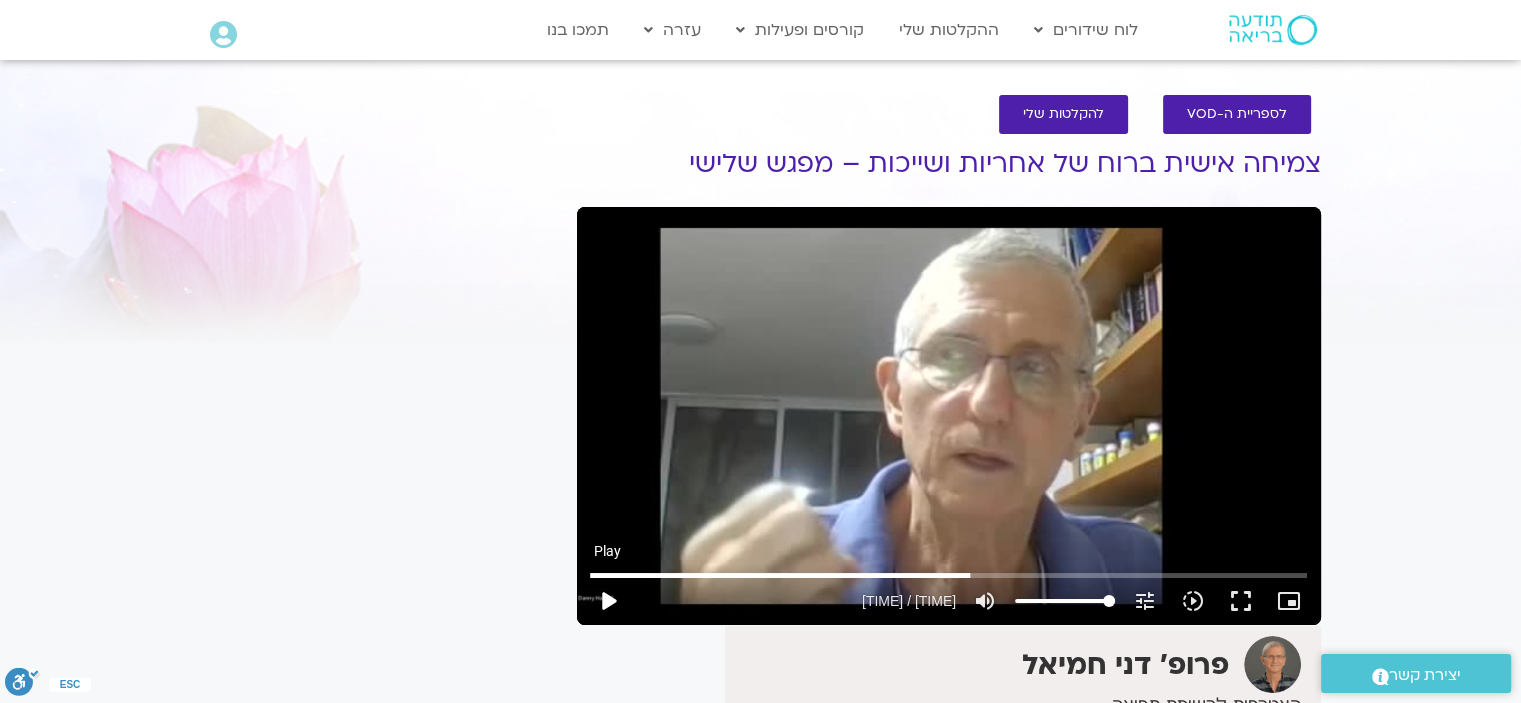 click on "play_arrow" at bounding box center [608, 601] 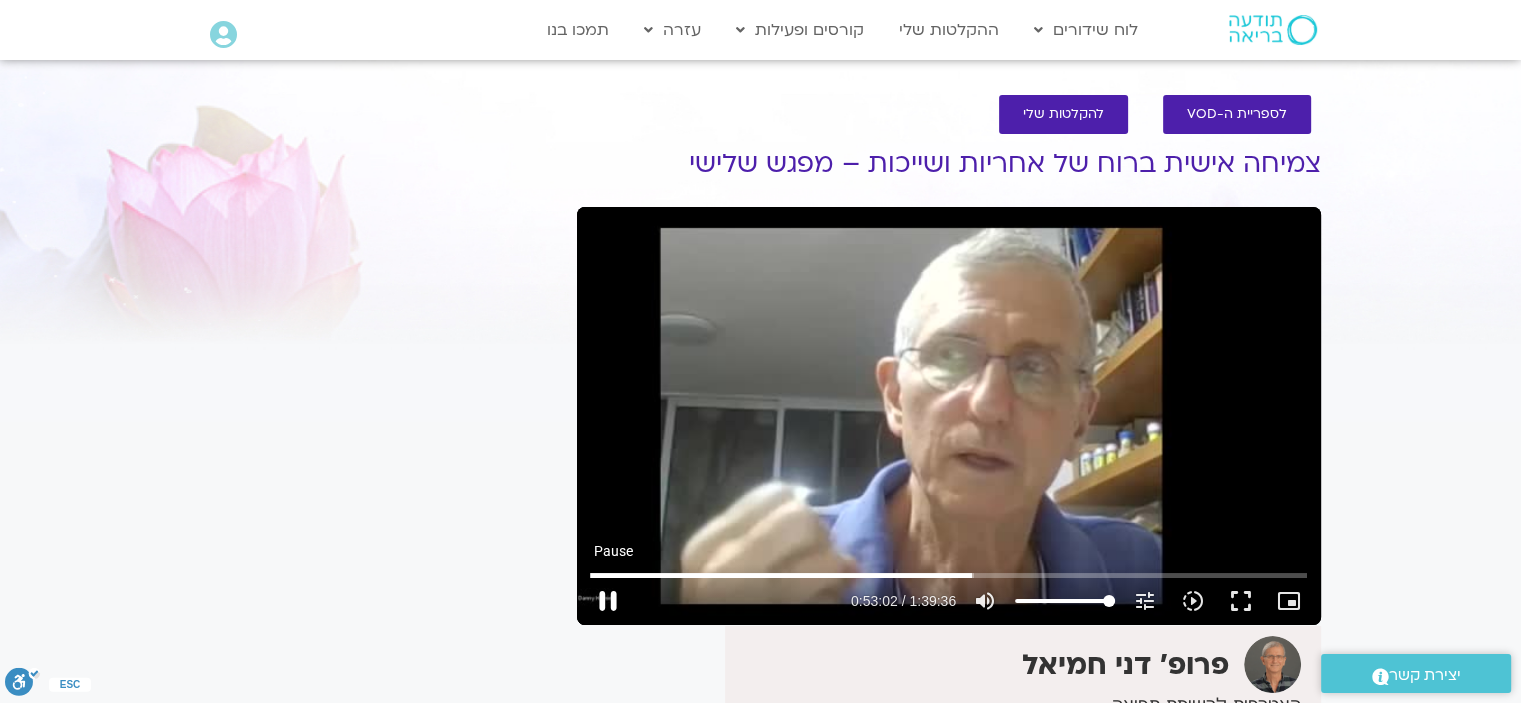 click on "pause" at bounding box center [608, 601] 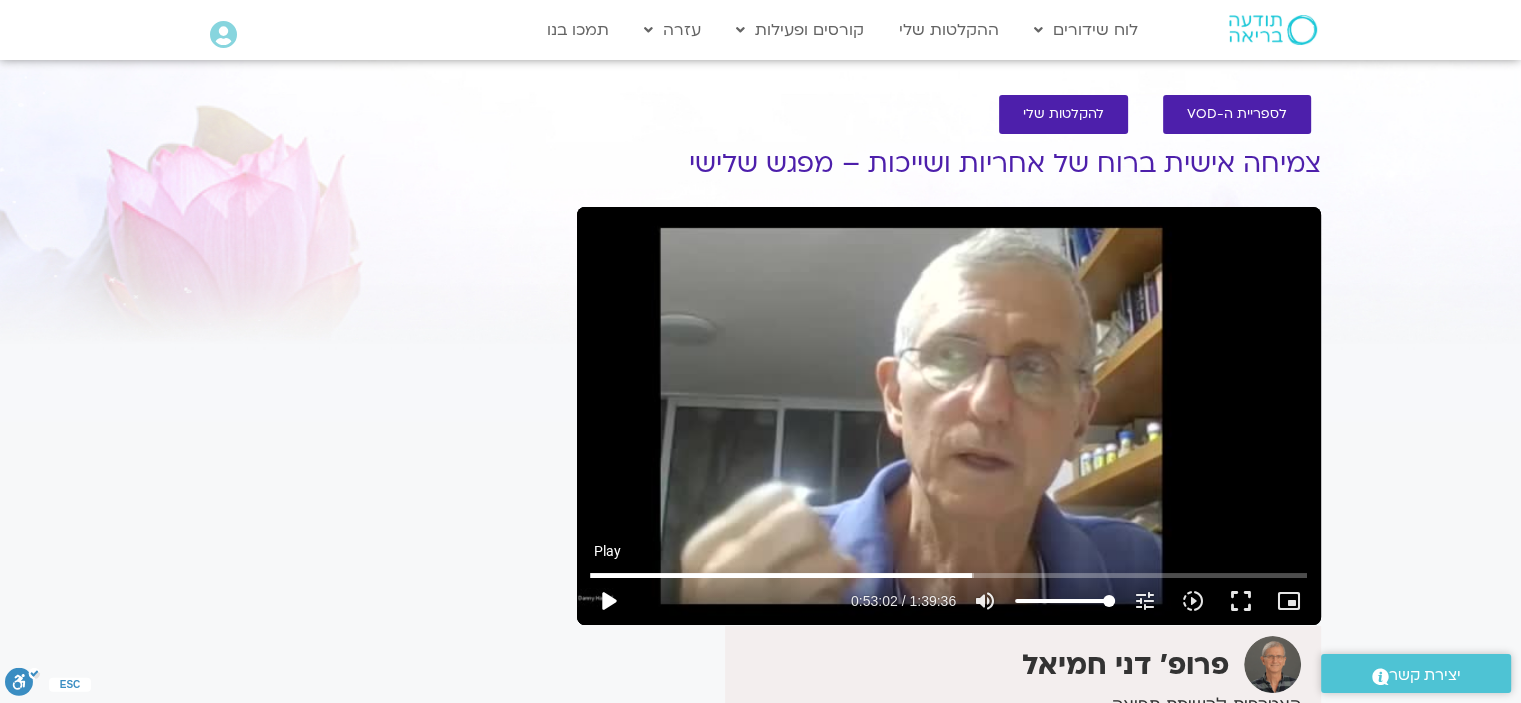 click on "play_arrow" at bounding box center [608, 601] 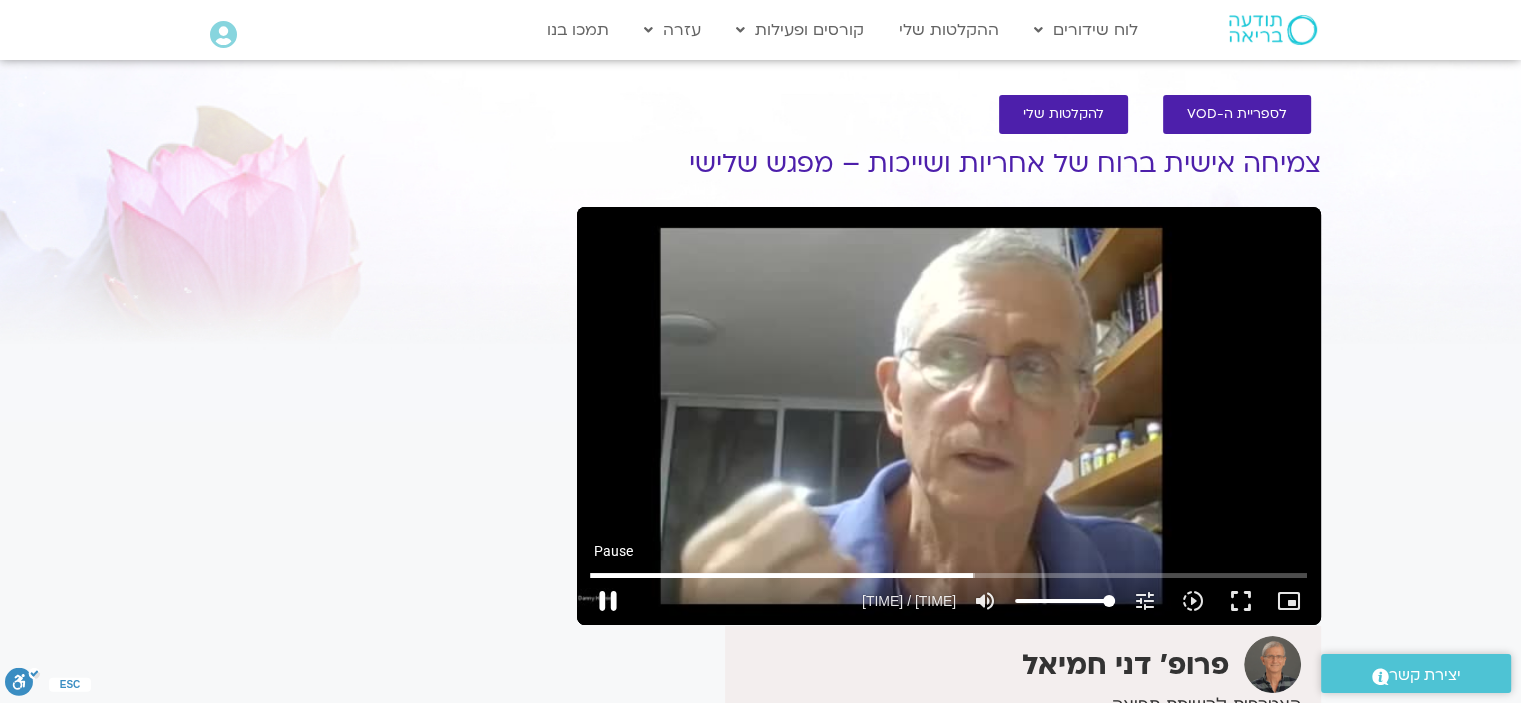 click on "pause" at bounding box center (608, 601) 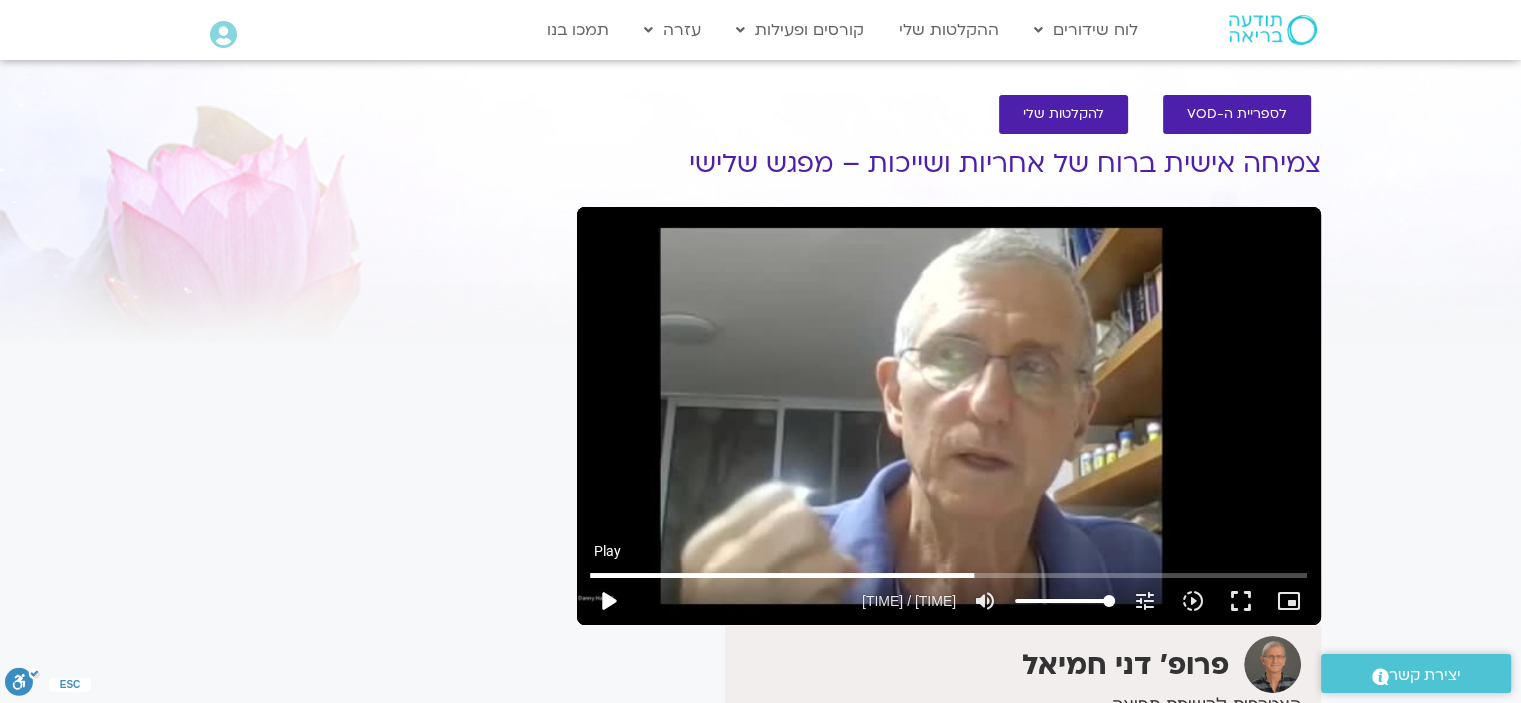 click on "play_arrow" at bounding box center [608, 601] 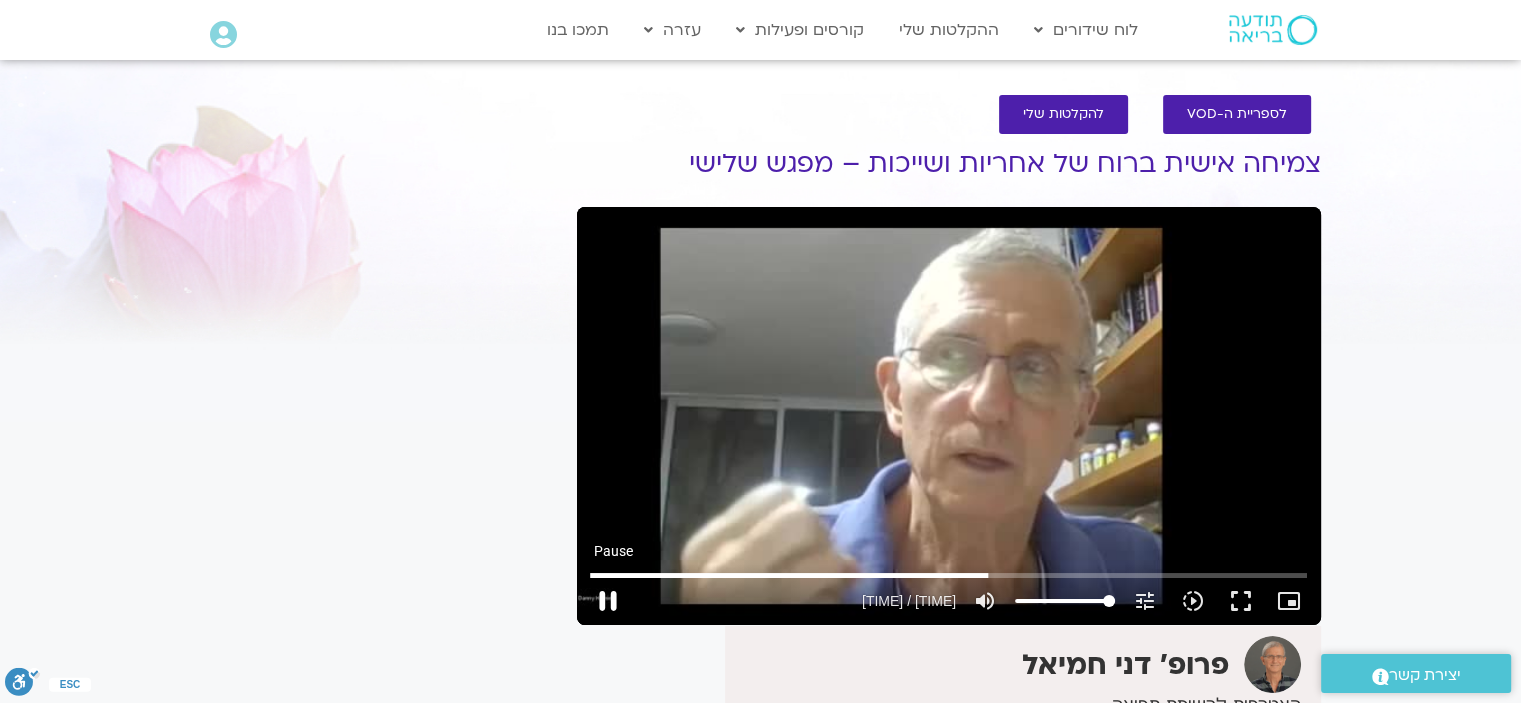 click on "pause" at bounding box center [608, 601] 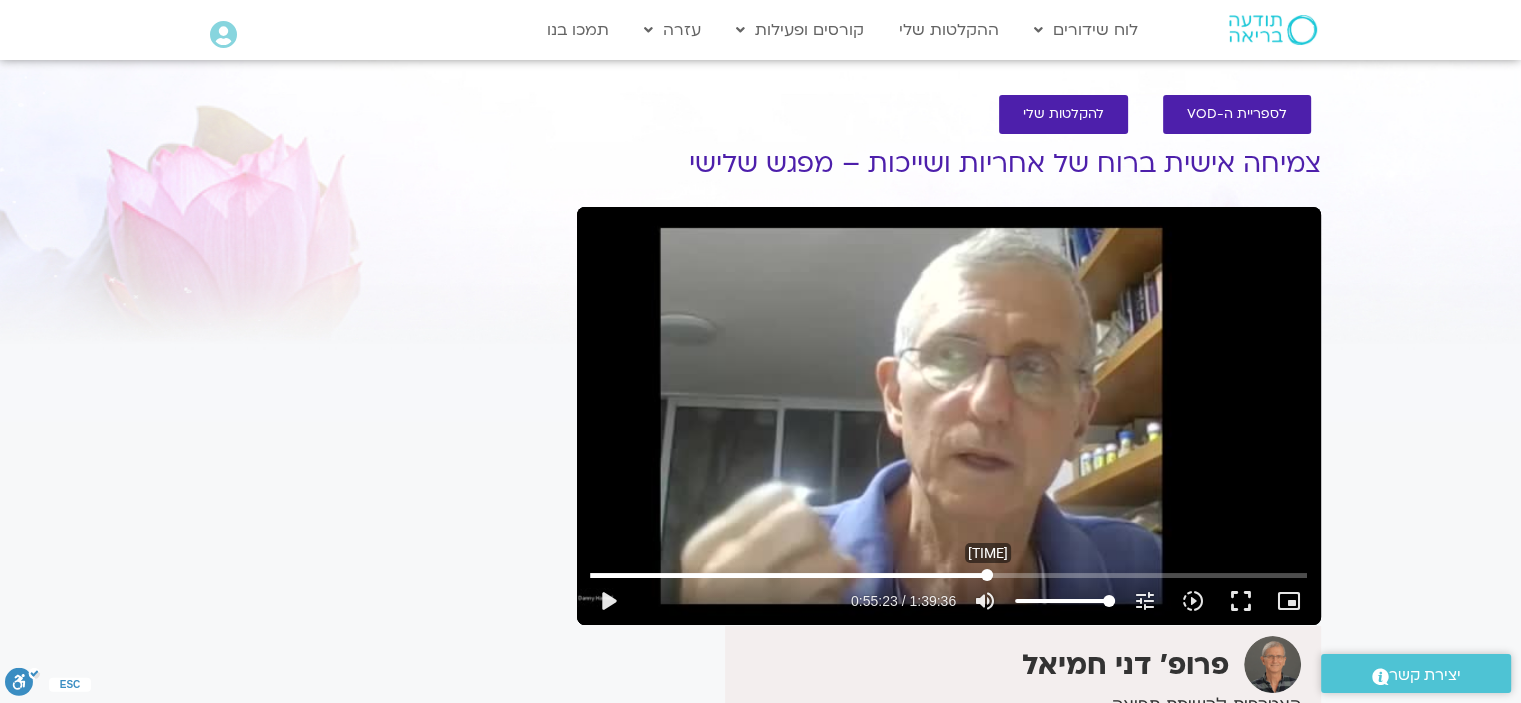 click at bounding box center [948, 575] 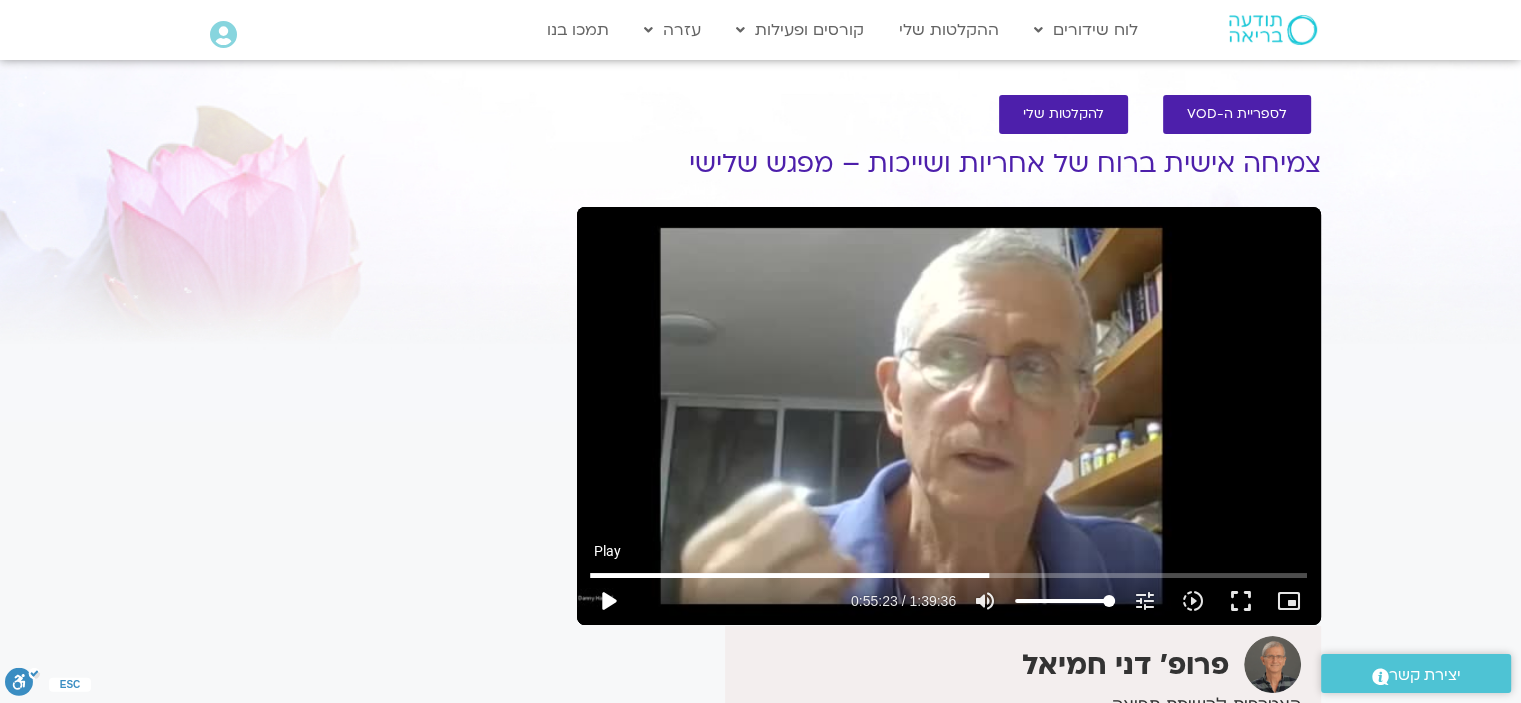 click on "play_arrow" at bounding box center (608, 601) 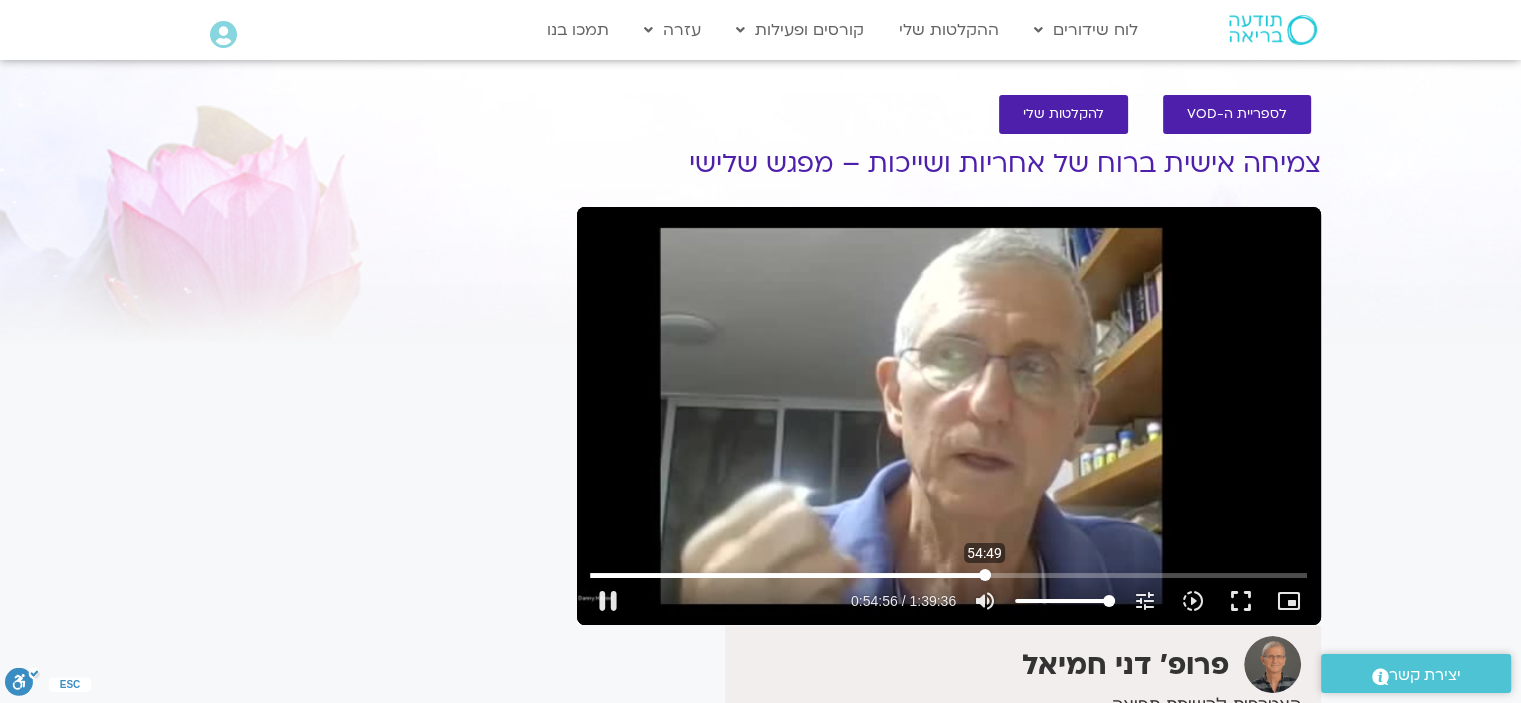 click at bounding box center (948, 575) 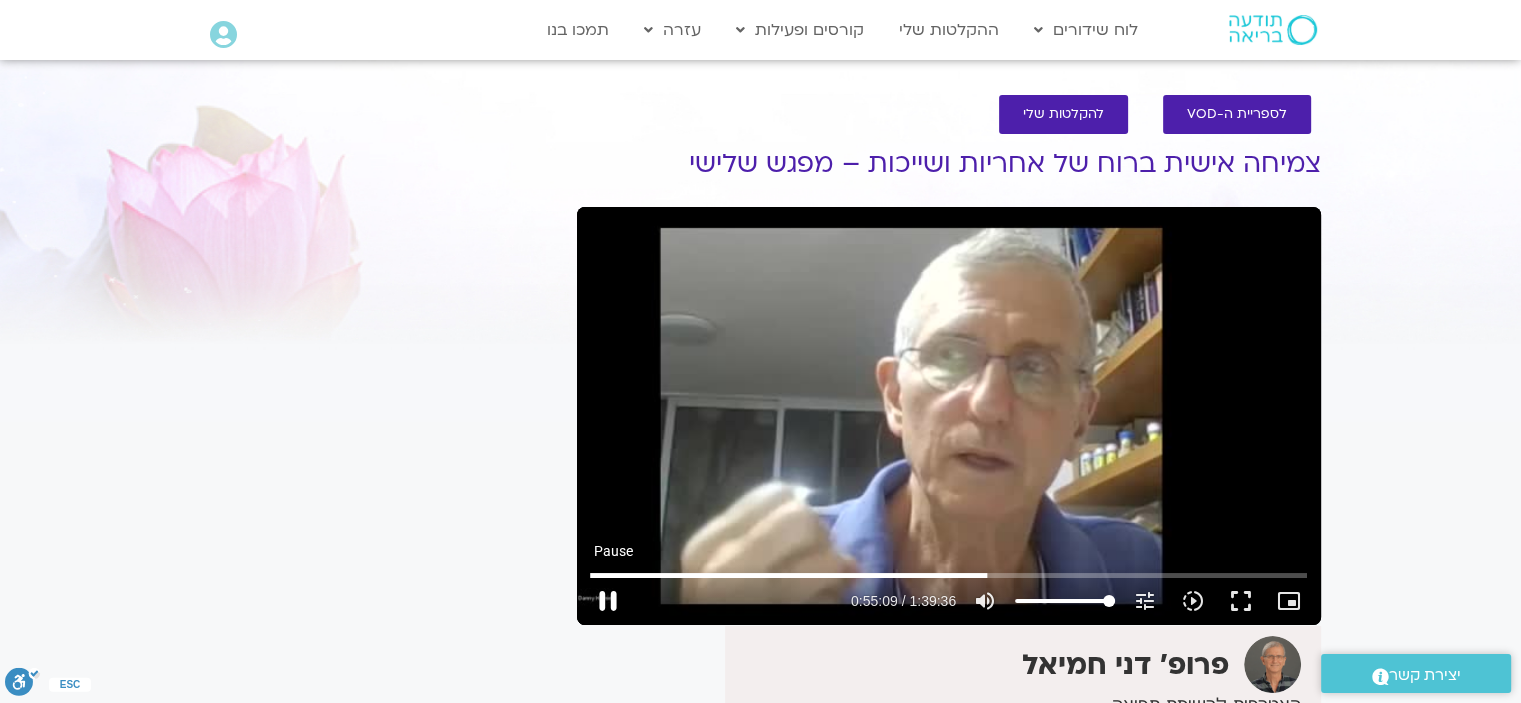click on "pause" at bounding box center [608, 601] 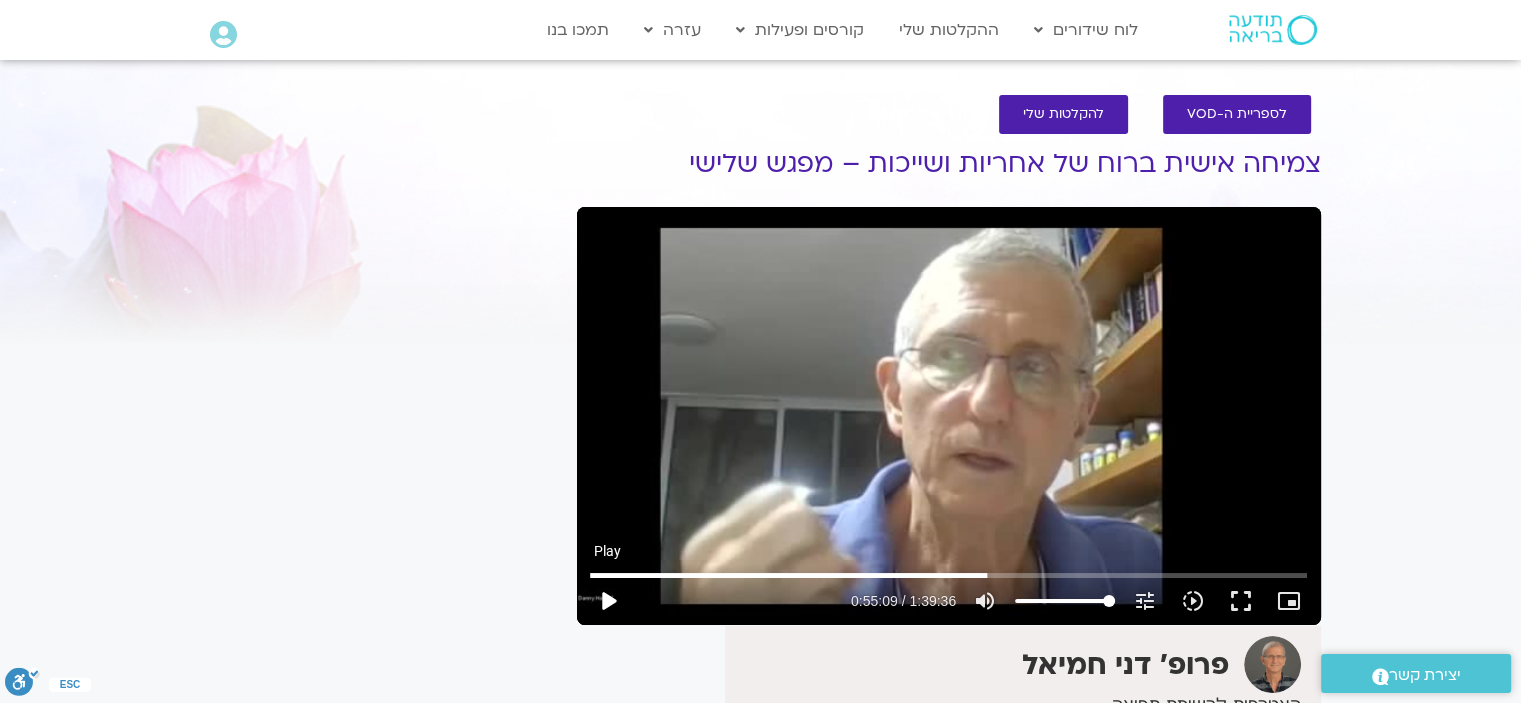 click on "play_arrow" at bounding box center [608, 601] 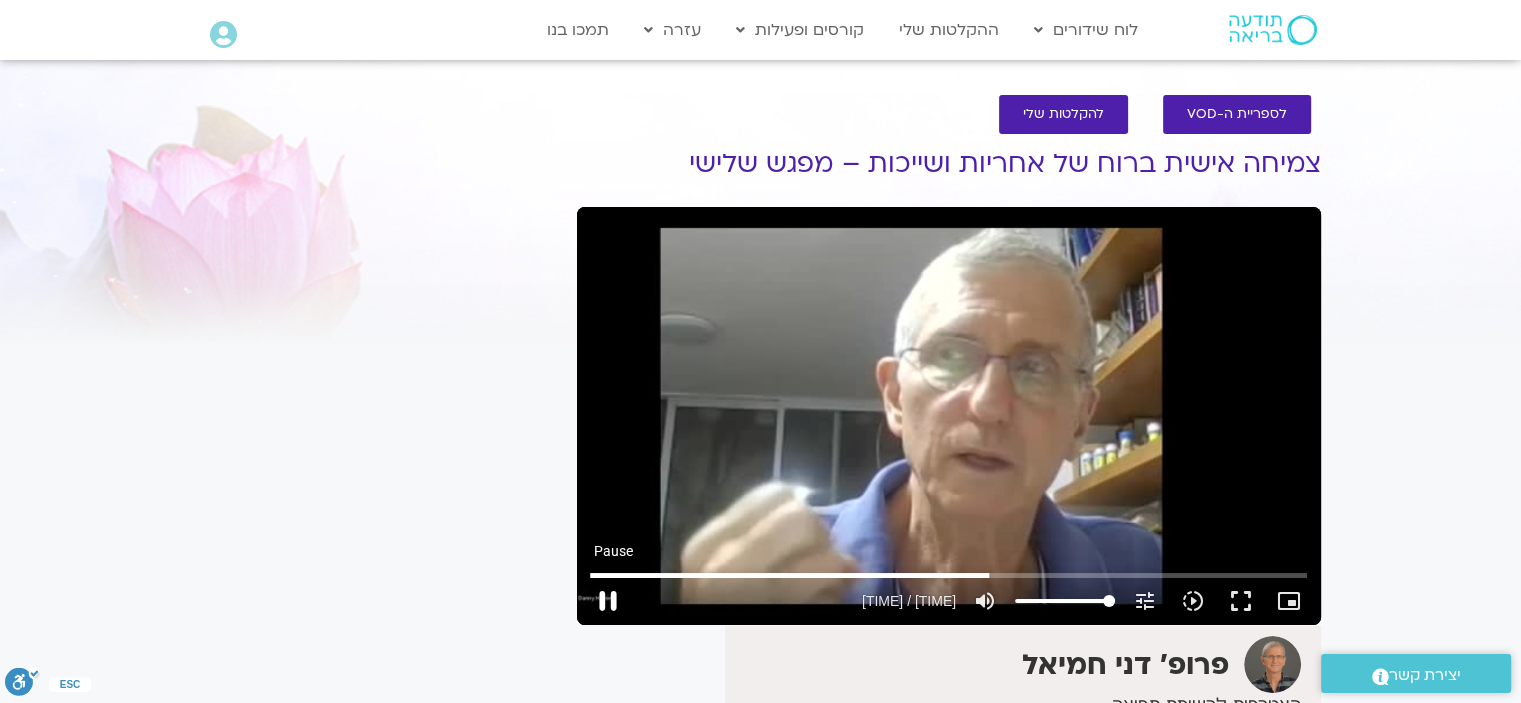 click on "pause" at bounding box center (608, 601) 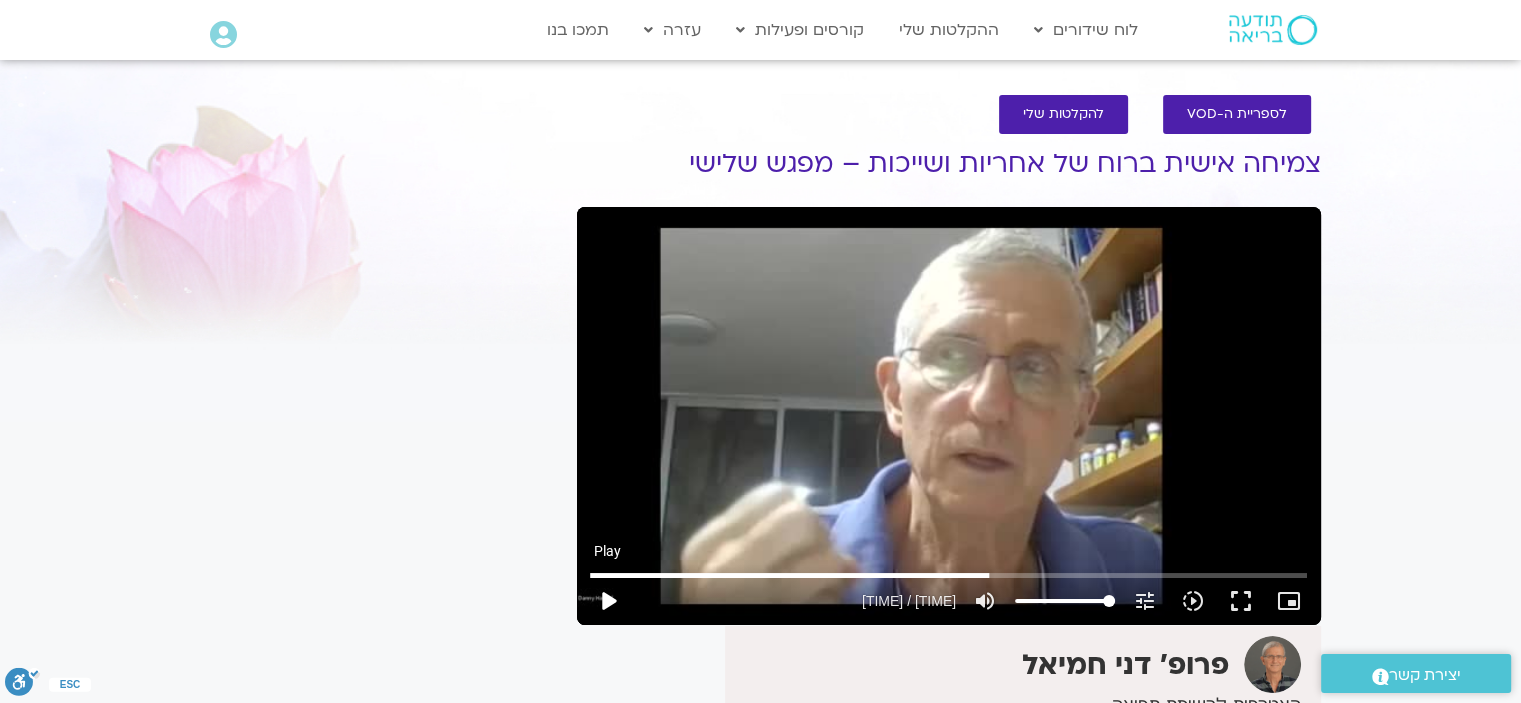 click on "play_arrow" at bounding box center [608, 601] 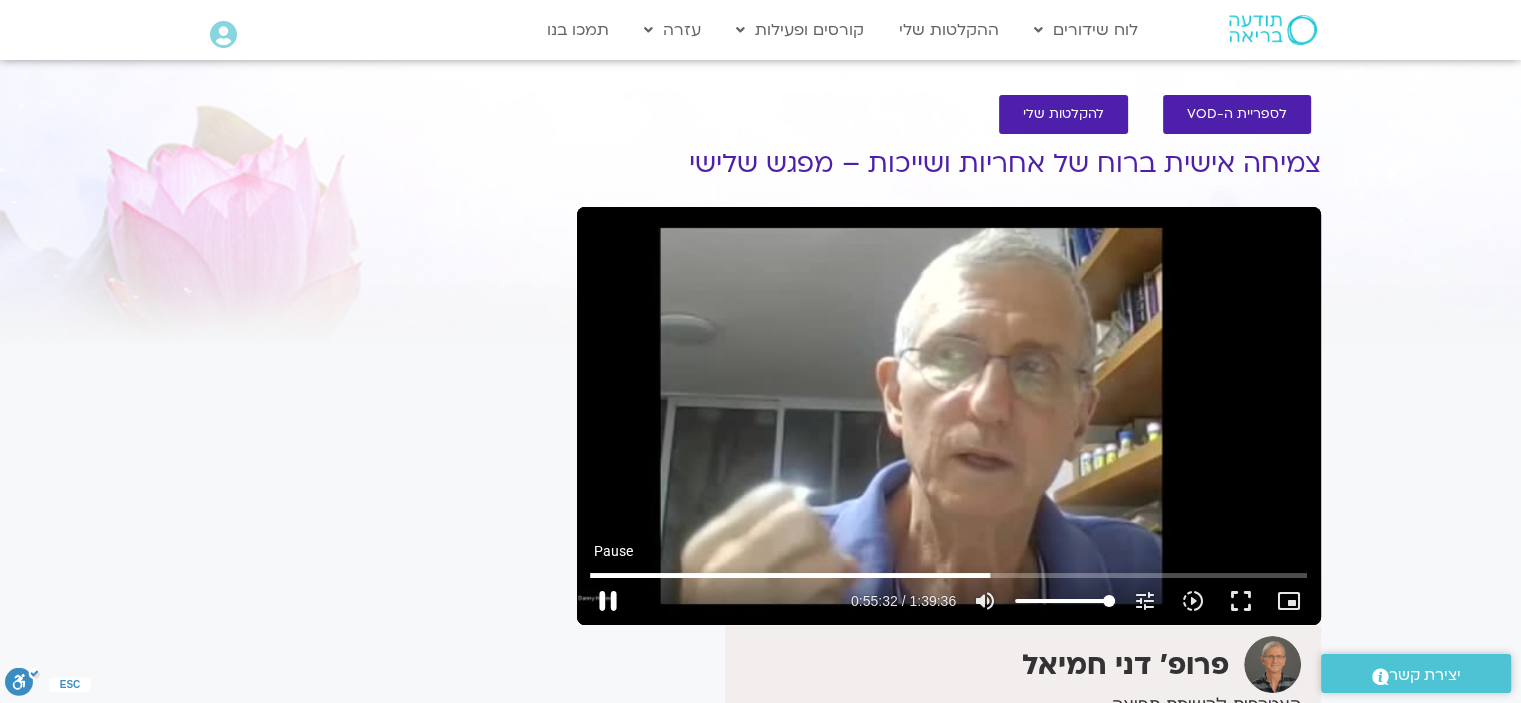 click on "pause" at bounding box center [608, 601] 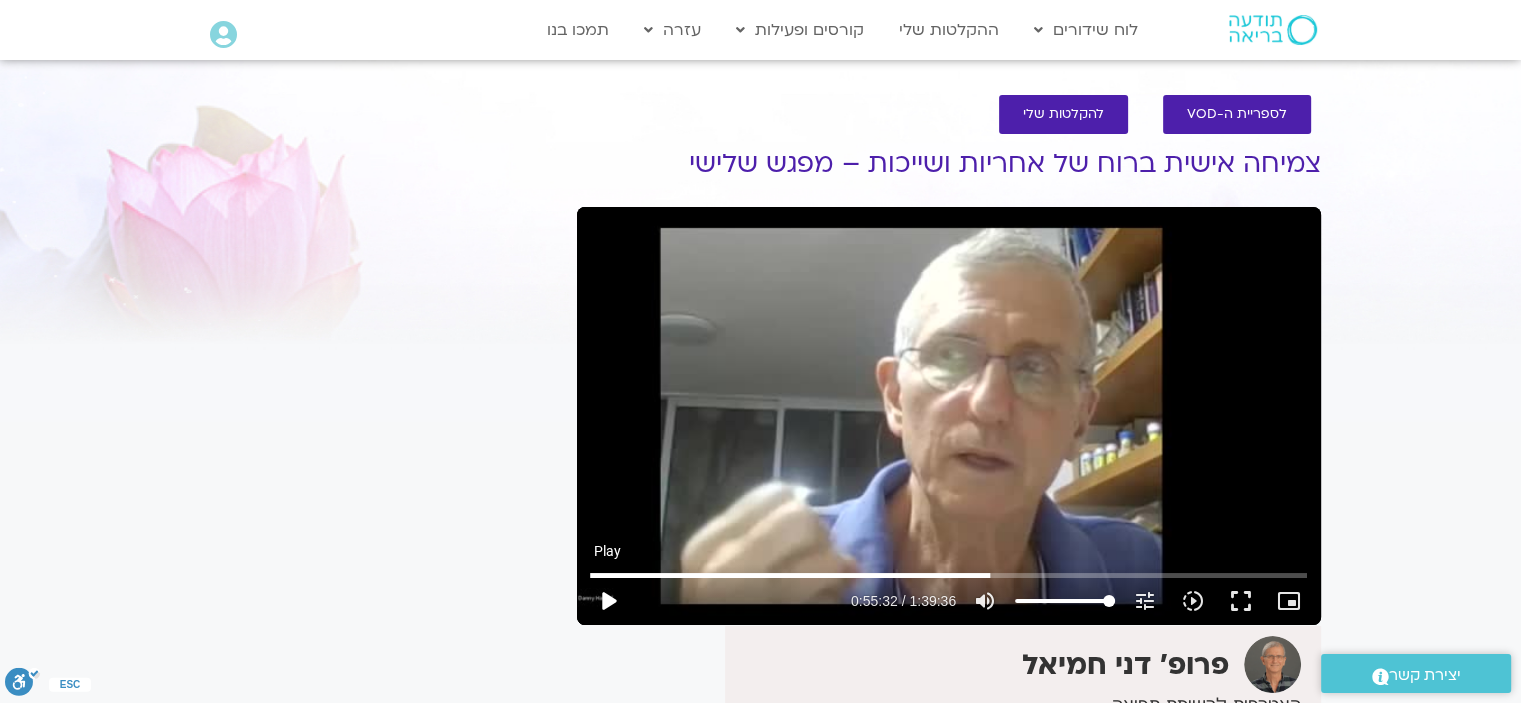 click on "play_arrow" at bounding box center (608, 601) 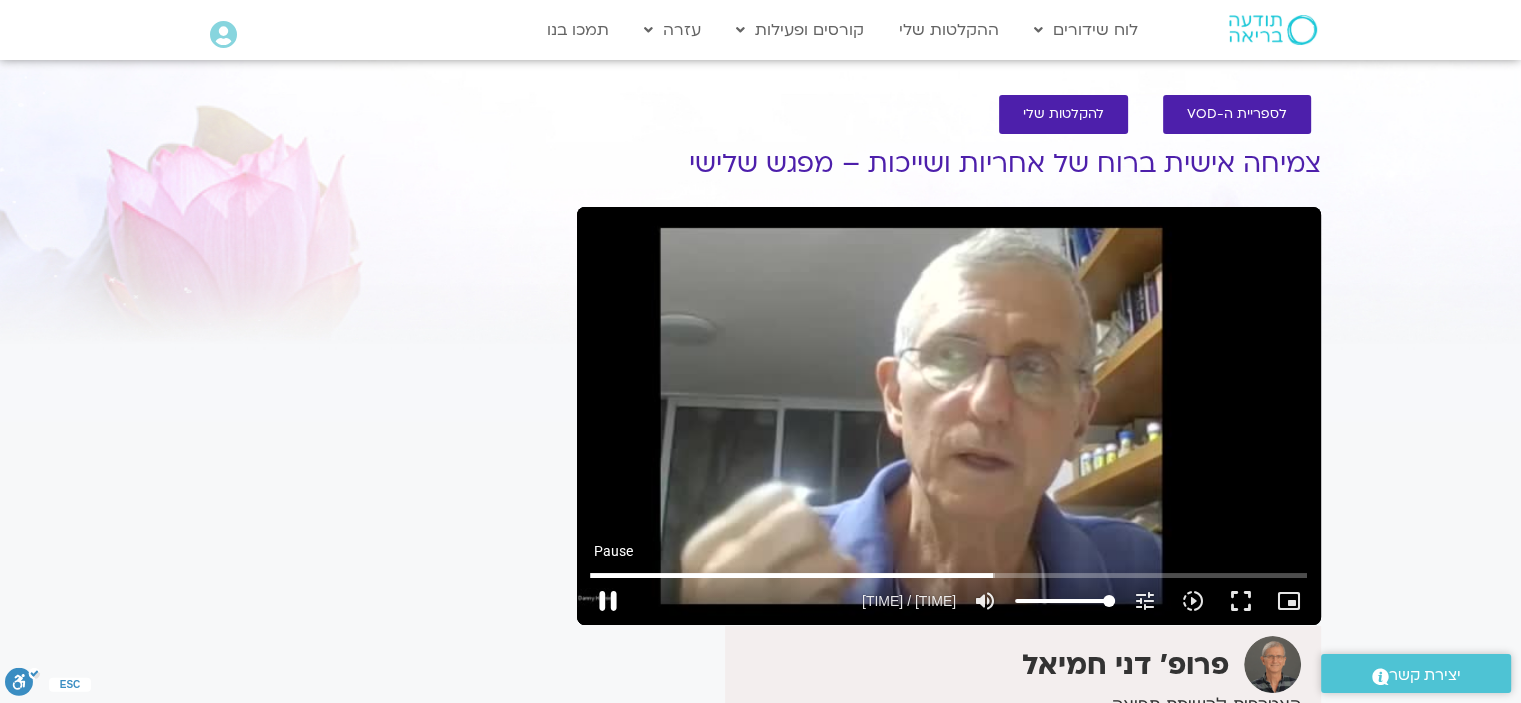 click on "pause" at bounding box center [608, 601] 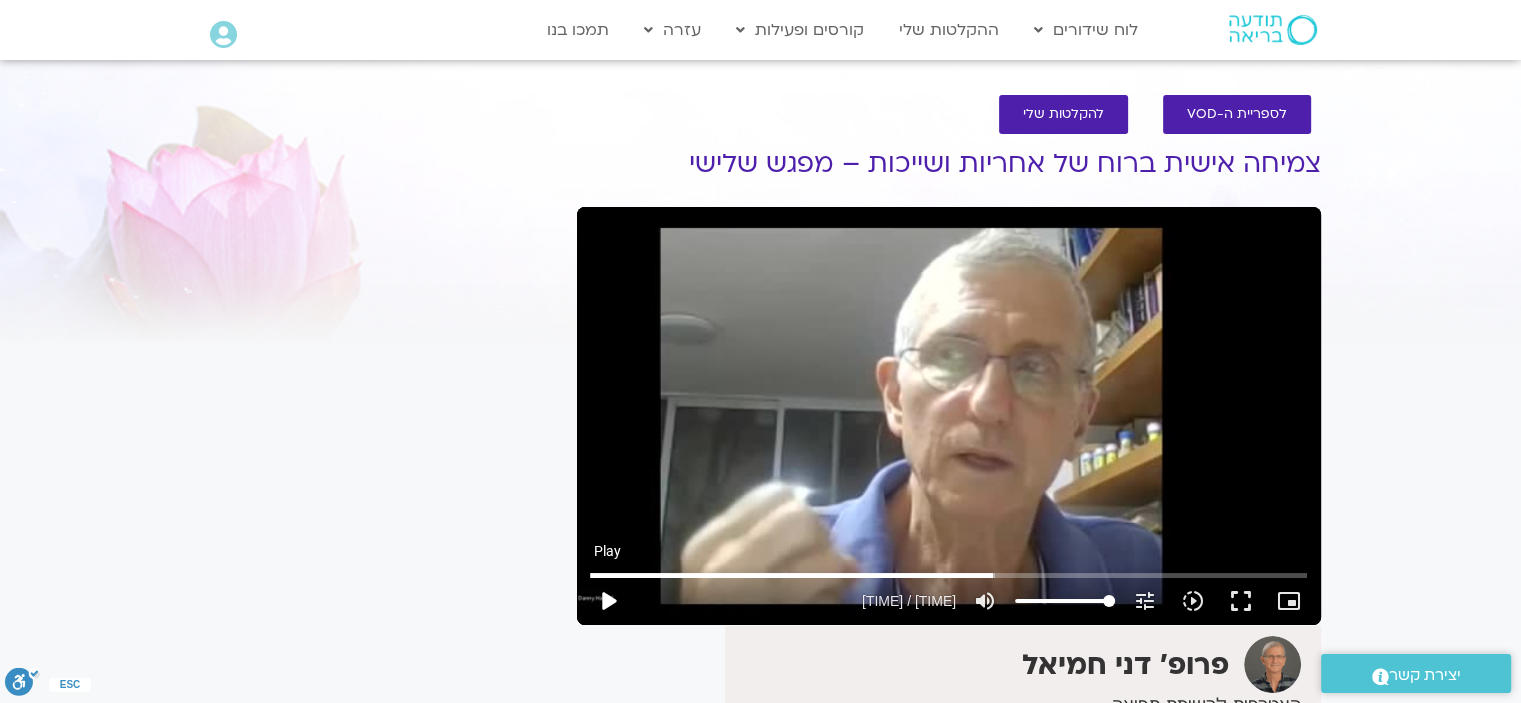 click on "play_arrow" at bounding box center (608, 601) 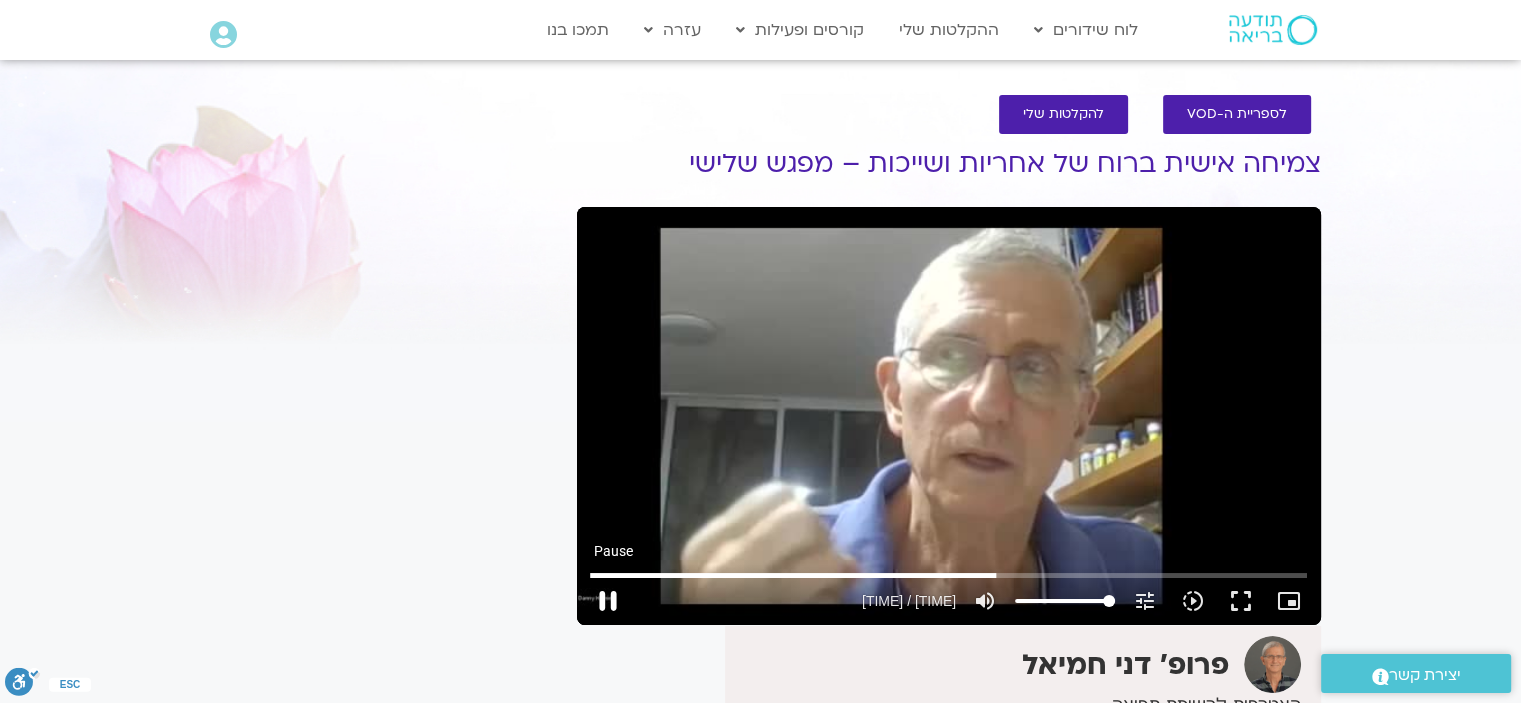 click on "pause" at bounding box center (608, 601) 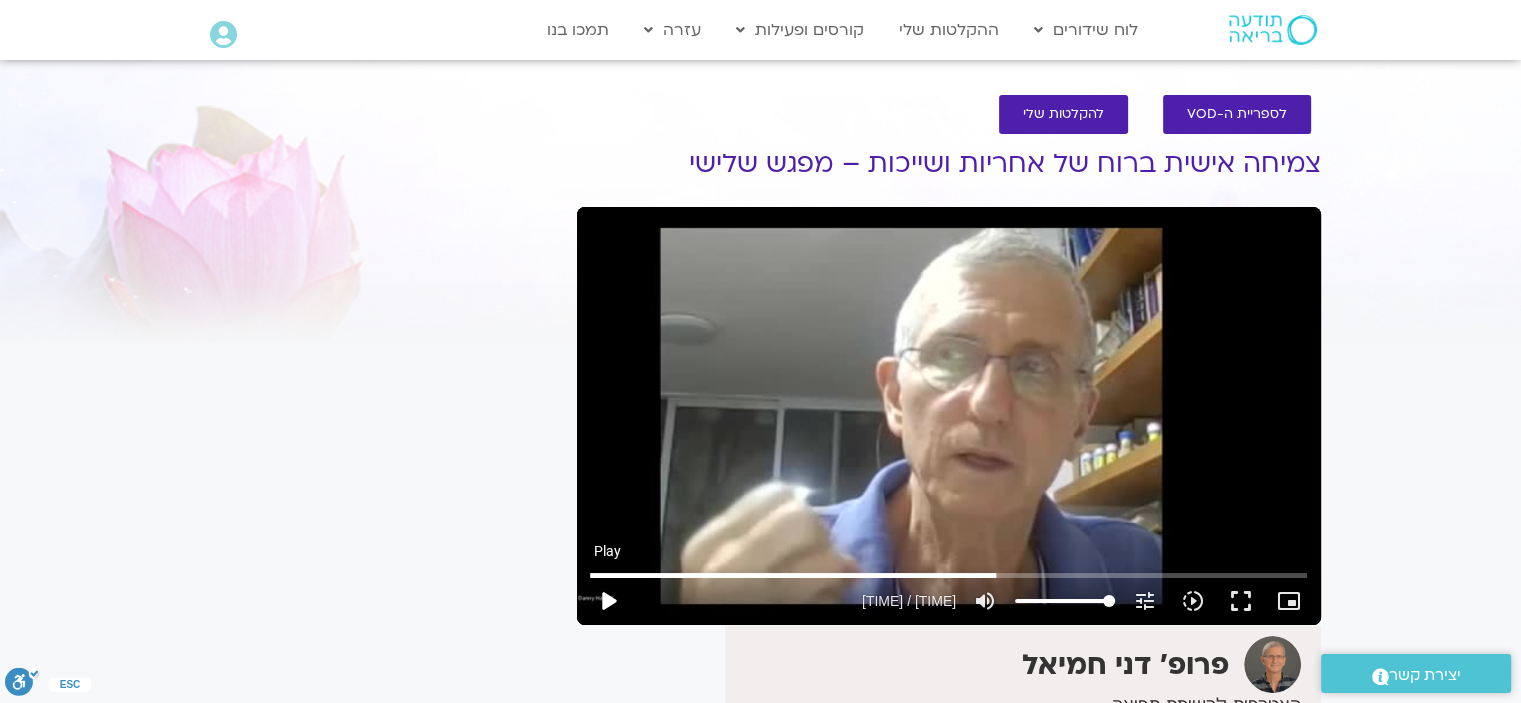 click on "play_arrow" at bounding box center [608, 601] 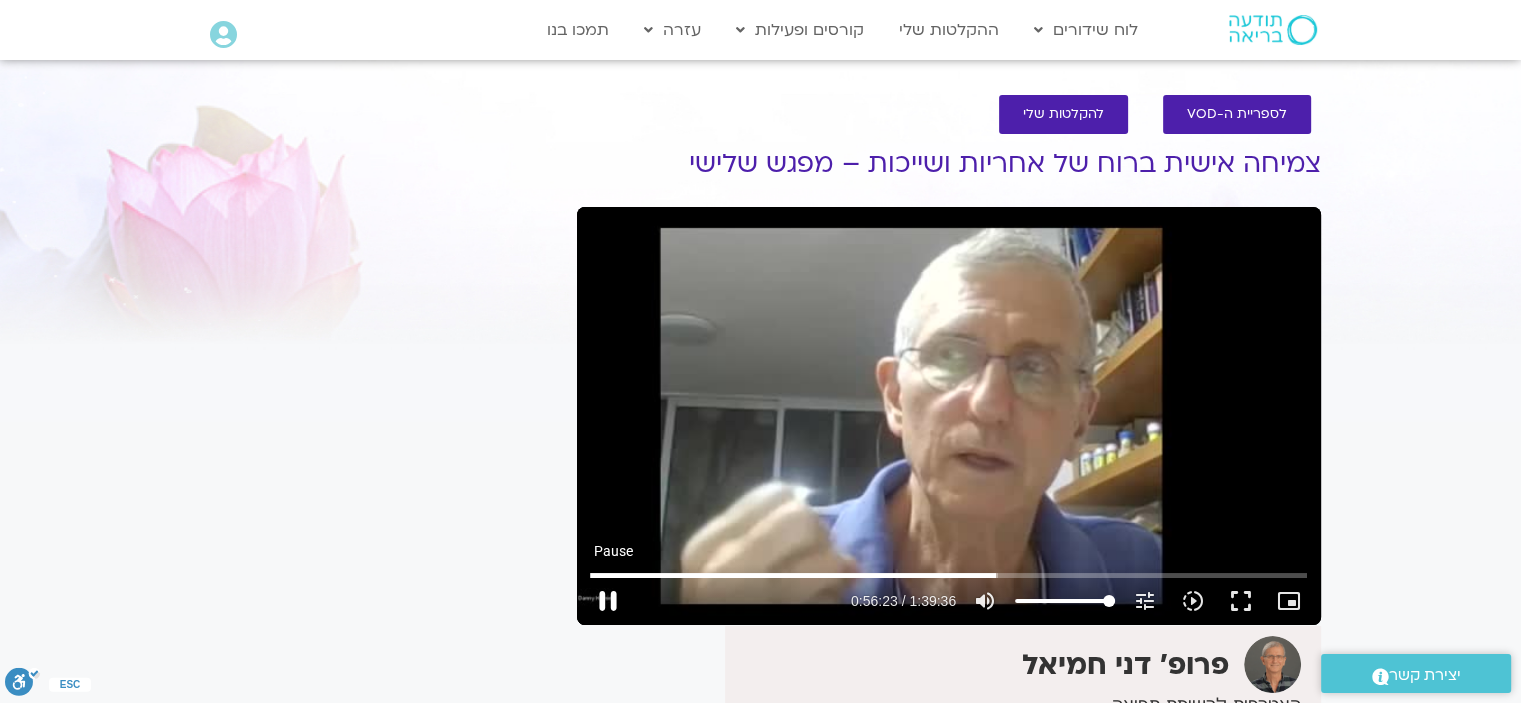 click on "pause" at bounding box center (608, 601) 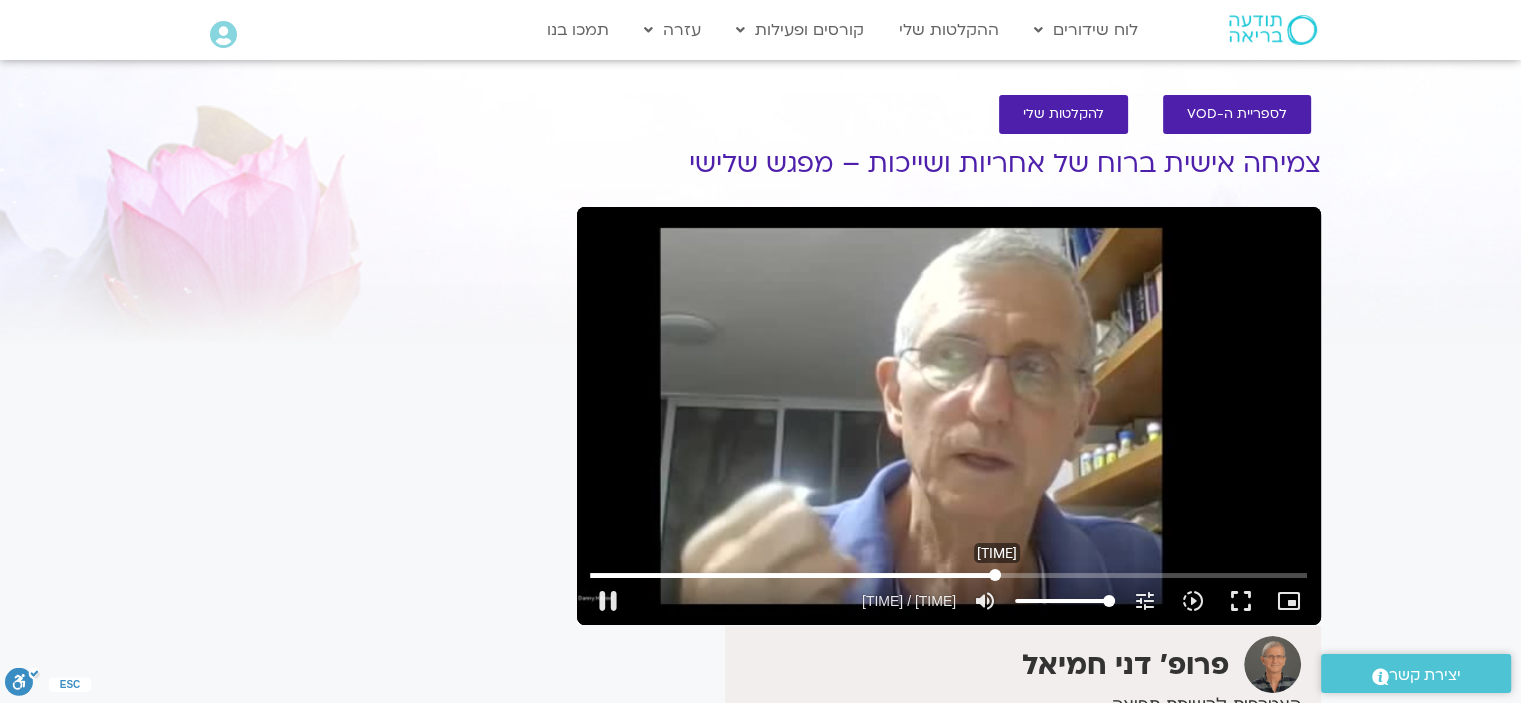 click at bounding box center [948, 575] 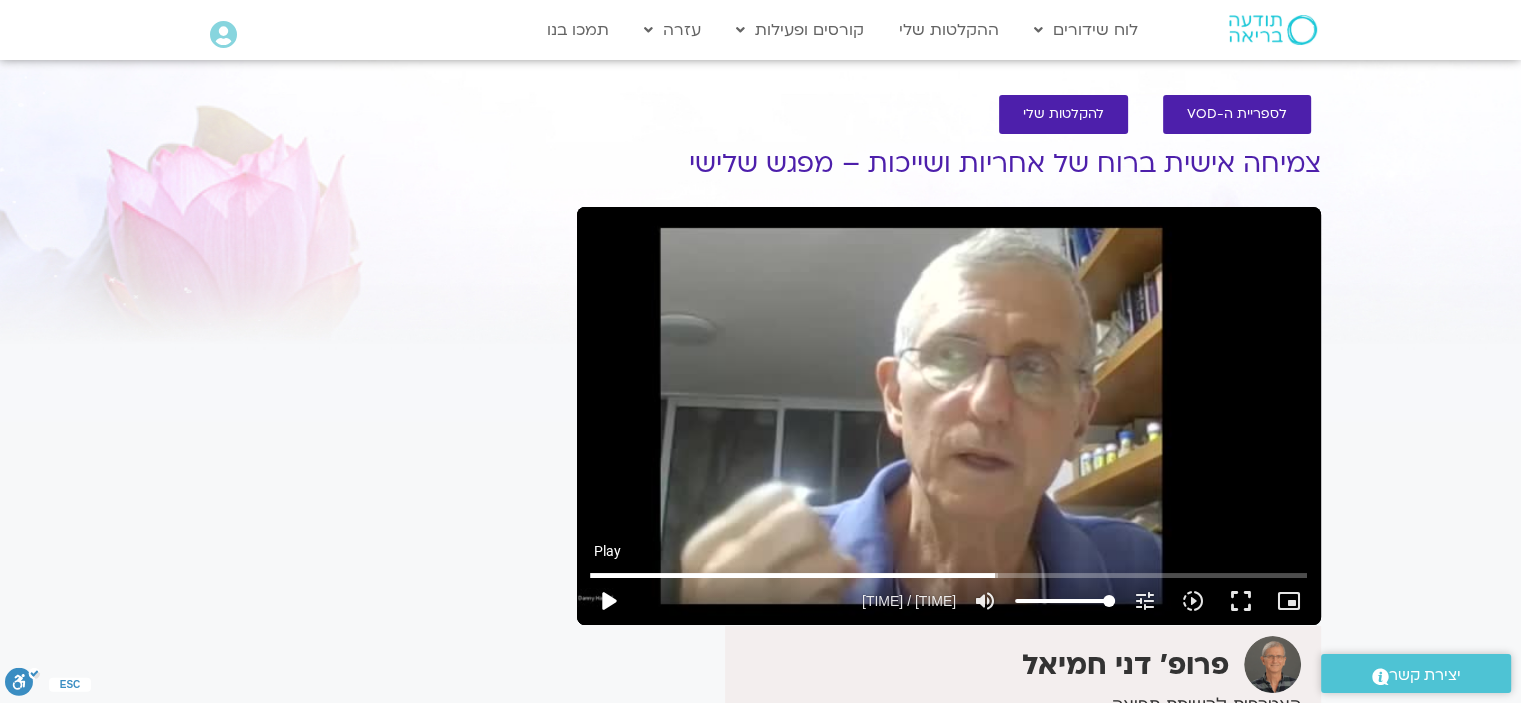 click on "play_arrow" at bounding box center (608, 601) 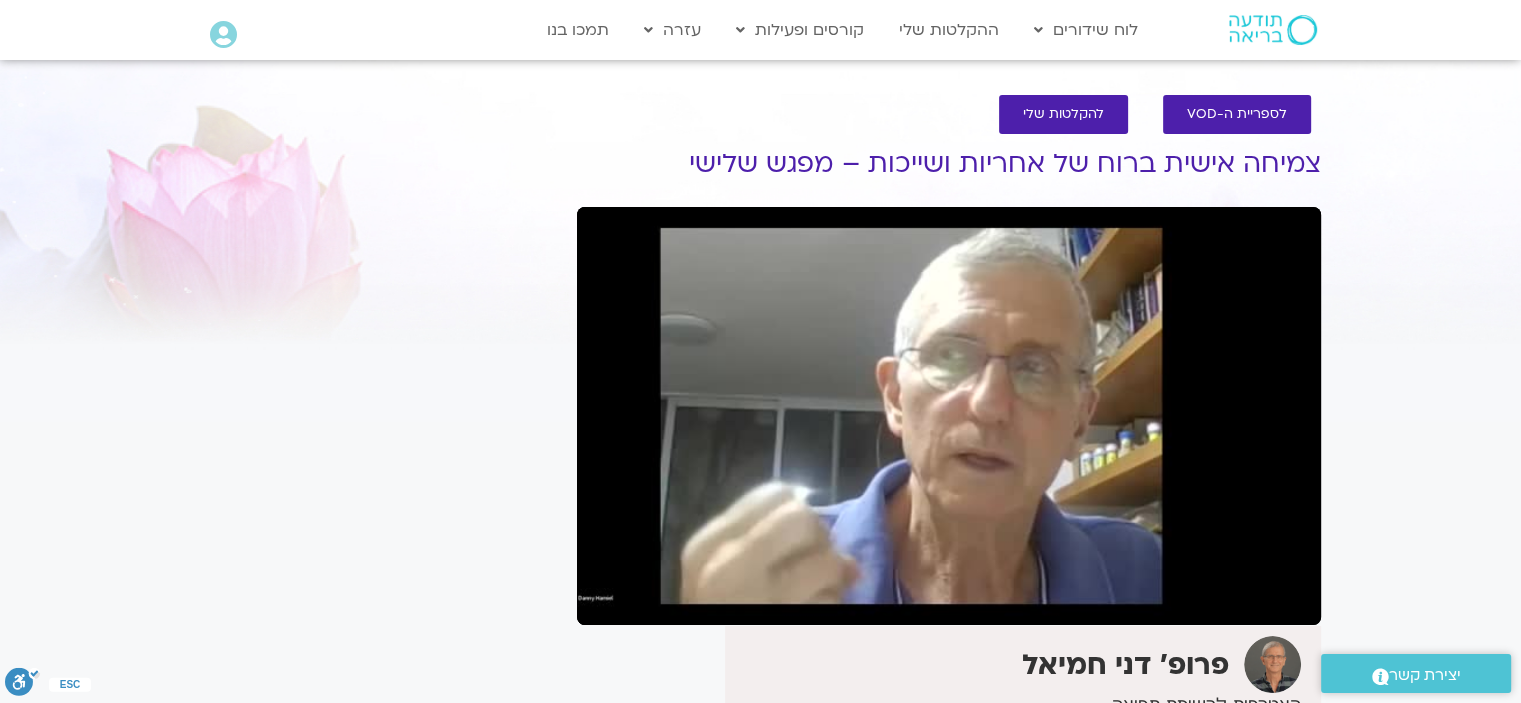 click on "pause" at bounding box center [608, 601] 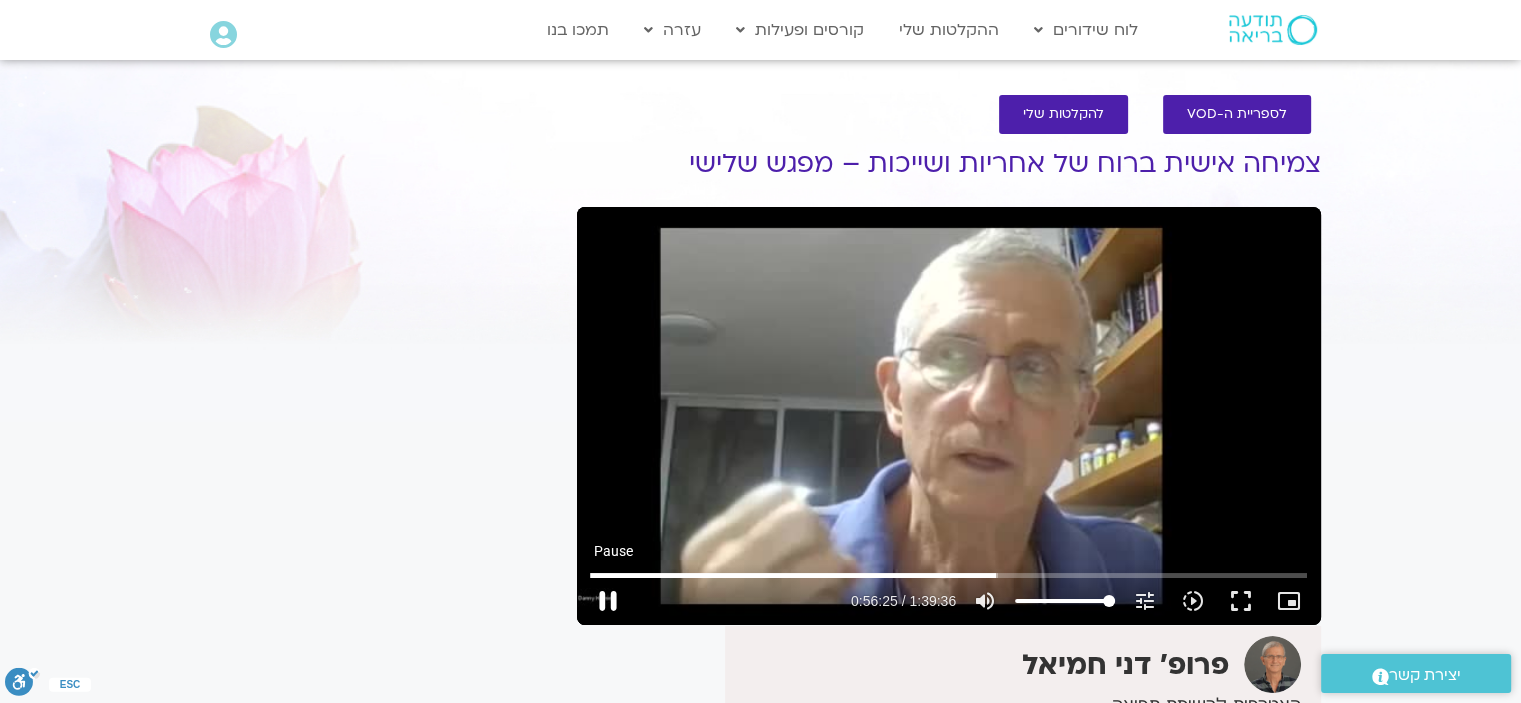 click on "pause" at bounding box center (608, 601) 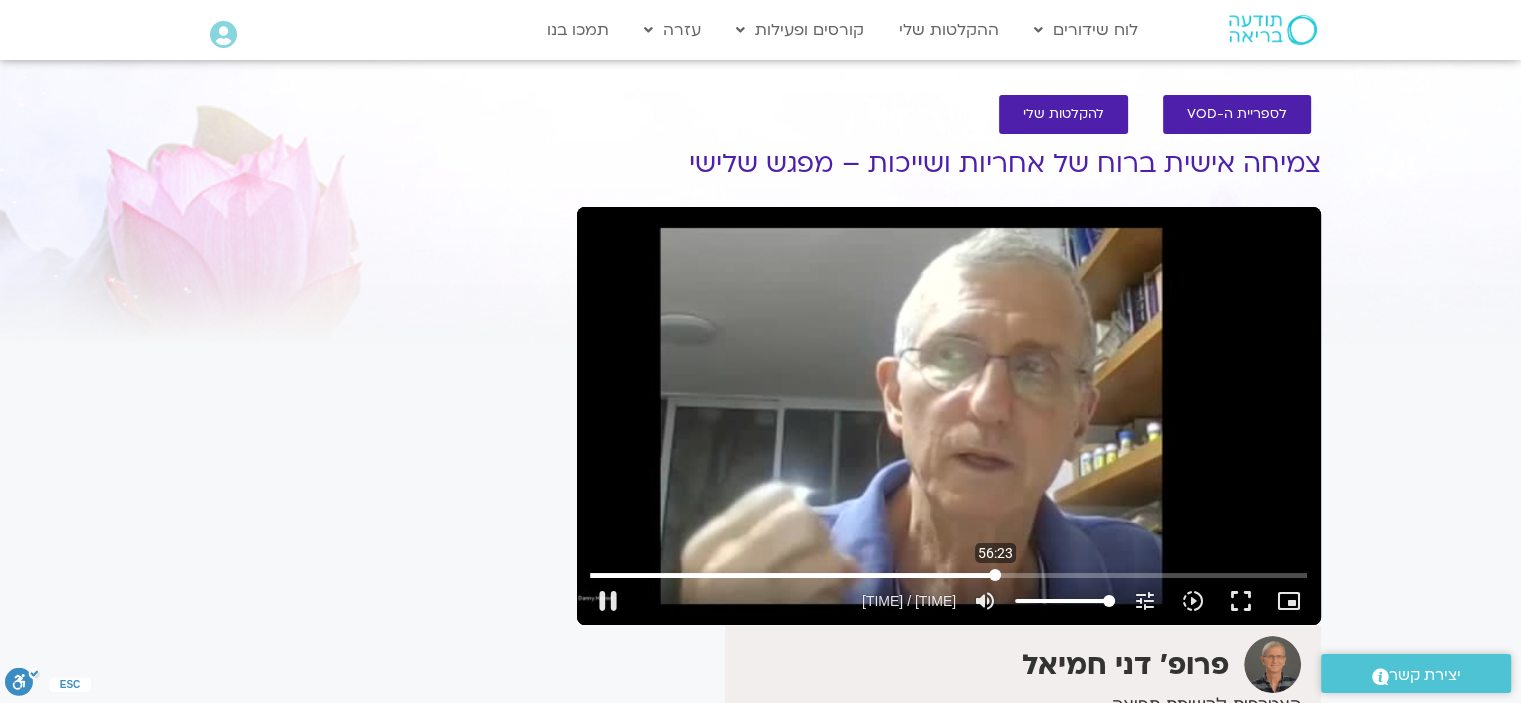click at bounding box center [948, 575] 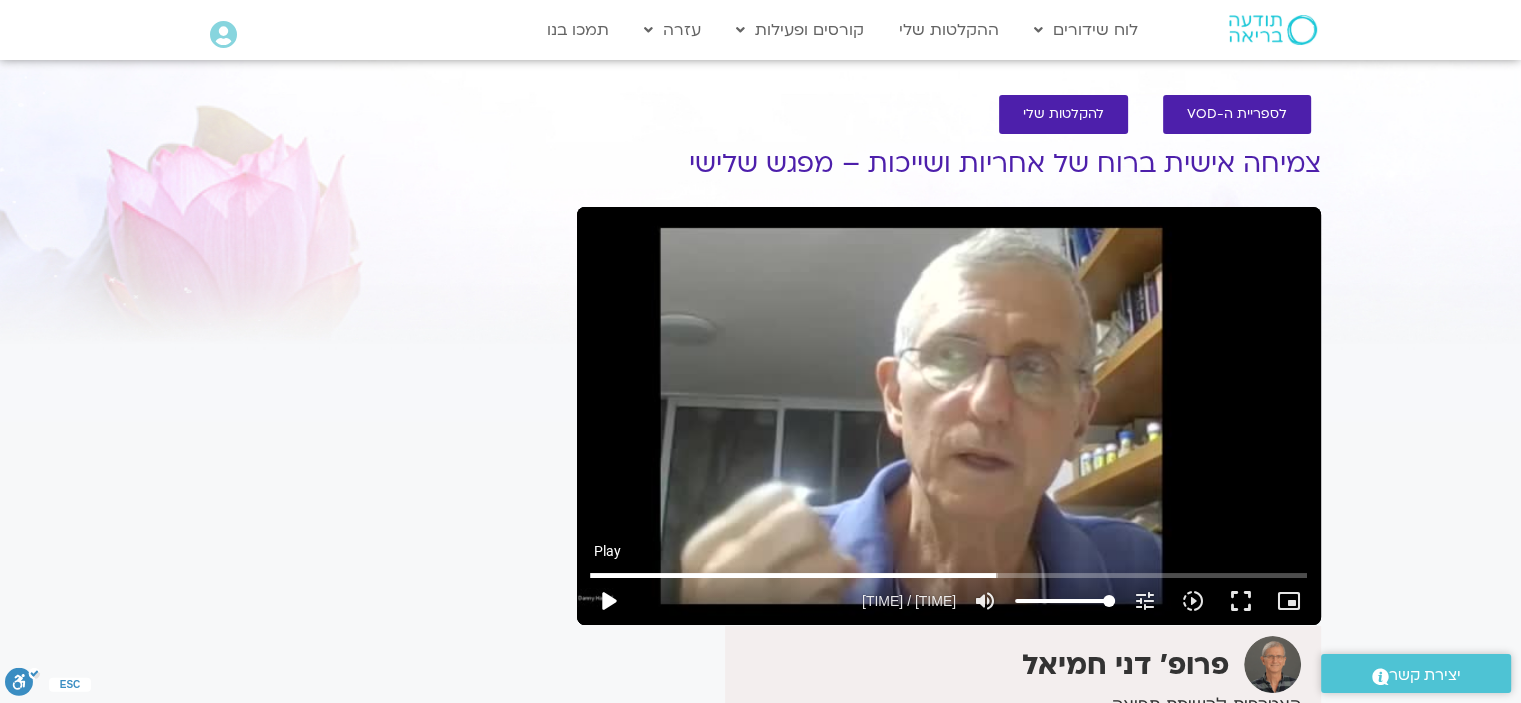 click on "play_arrow" at bounding box center [608, 601] 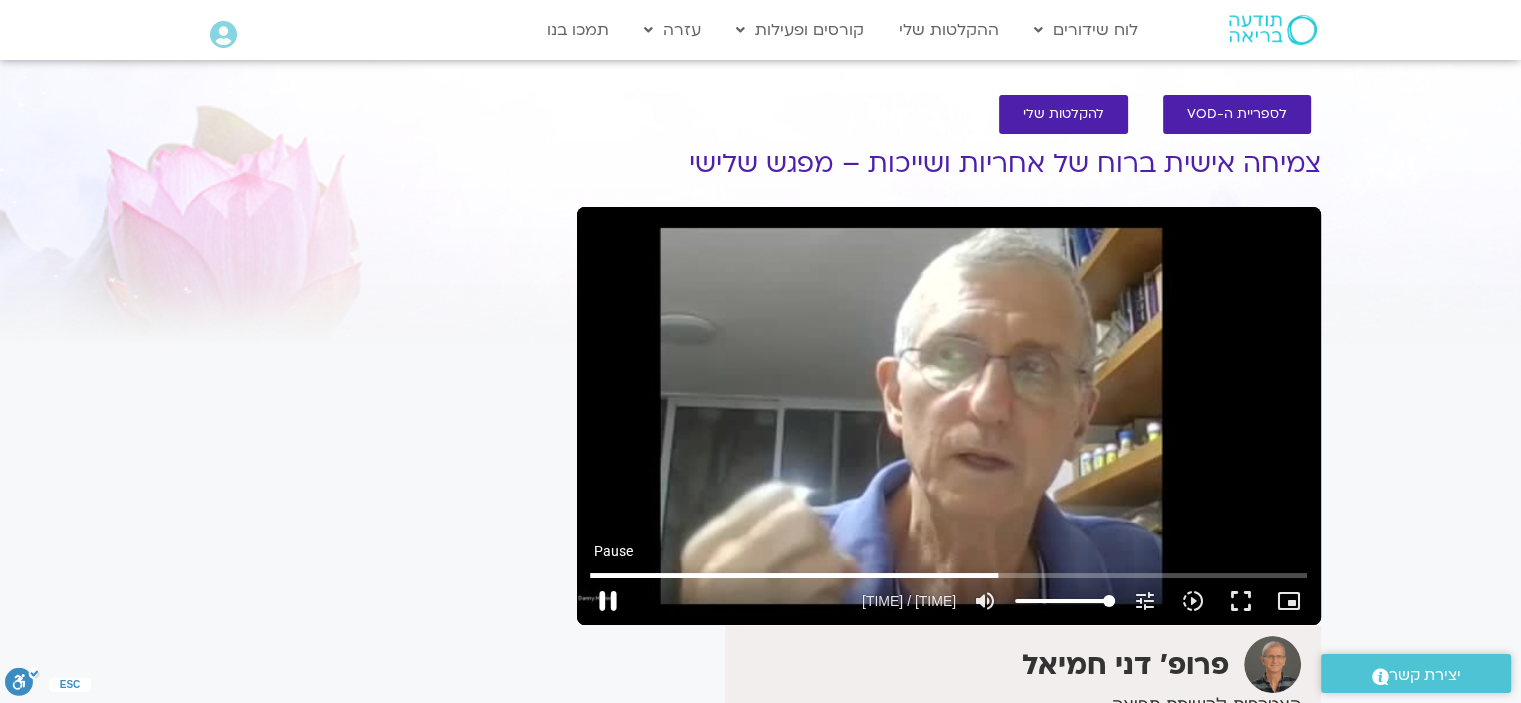 click on "pause" at bounding box center (608, 601) 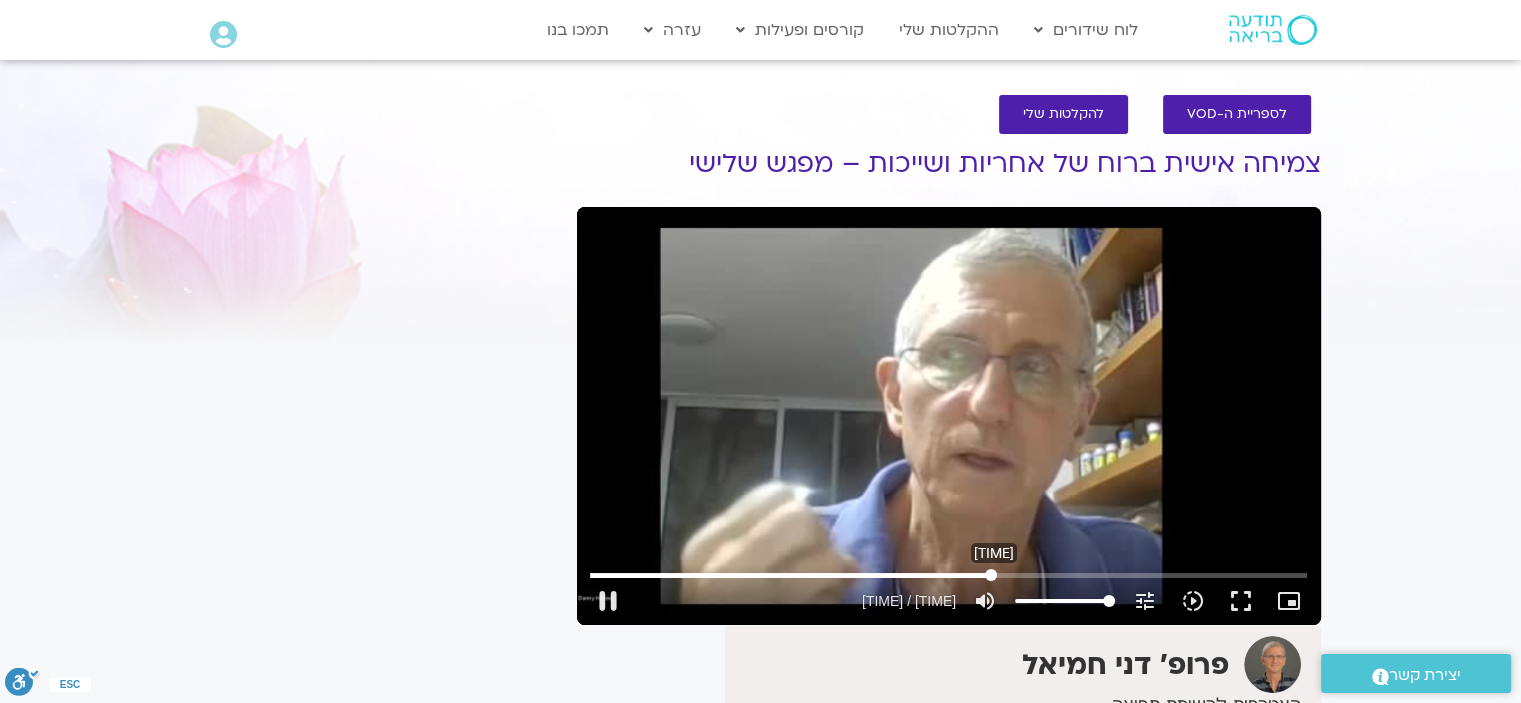 click at bounding box center [948, 575] 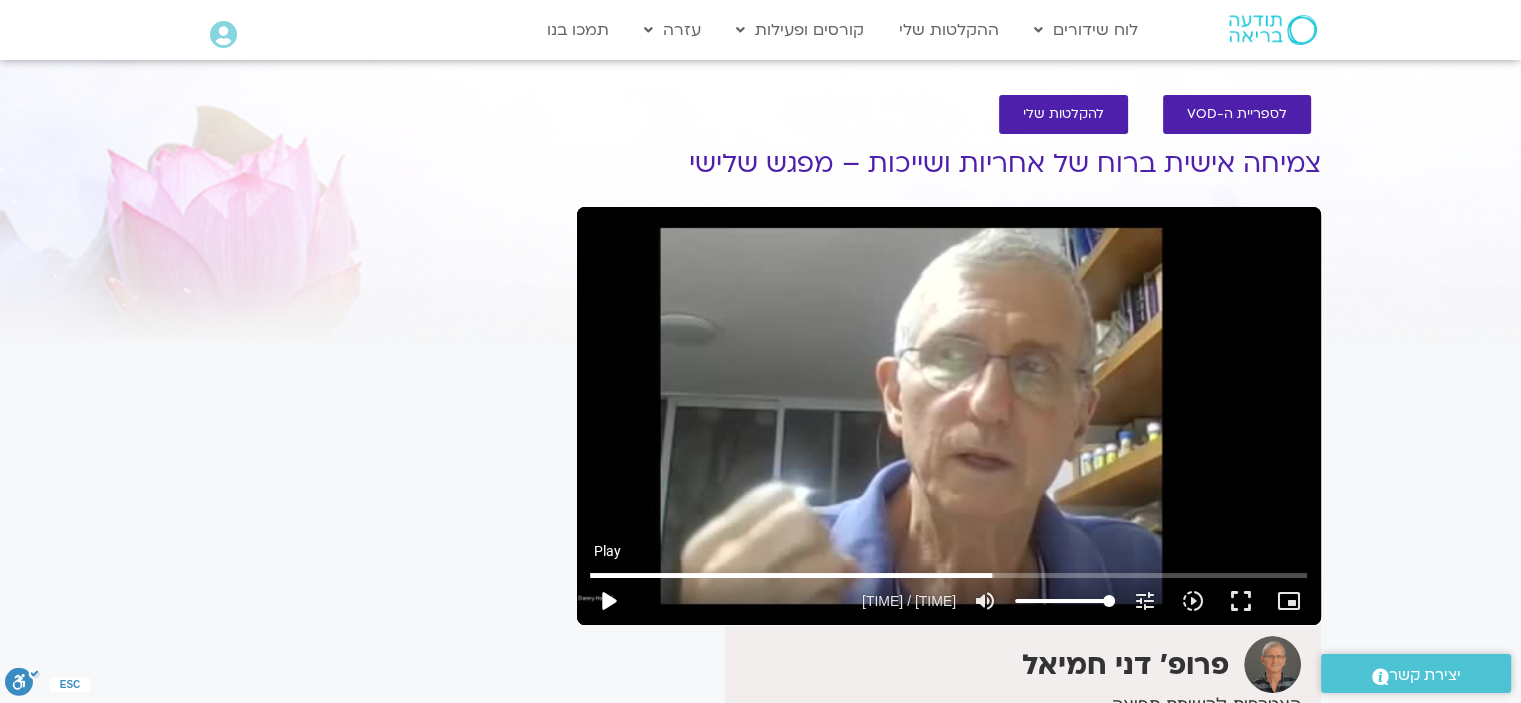 click on "play_arrow" at bounding box center [608, 601] 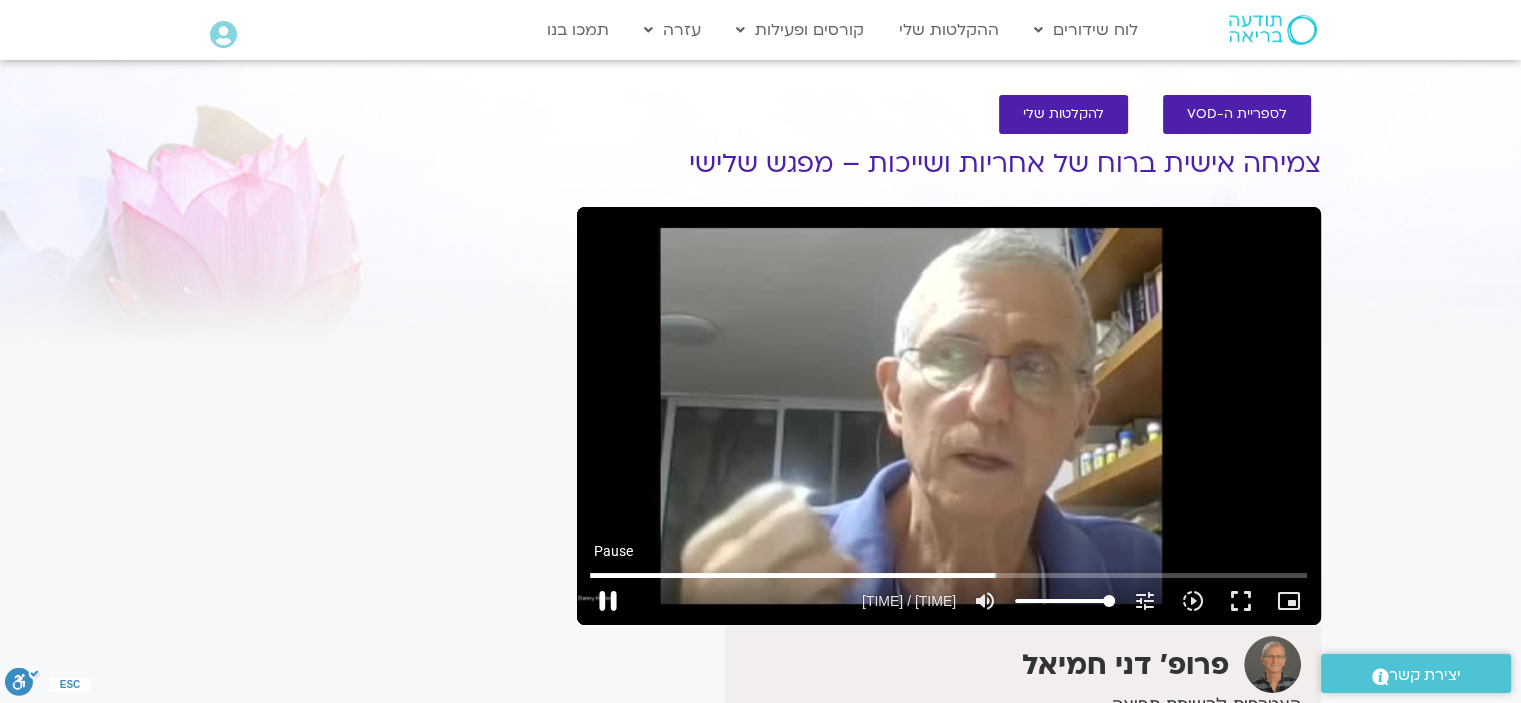 click on "pause" at bounding box center (608, 601) 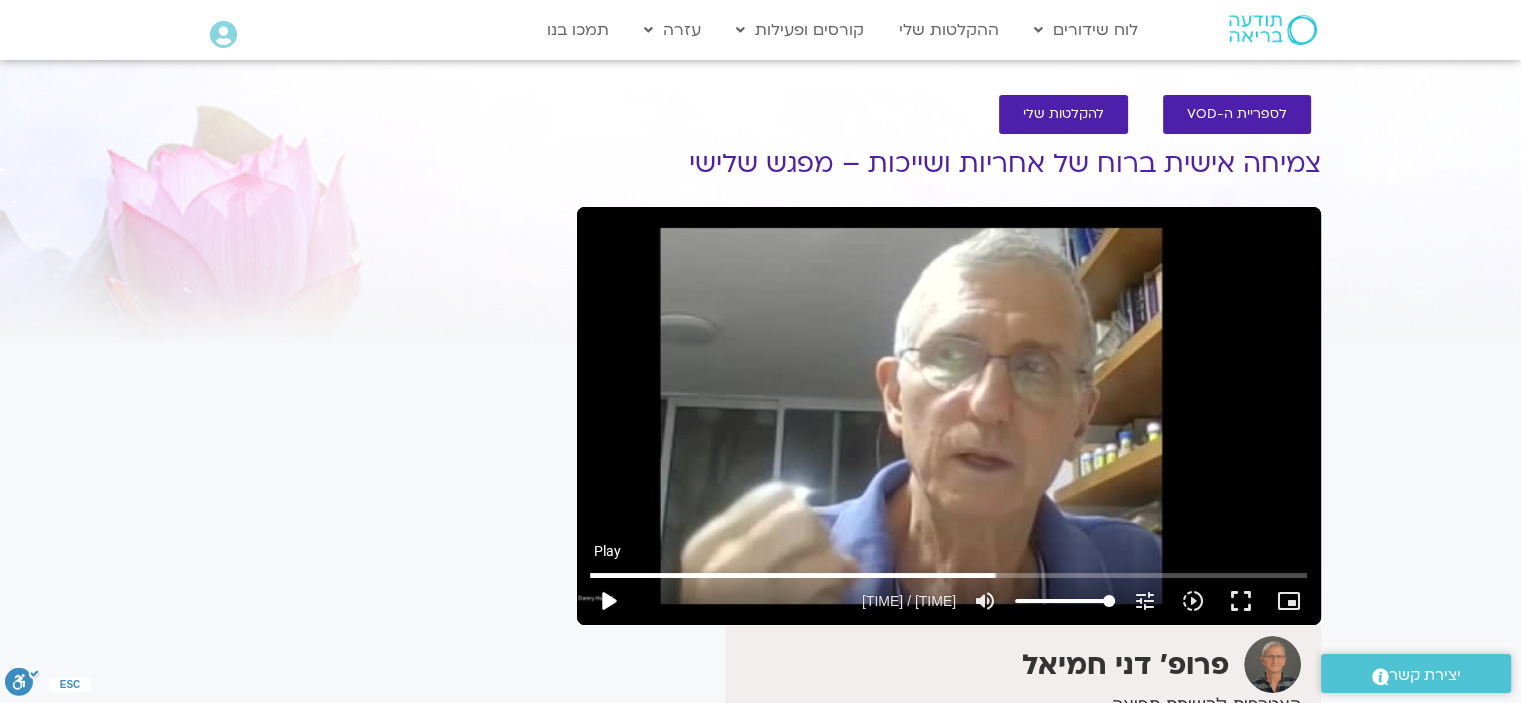 click on "play_arrow" at bounding box center [608, 601] 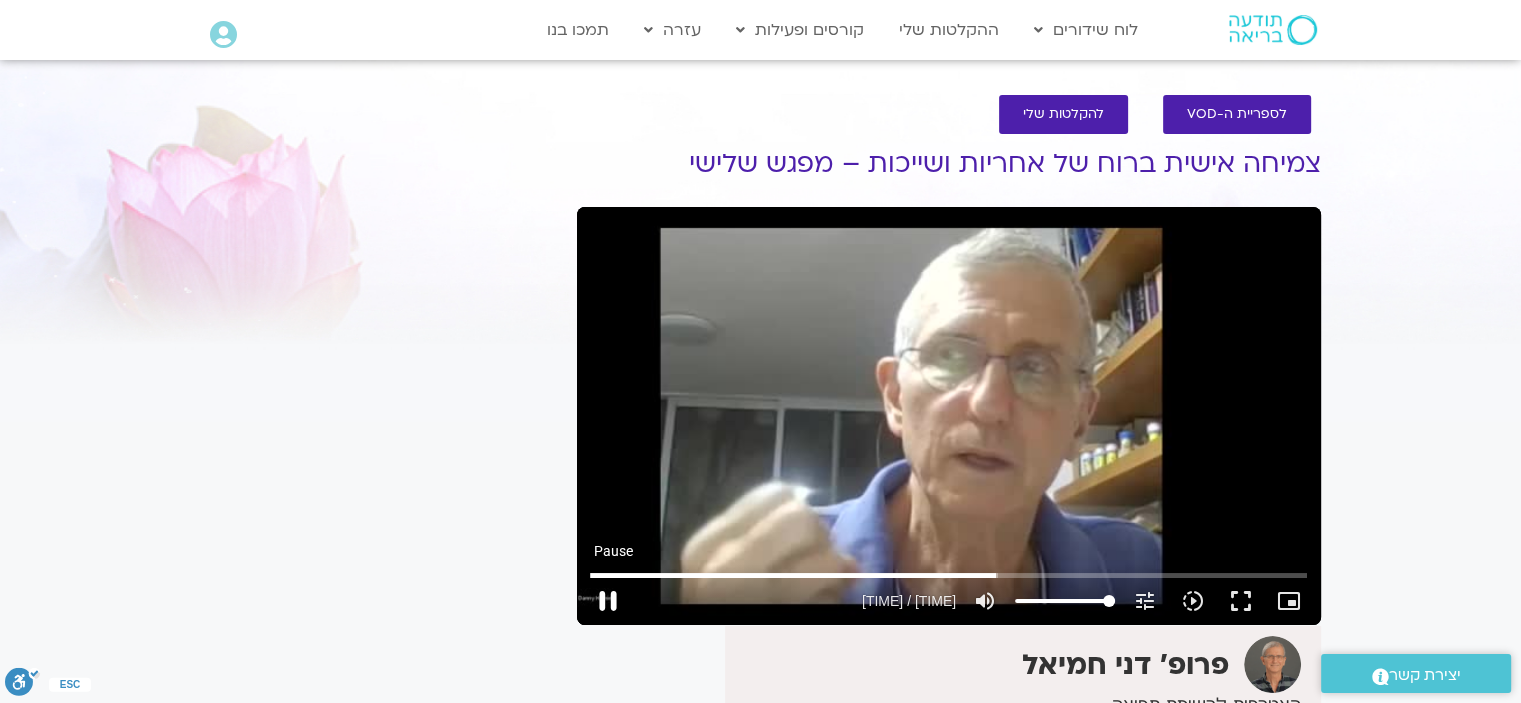 click on "pause" at bounding box center [608, 601] 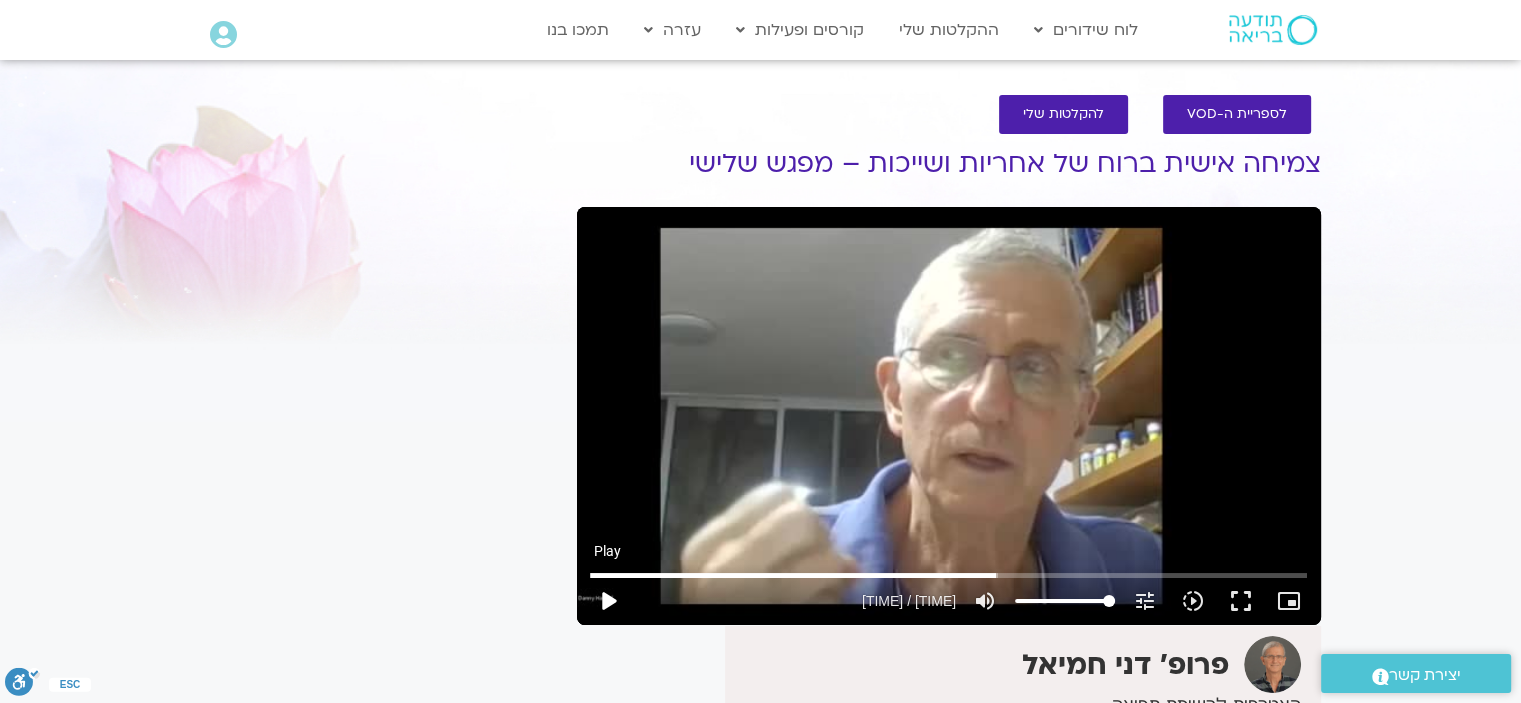 click on "play_arrow" at bounding box center [608, 601] 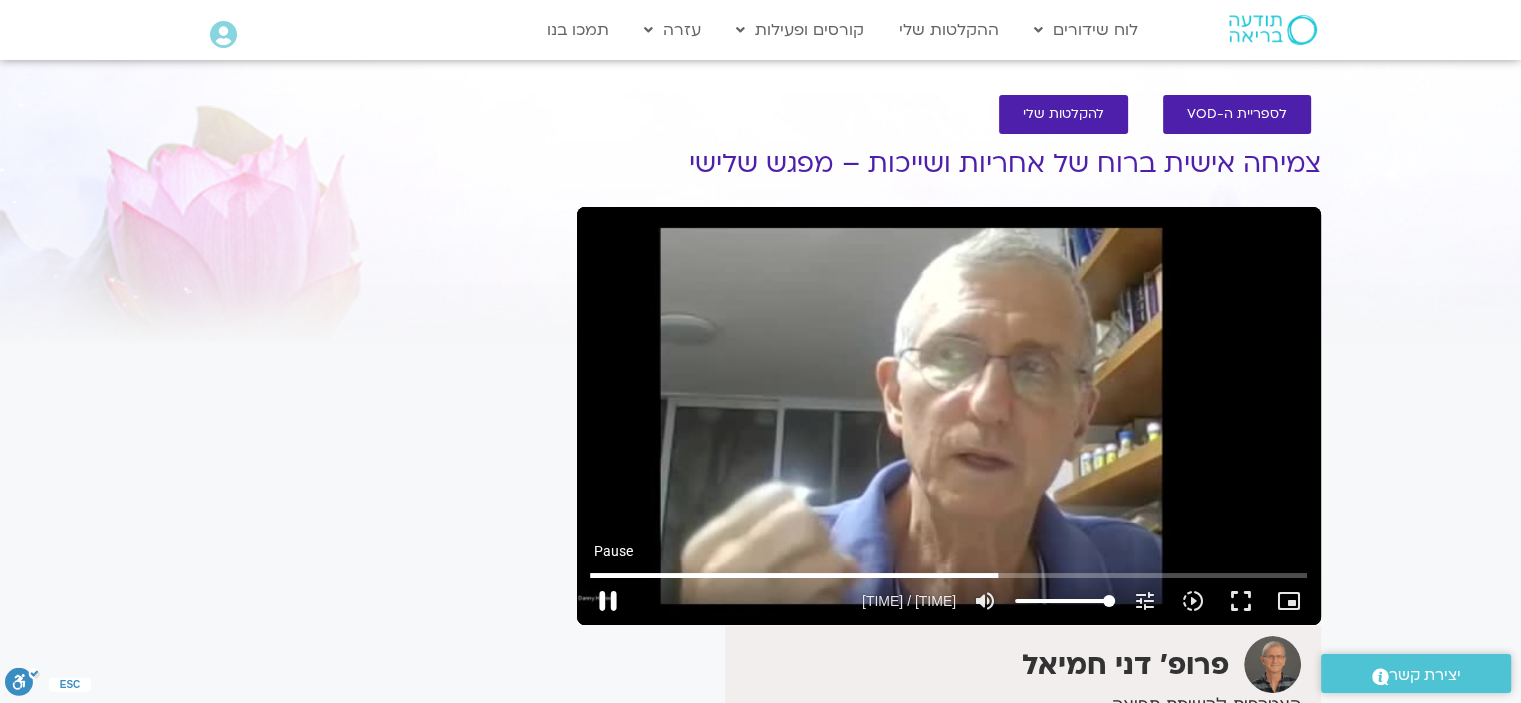 click on "pause" at bounding box center [608, 601] 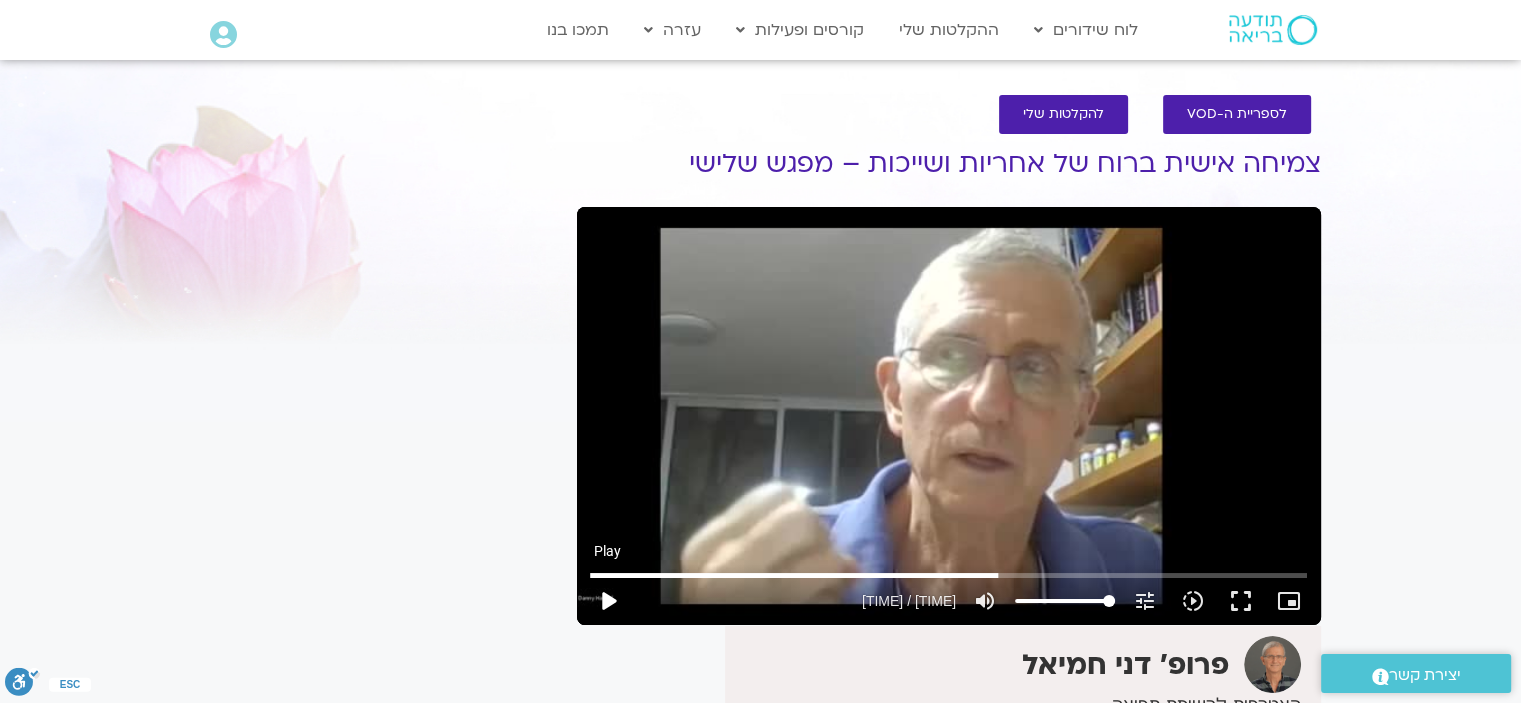 click on "play_arrow" at bounding box center [608, 601] 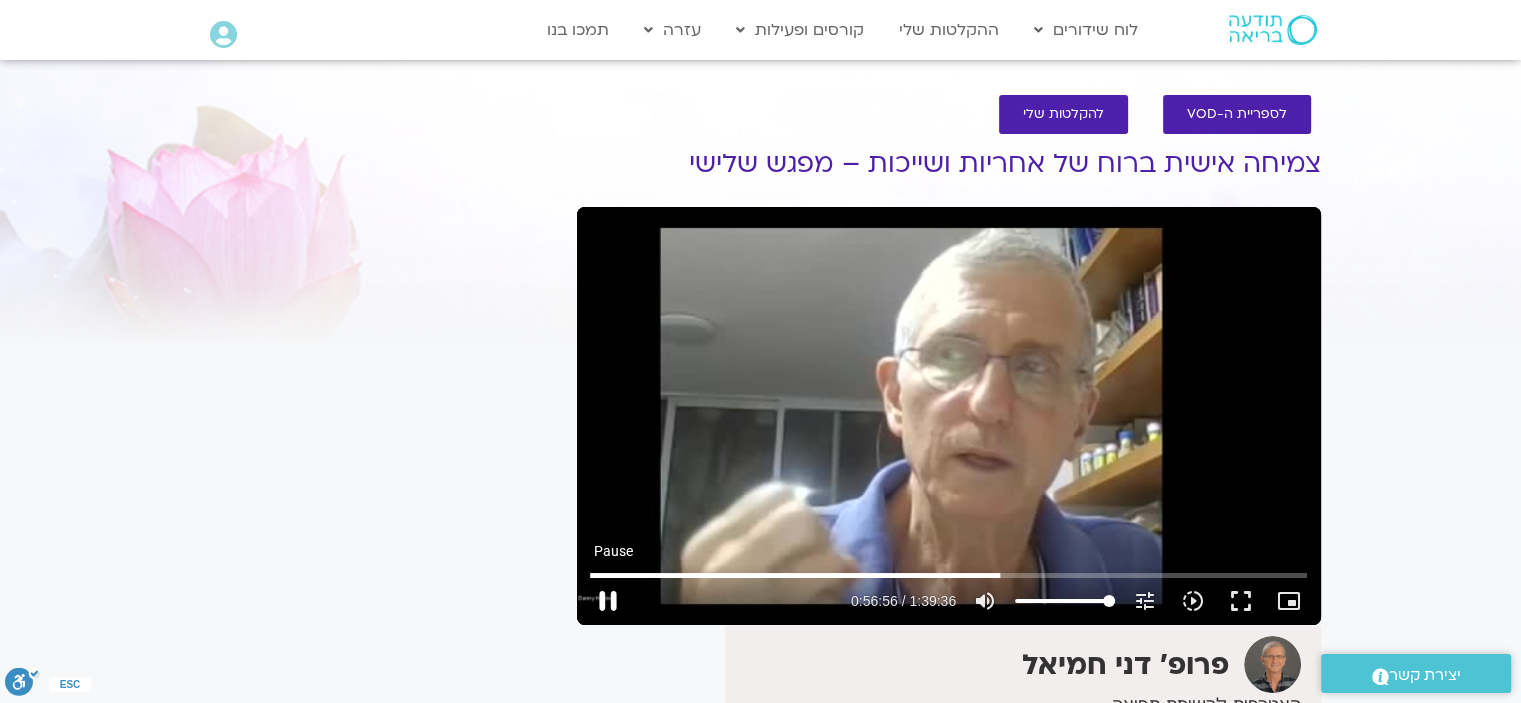 click on "pause" at bounding box center [608, 601] 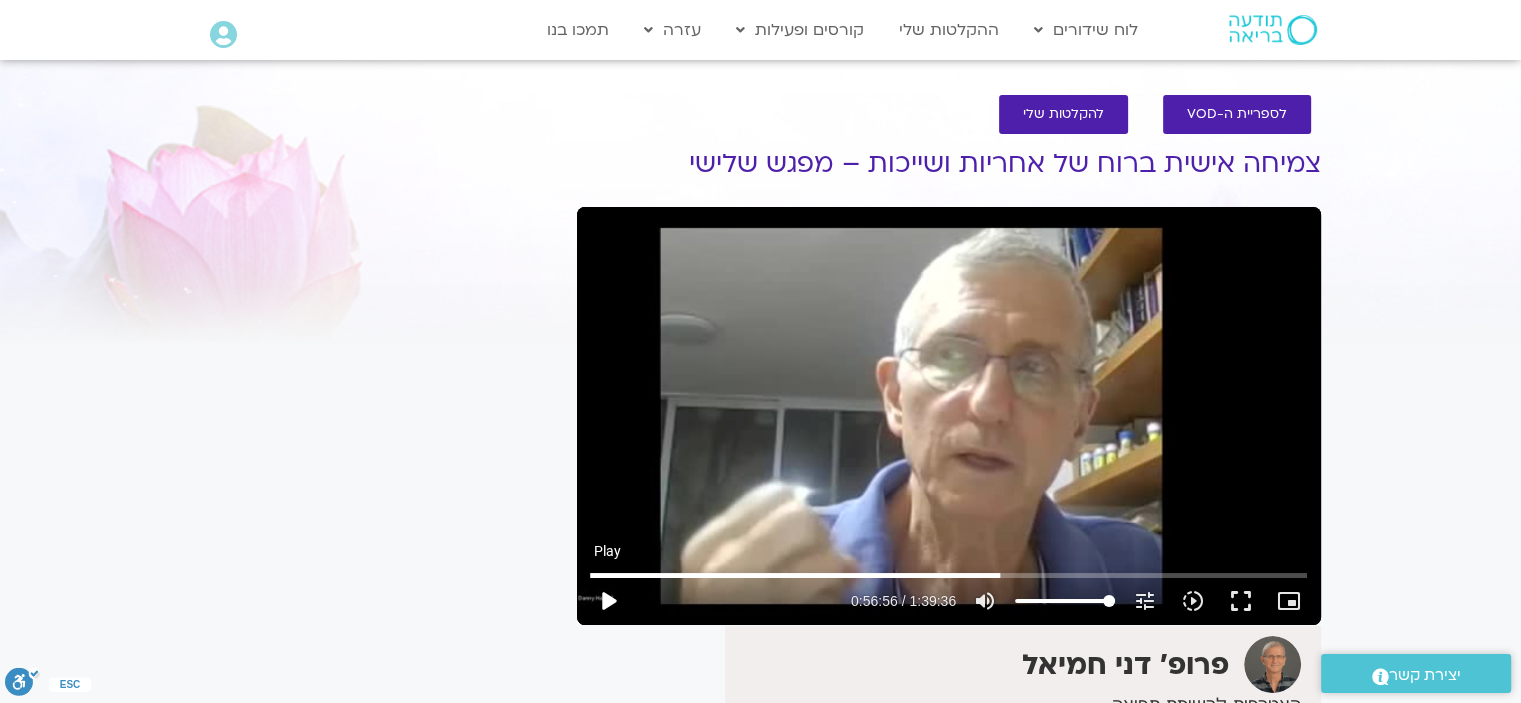 click on "play_arrow" at bounding box center [608, 601] 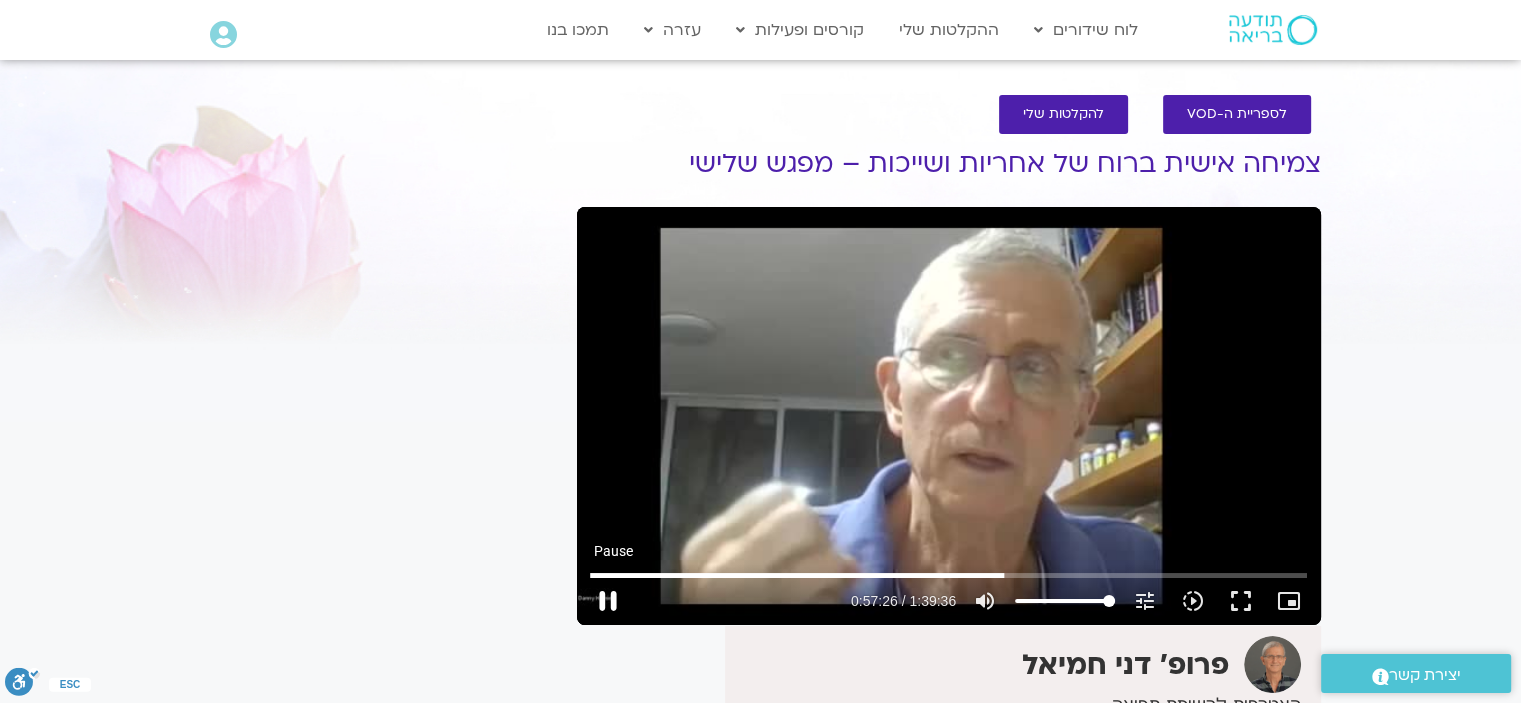 click on "pause" at bounding box center (608, 601) 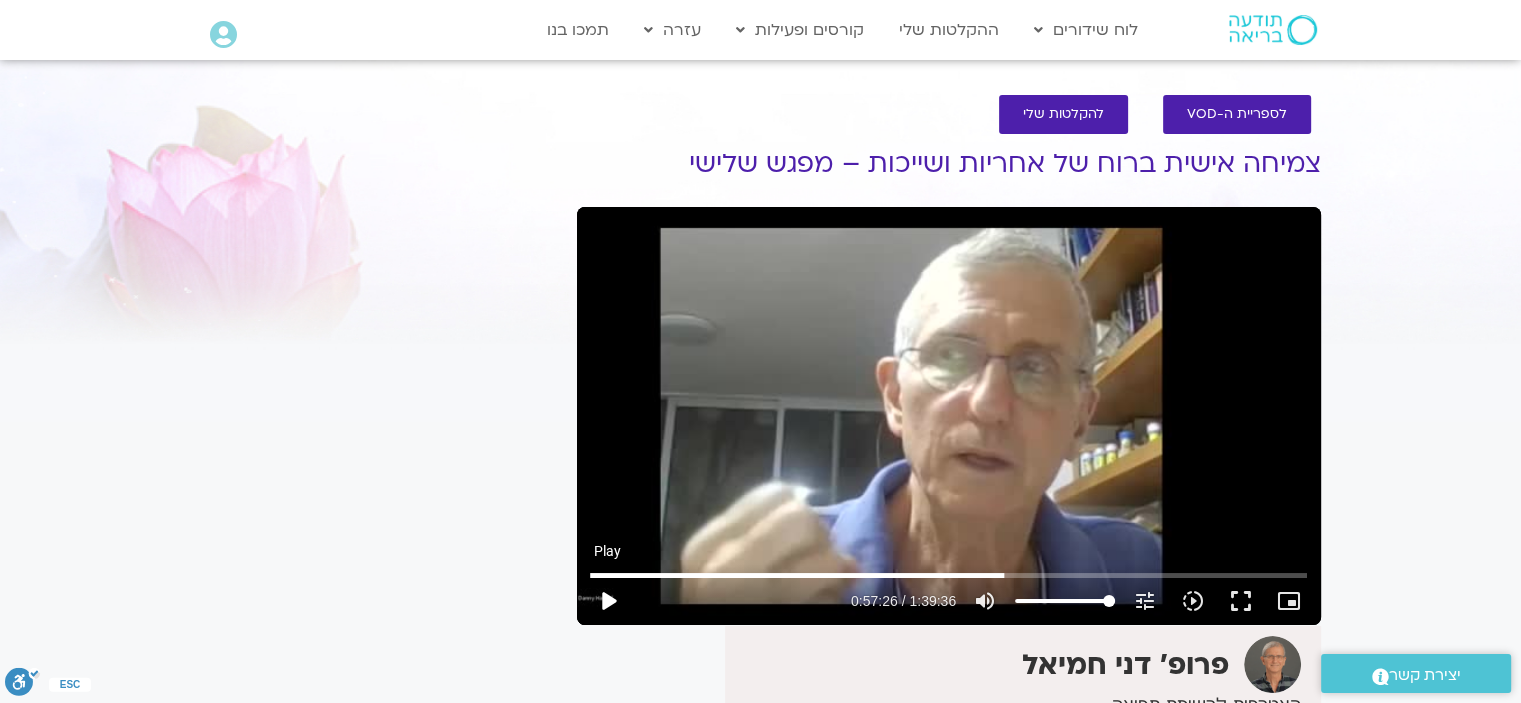 click on "play_arrow" at bounding box center [608, 601] 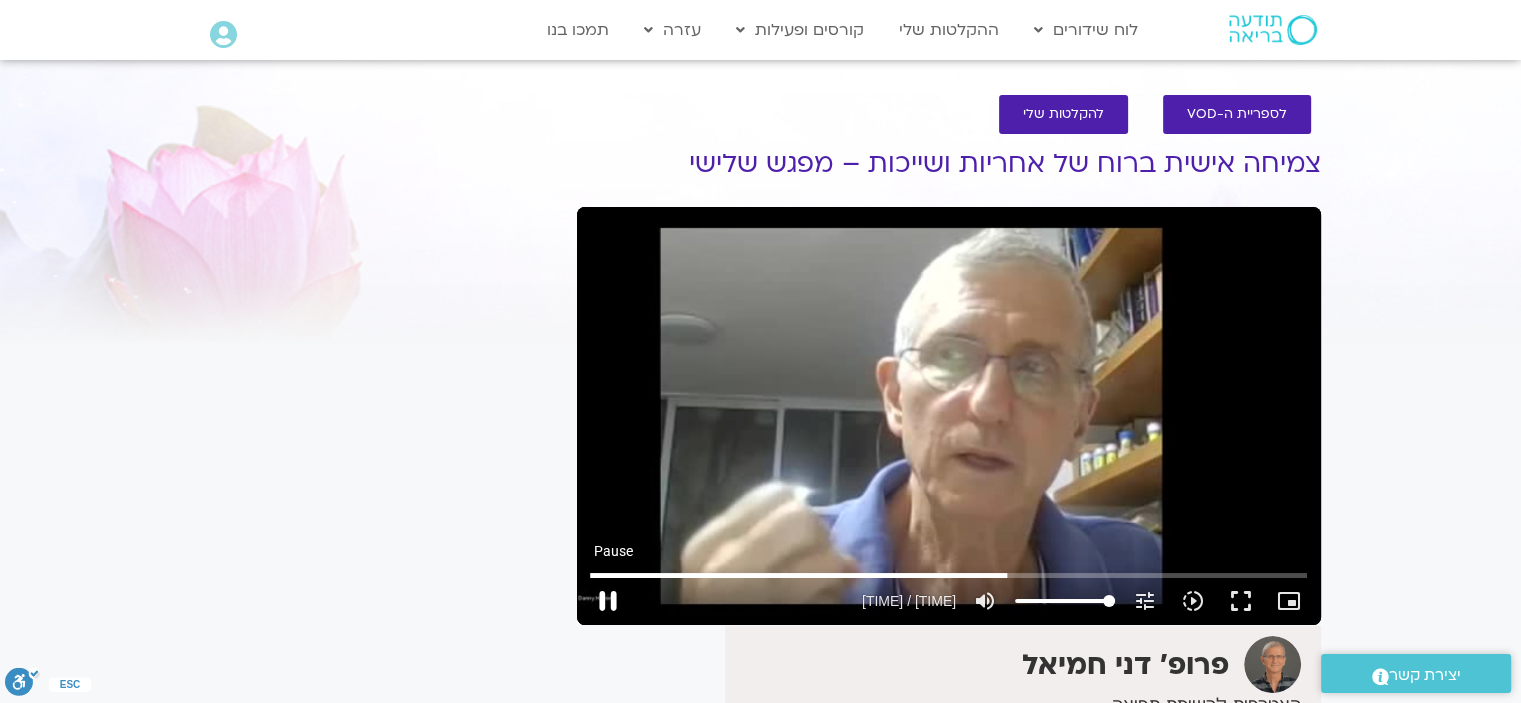 click on "pause" at bounding box center (608, 601) 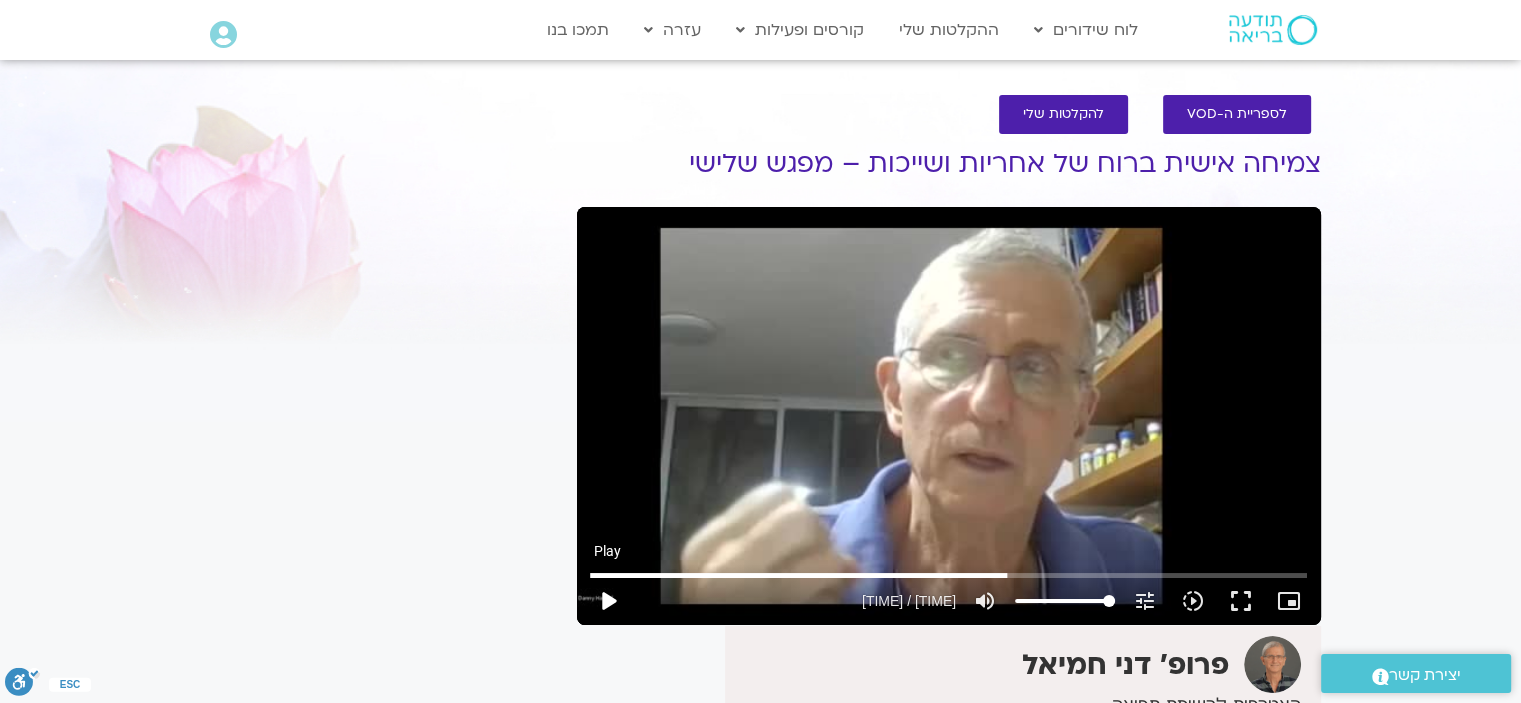 click on "play_arrow" at bounding box center [608, 601] 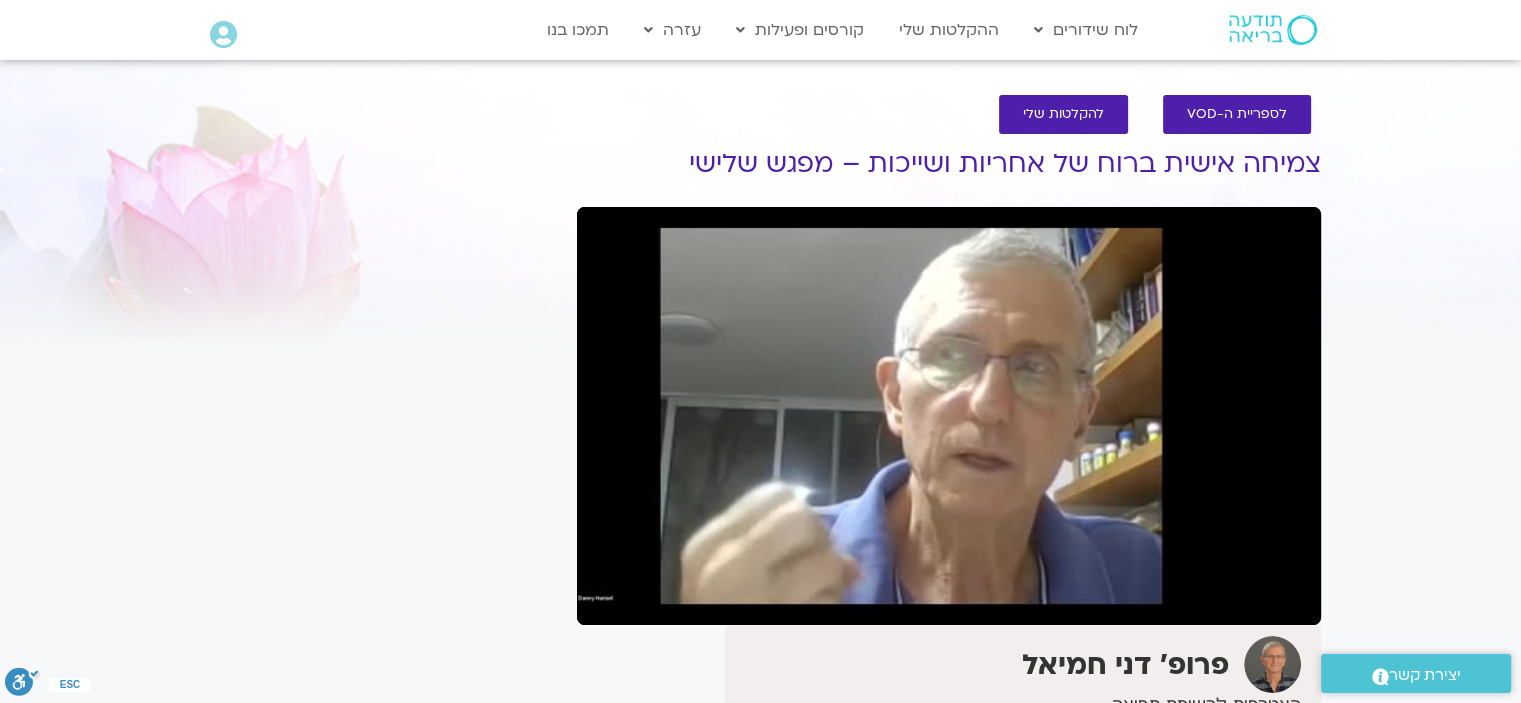 click on "pause" at bounding box center [608, 601] 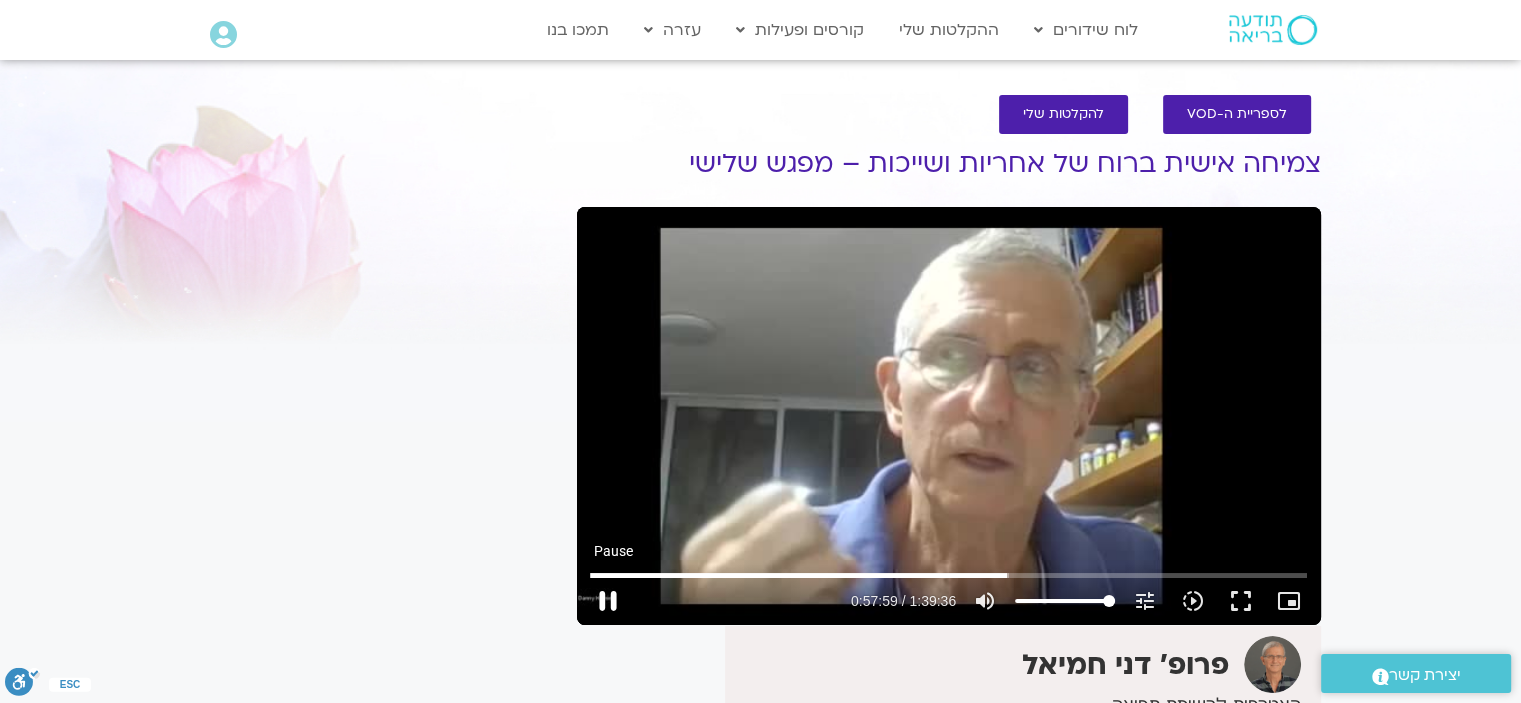 click on "pause" at bounding box center [608, 601] 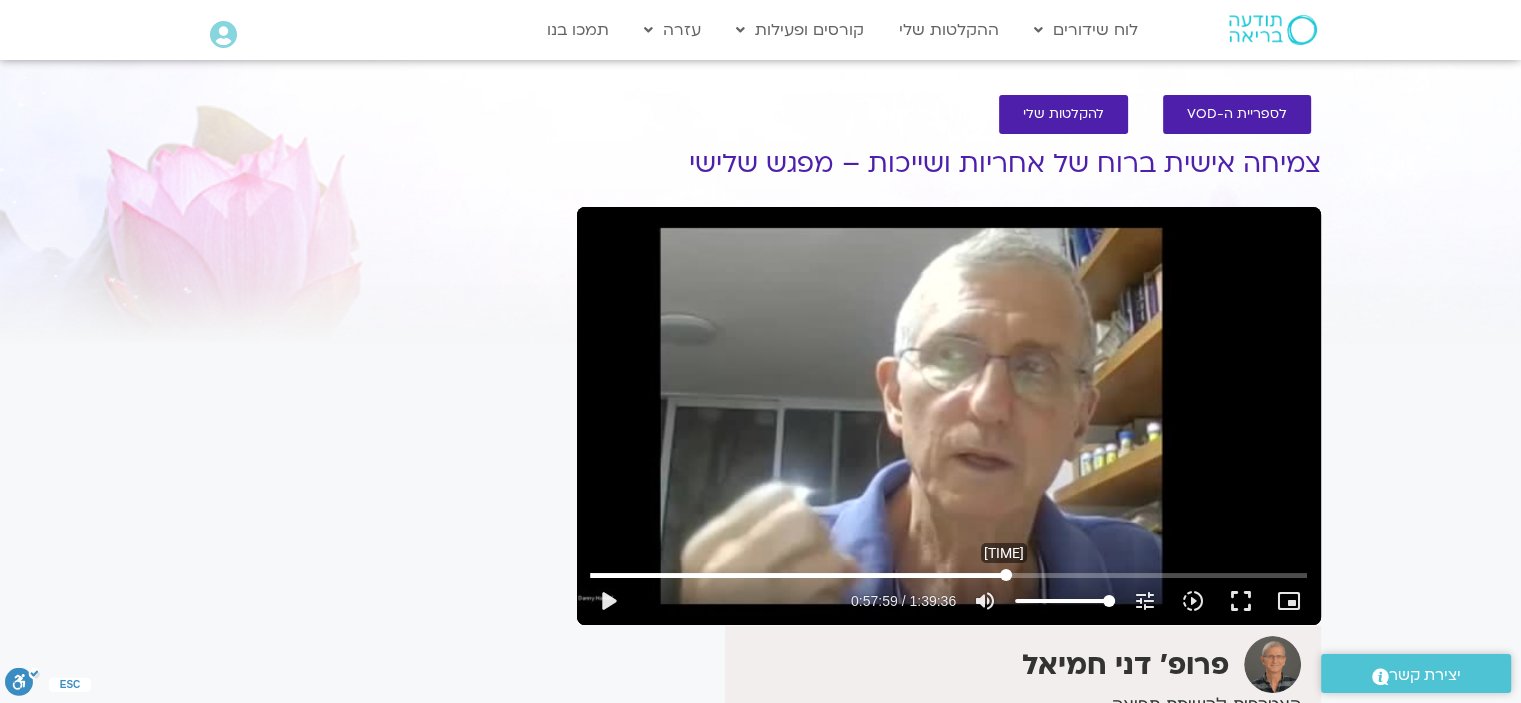 click at bounding box center (948, 575) 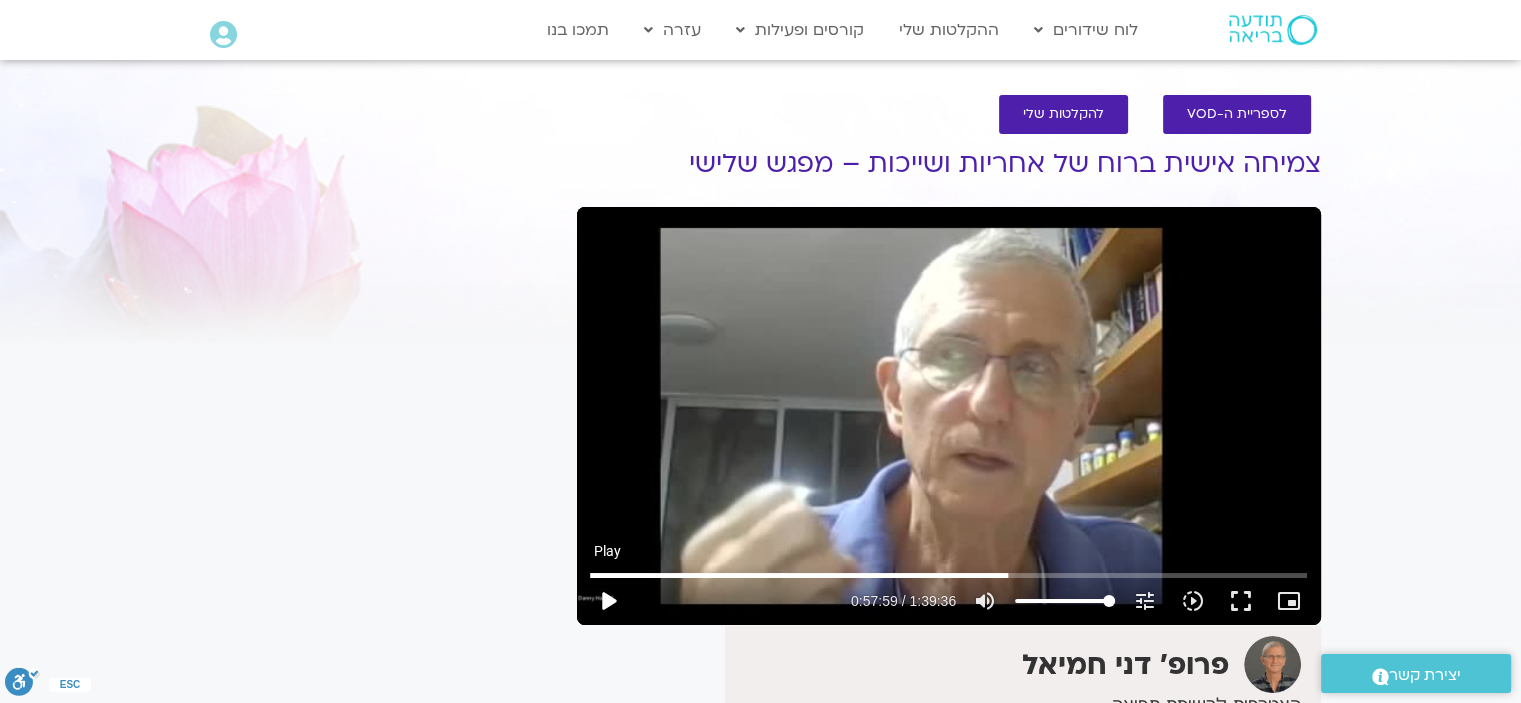 click on "play_arrow" at bounding box center (608, 601) 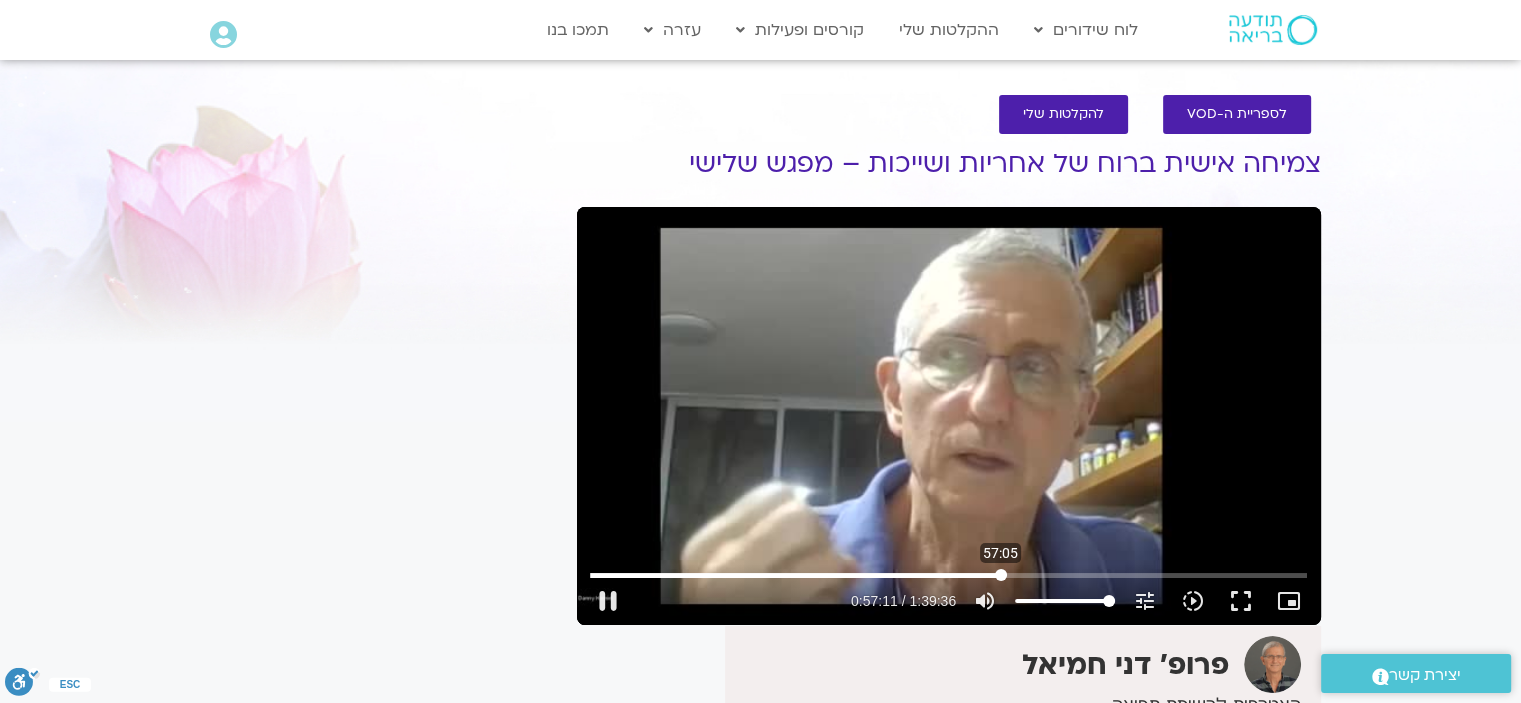 click at bounding box center [948, 575] 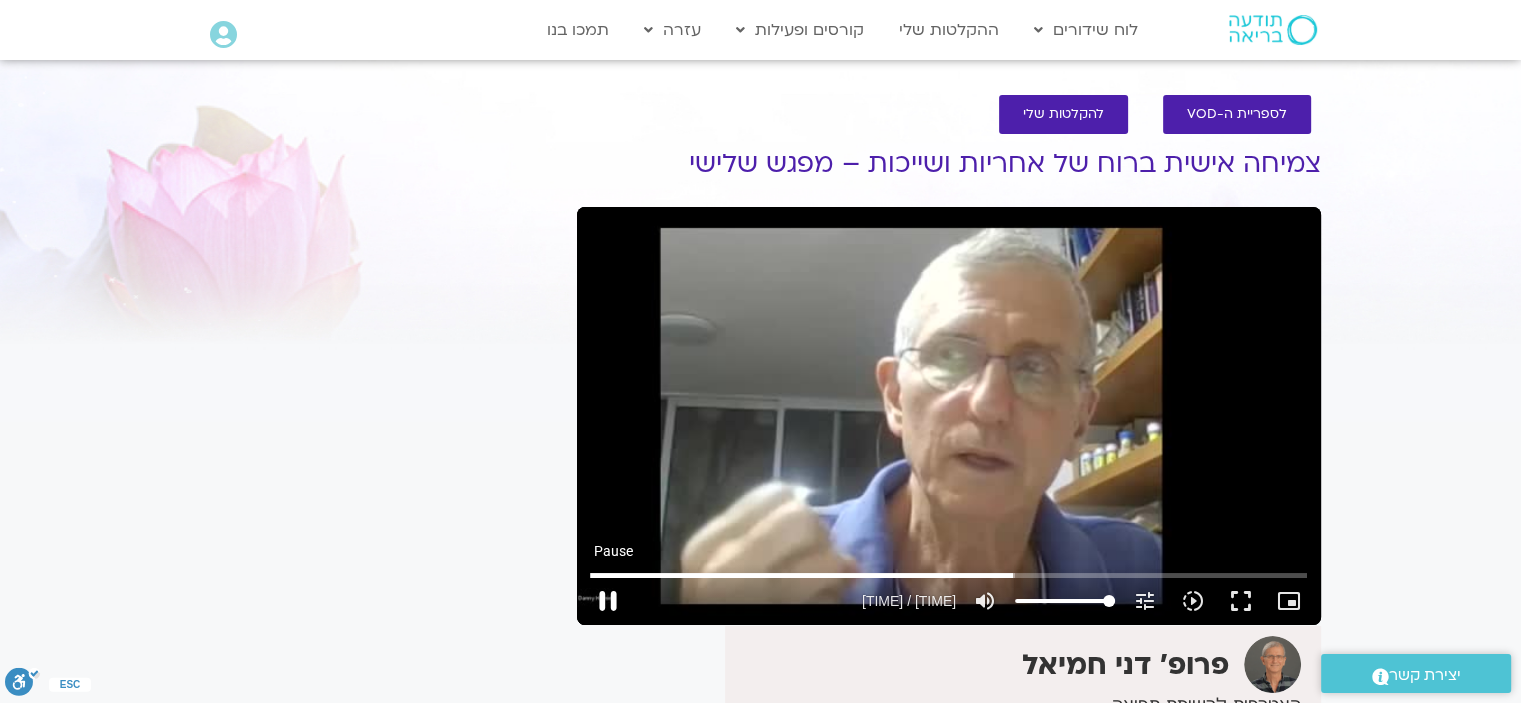 click on "pause" at bounding box center (608, 601) 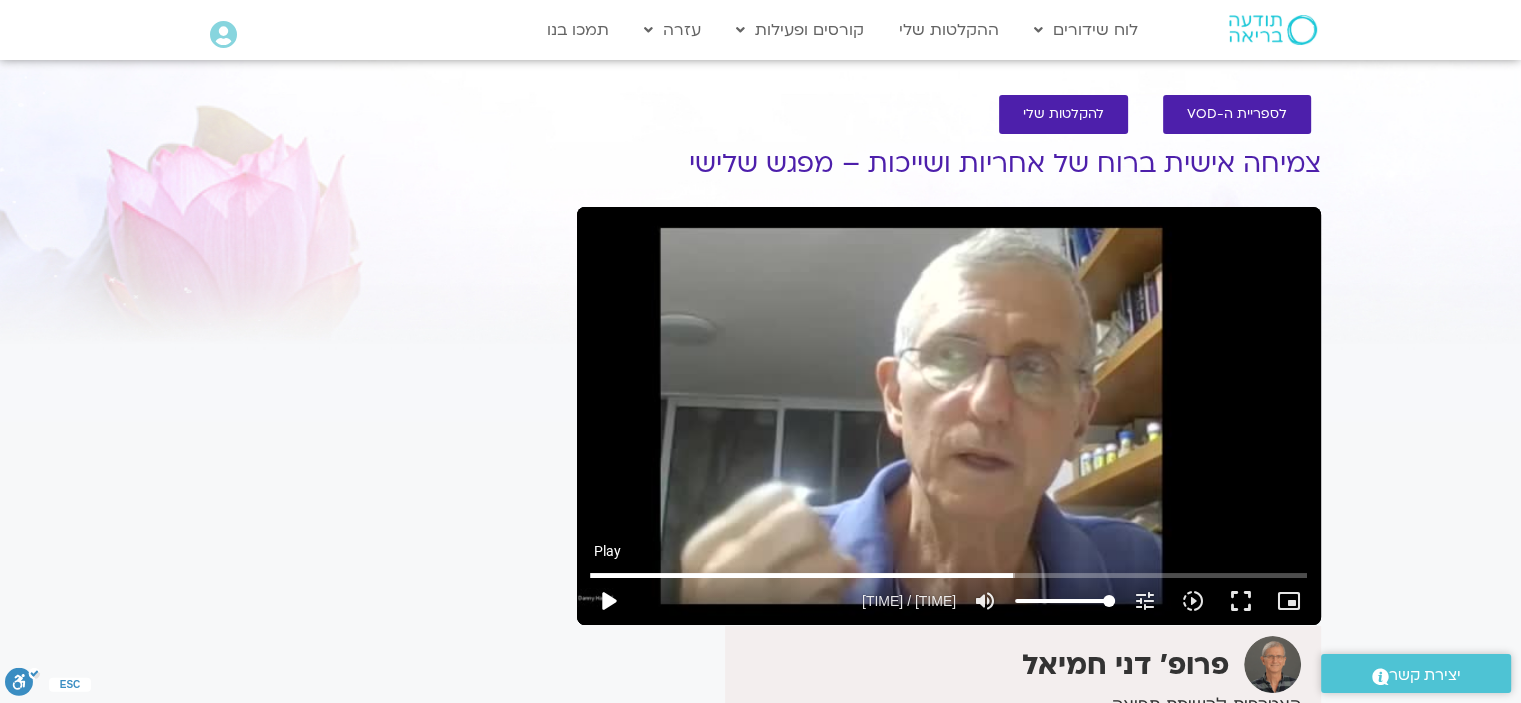 click on "play_arrow" at bounding box center (608, 601) 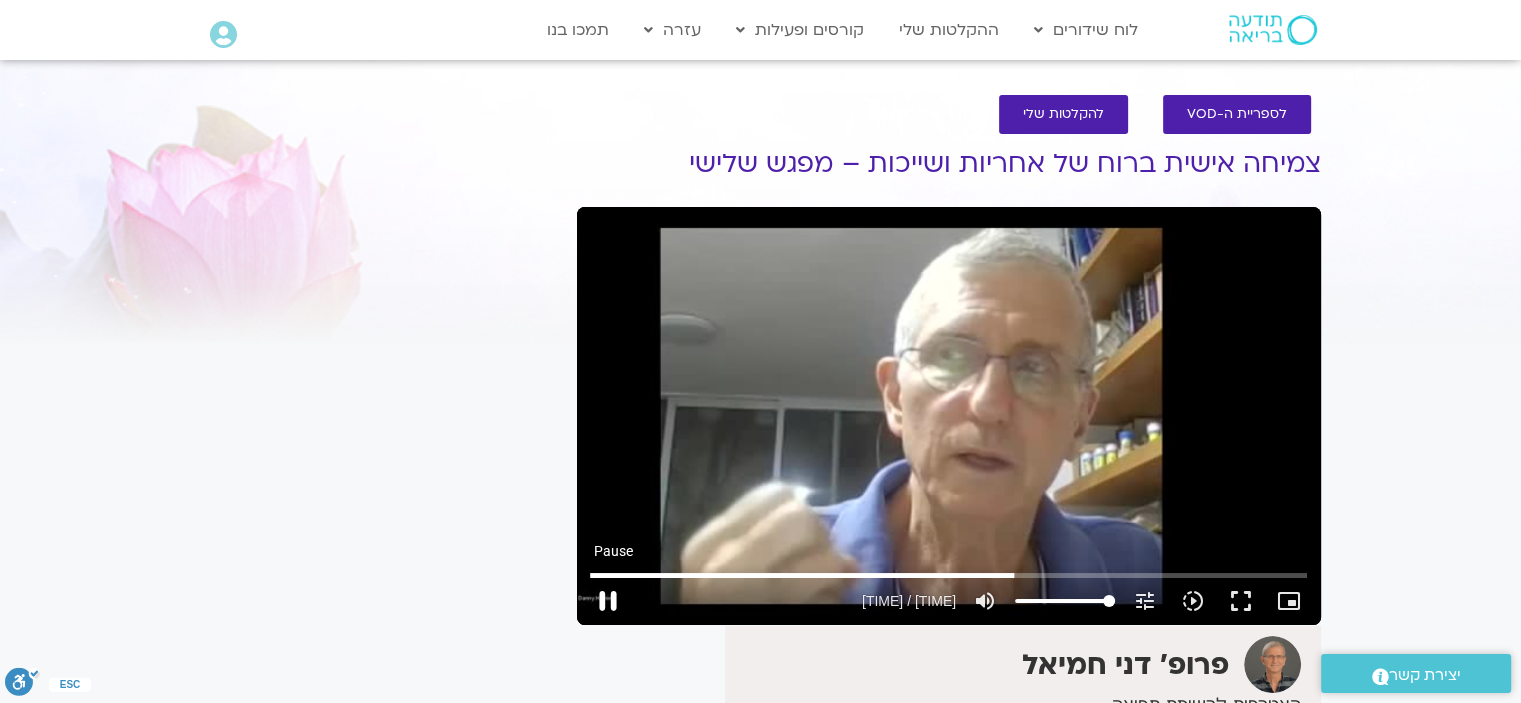 click on "pause" at bounding box center [608, 601] 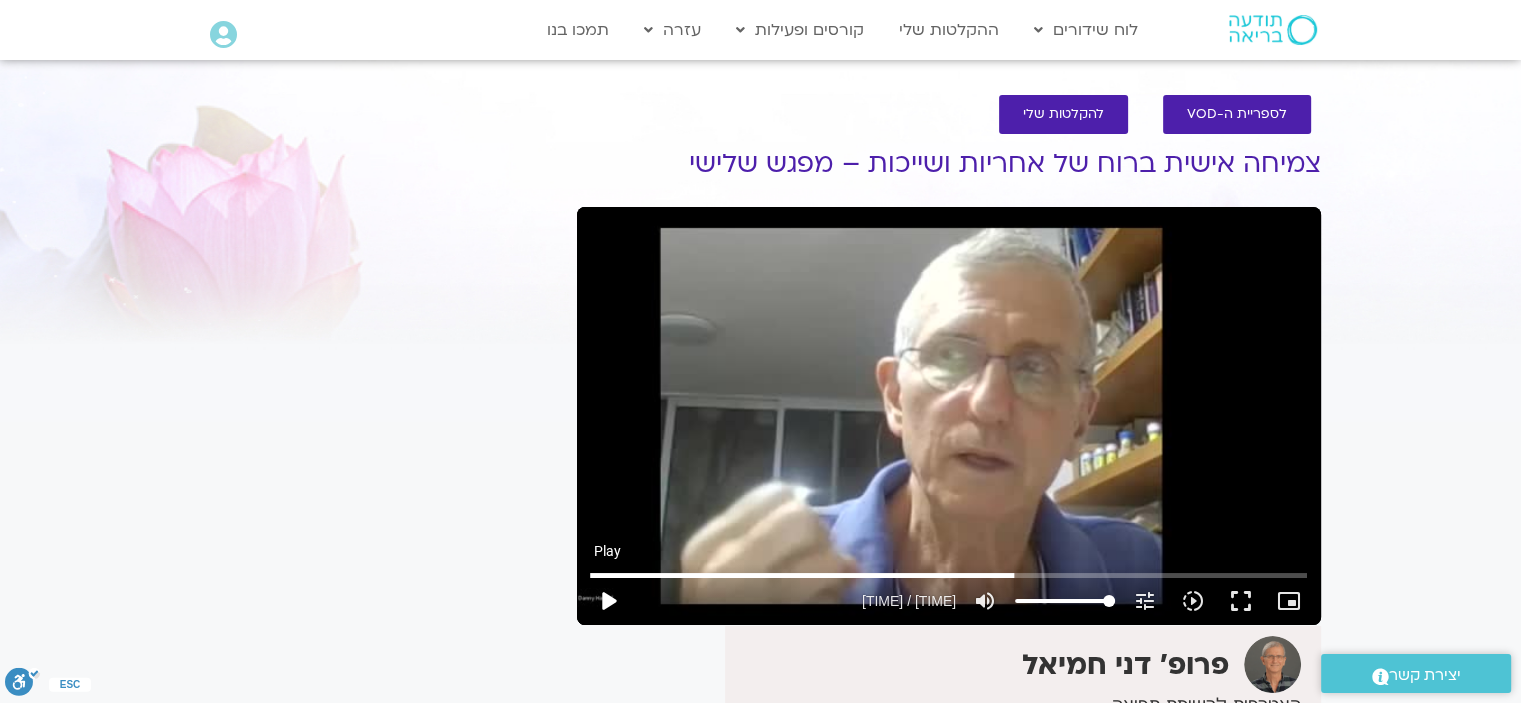 click on "play_arrow" at bounding box center (608, 601) 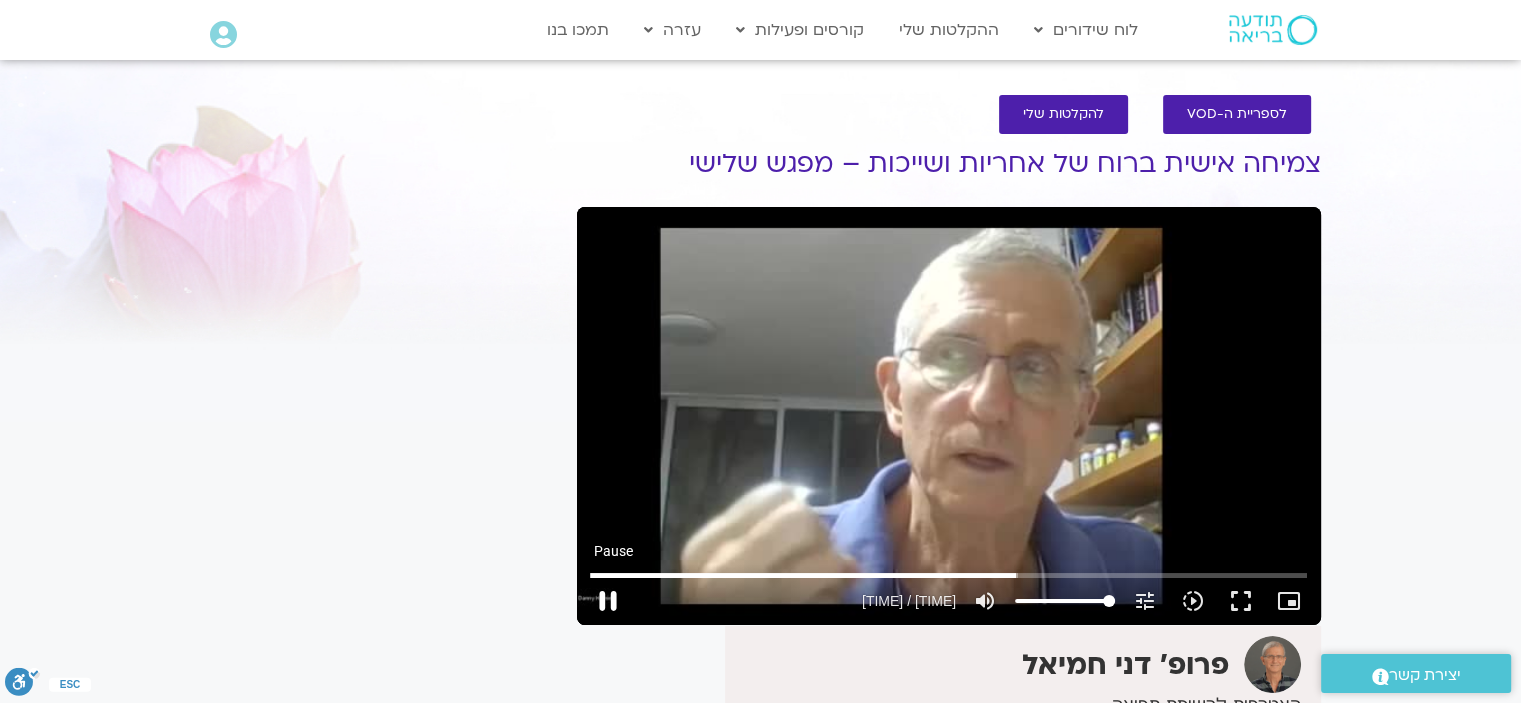 click on "pause" at bounding box center (608, 601) 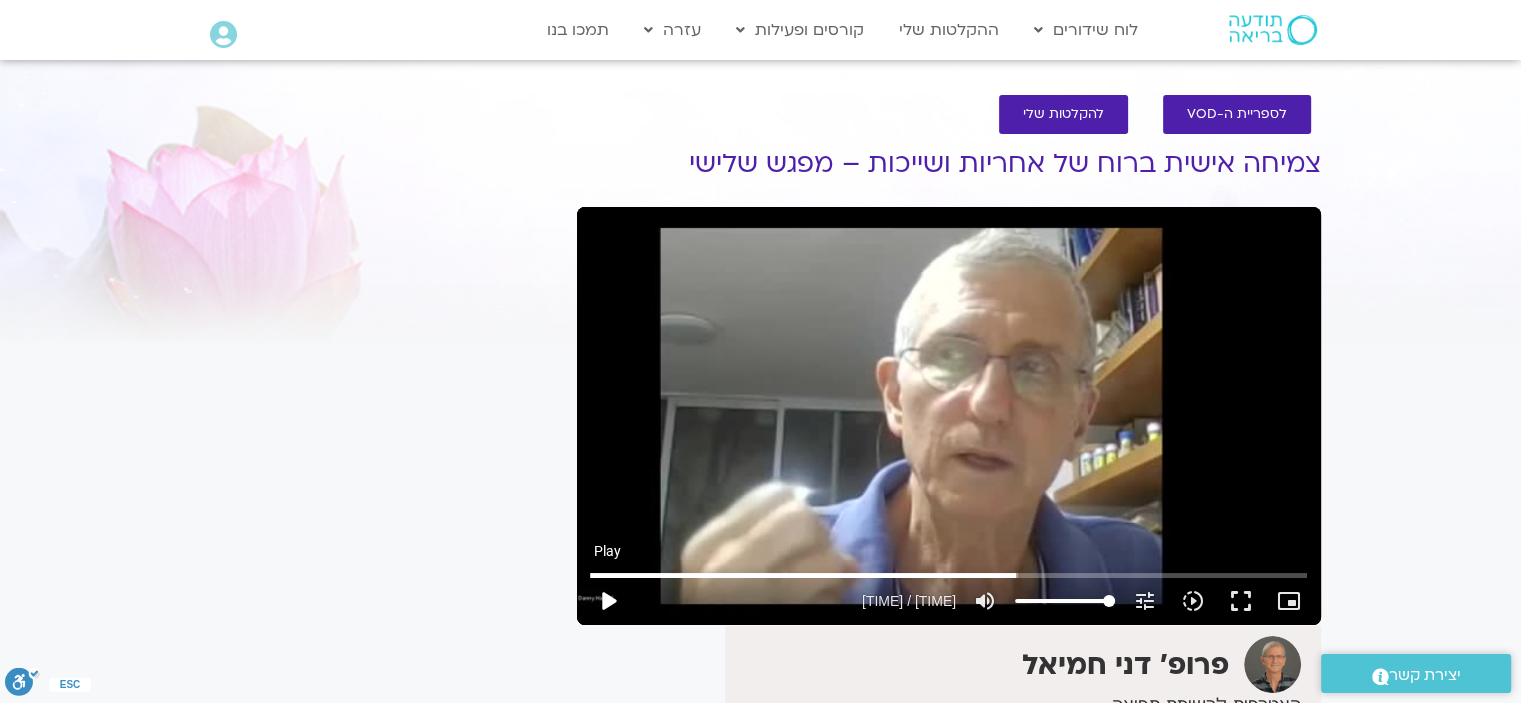 click on "play_arrow" at bounding box center [608, 601] 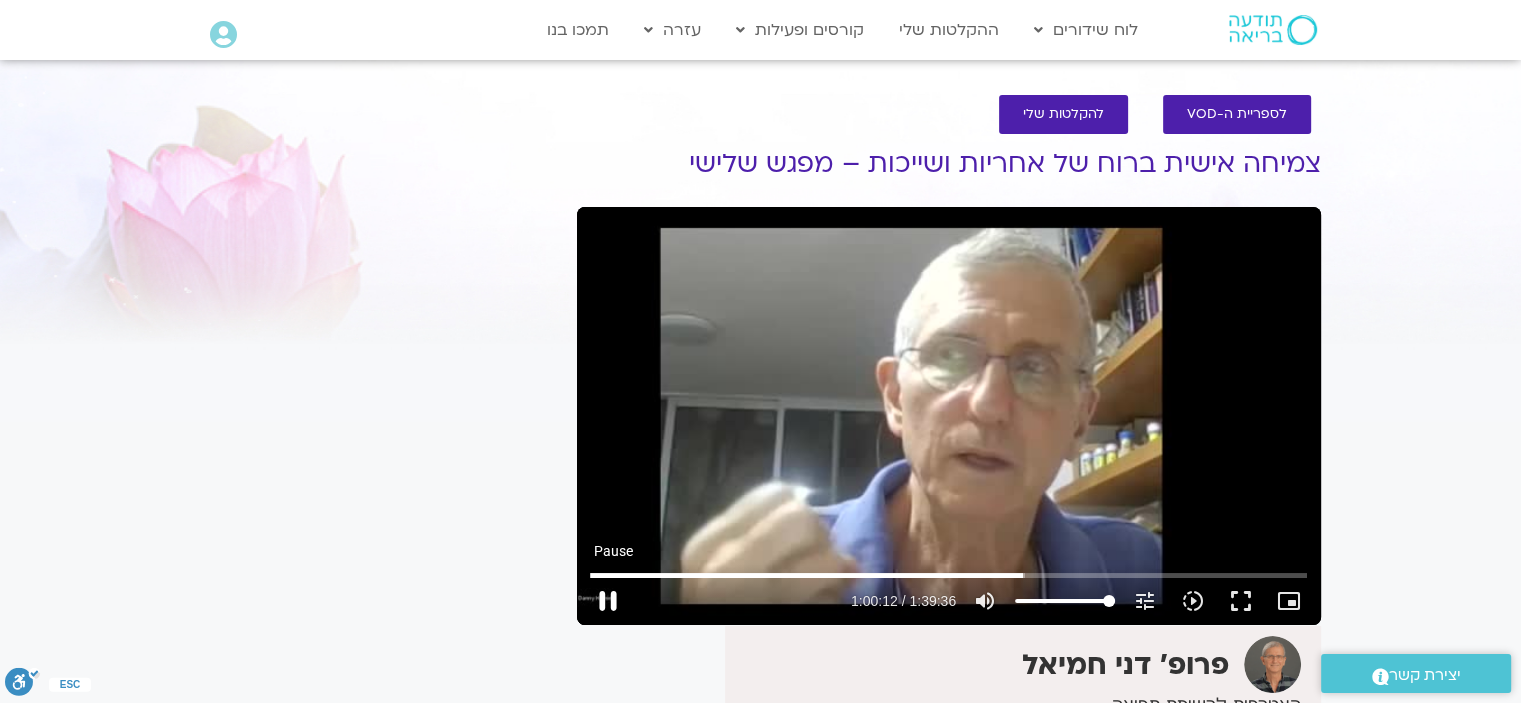 click on "pause" at bounding box center [608, 601] 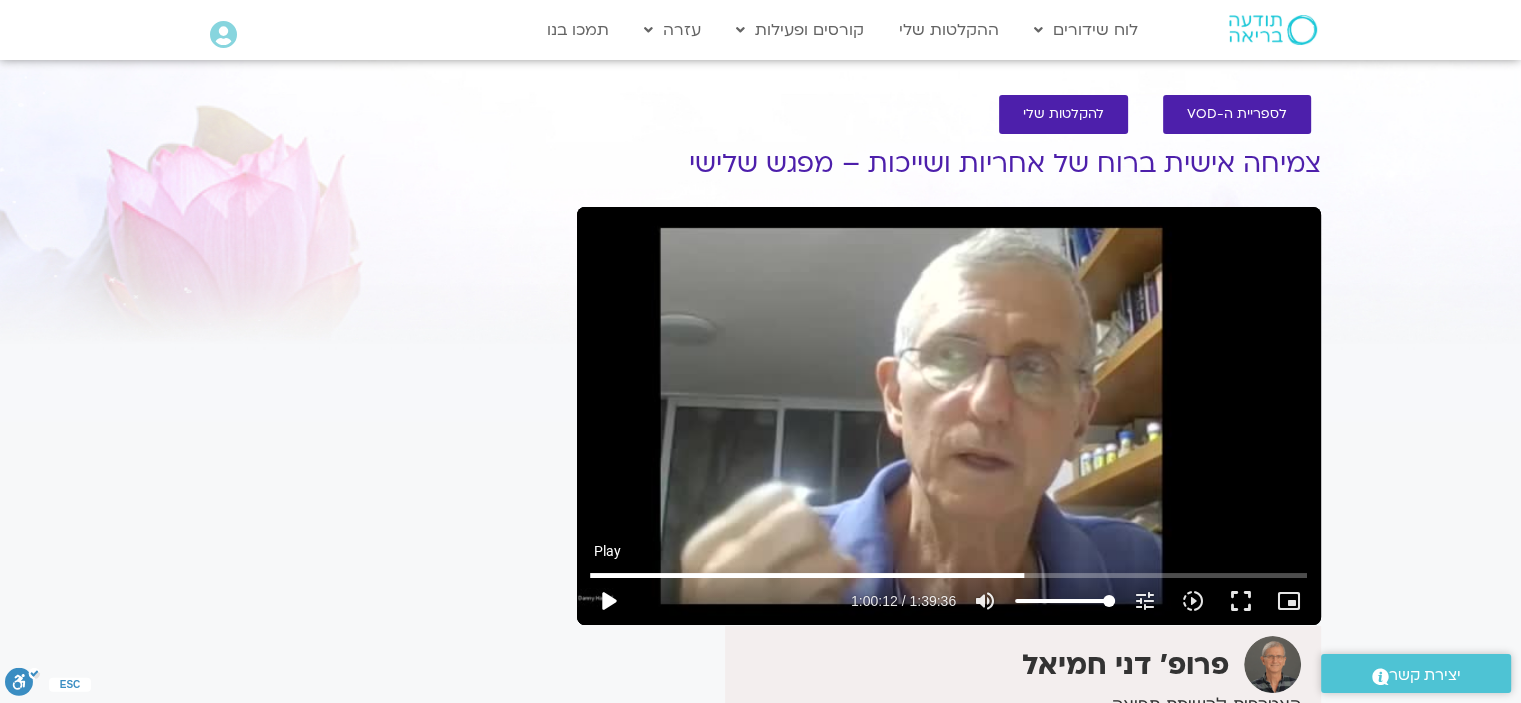 click on "play_arrow" at bounding box center (608, 601) 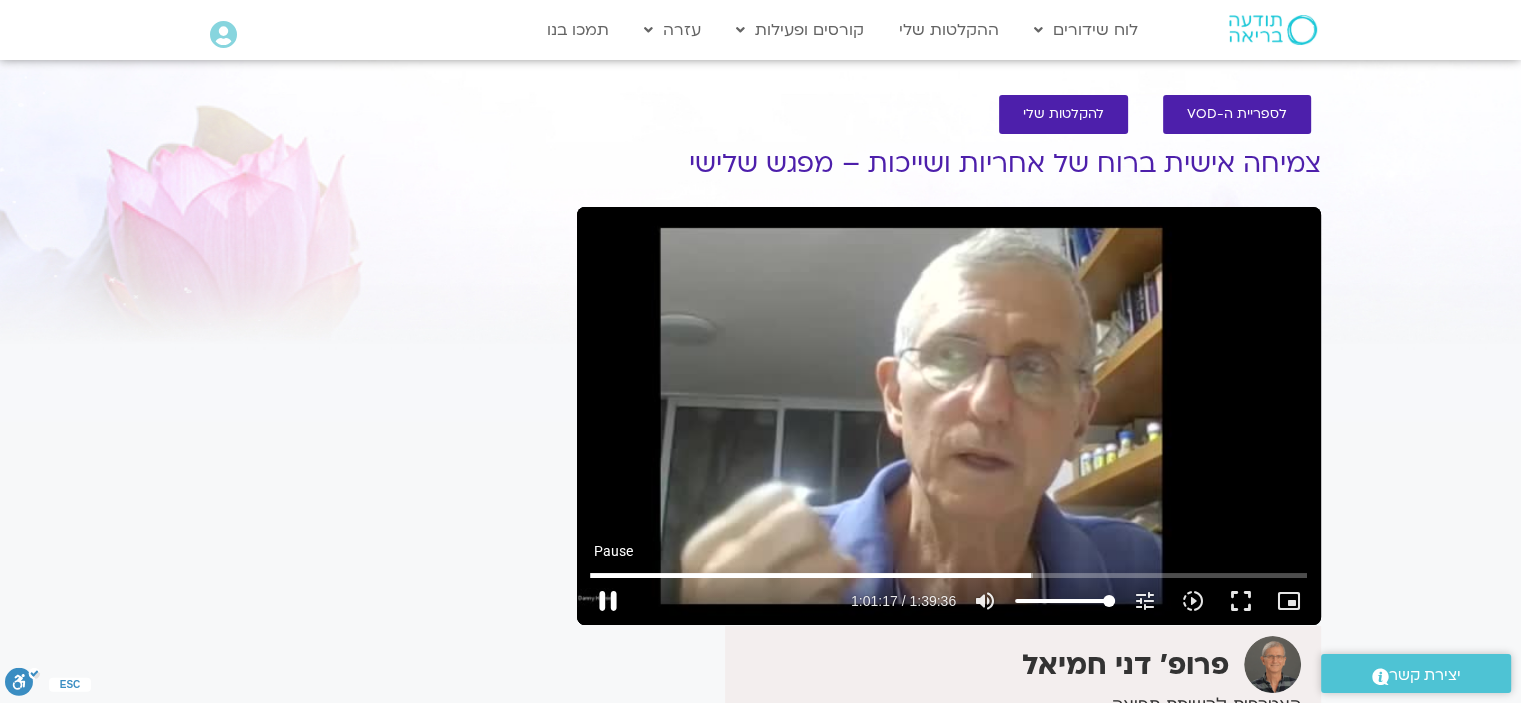 click on "pause" at bounding box center (608, 601) 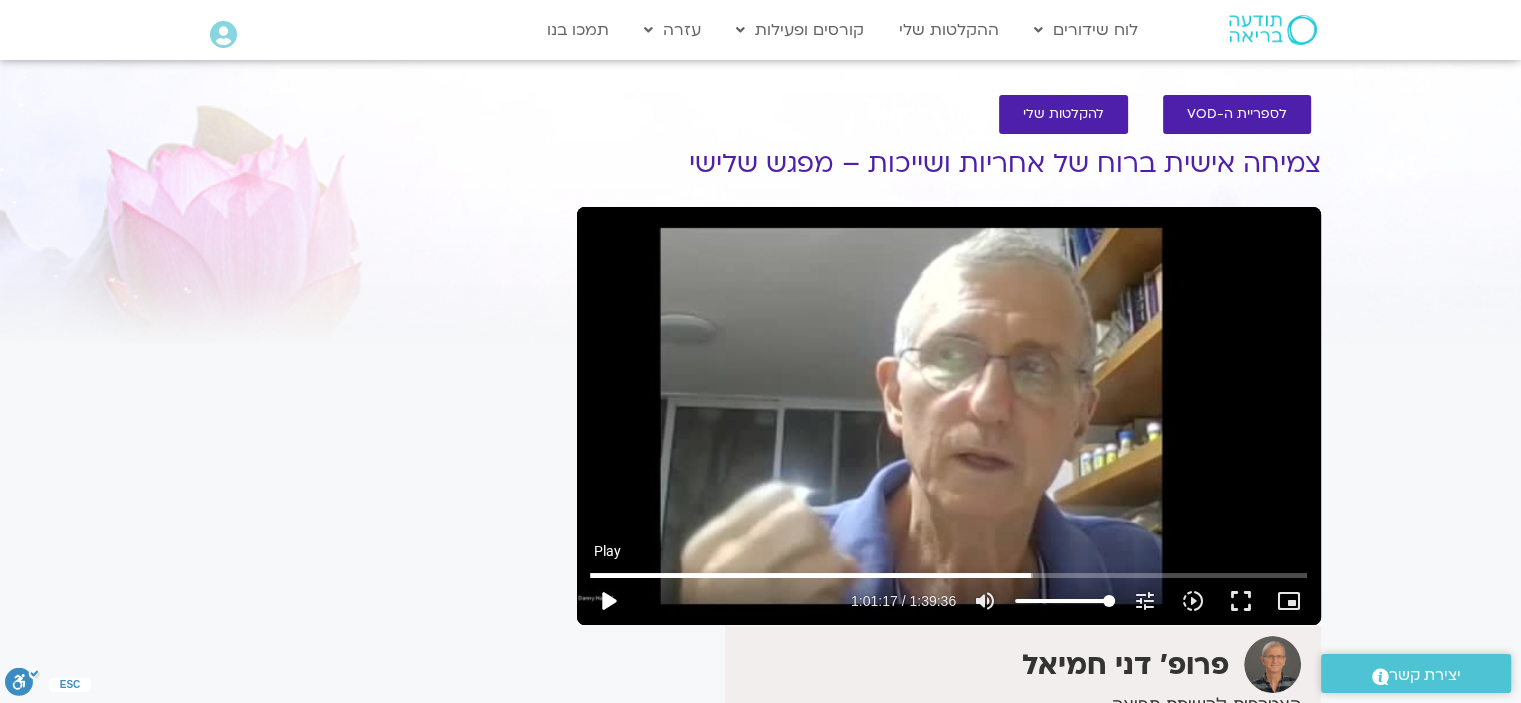 click on "play_arrow" at bounding box center (608, 601) 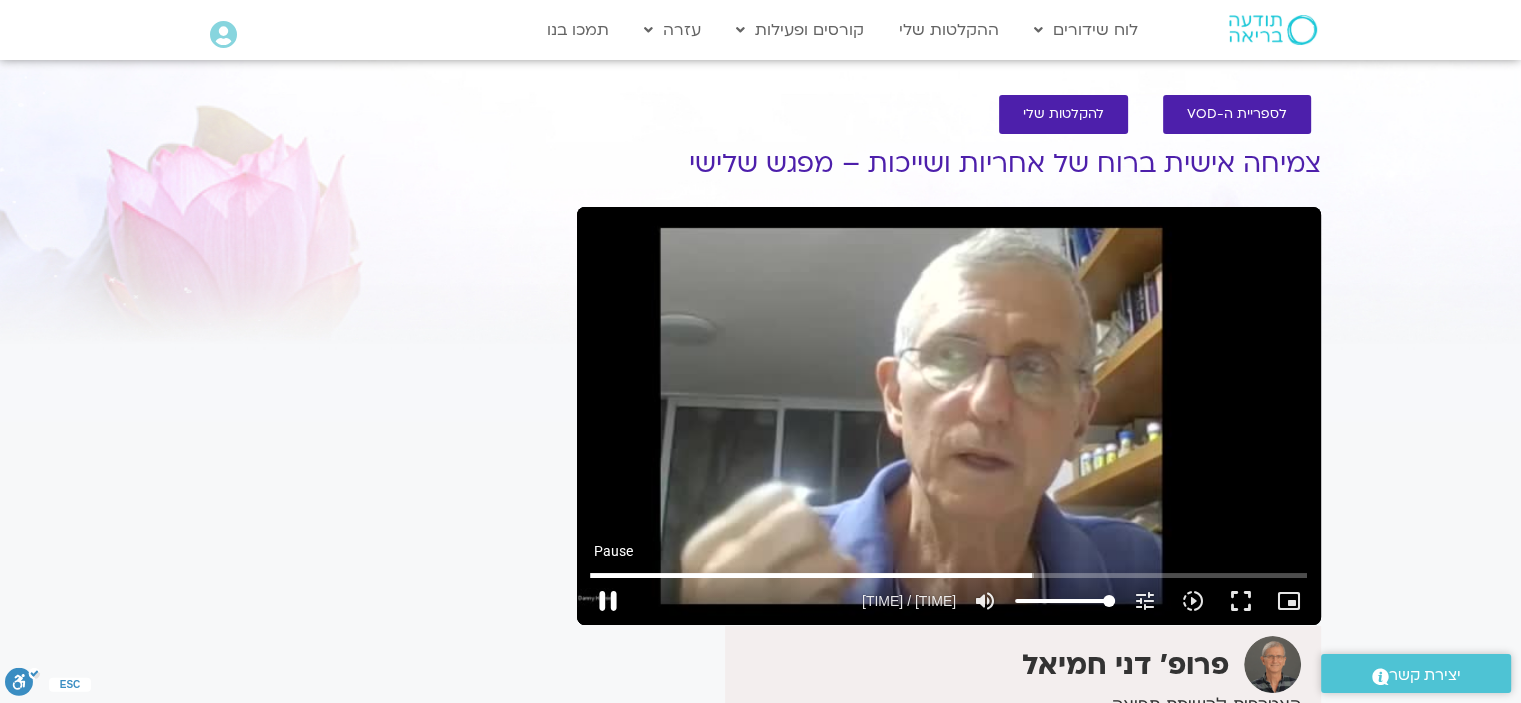 click on "pause" at bounding box center [608, 601] 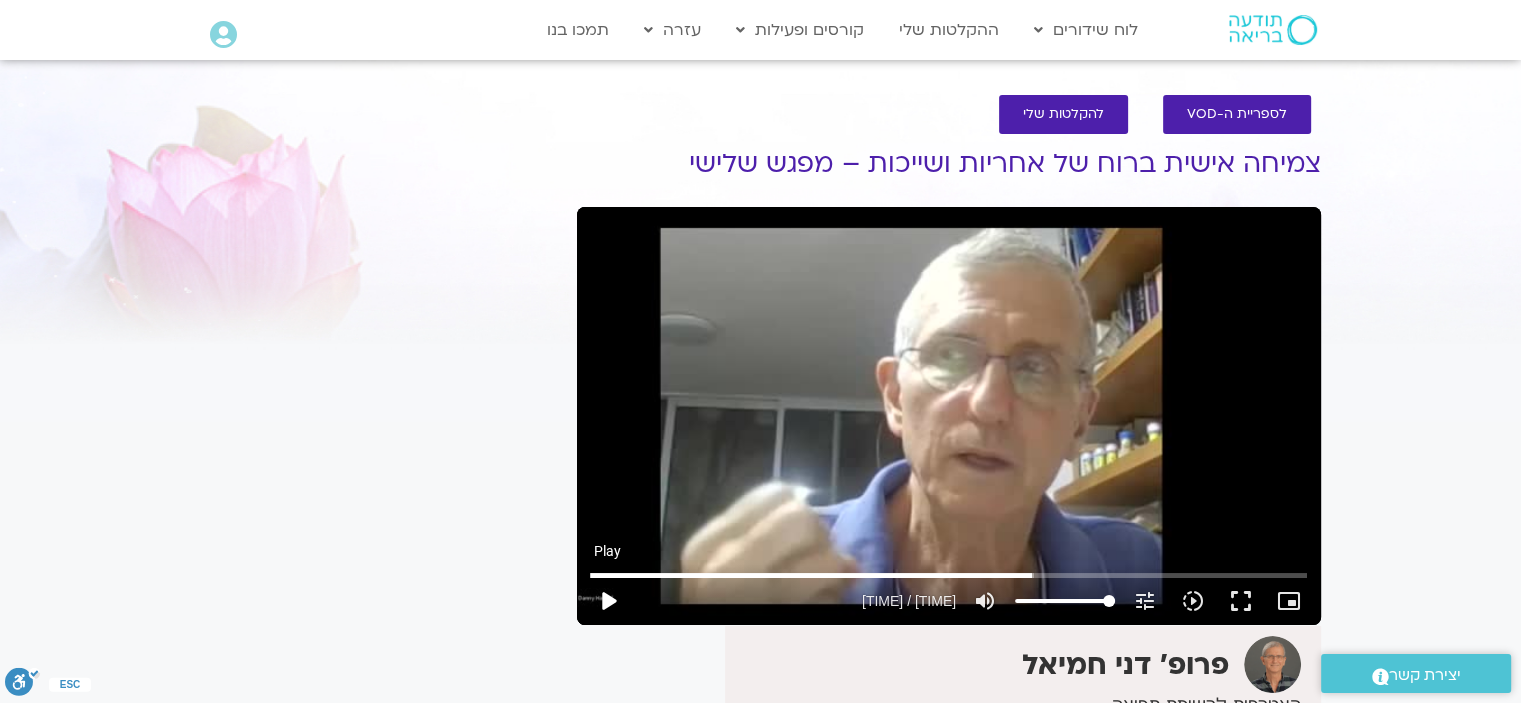 click on "play_arrow" at bounding box center [608, 601] 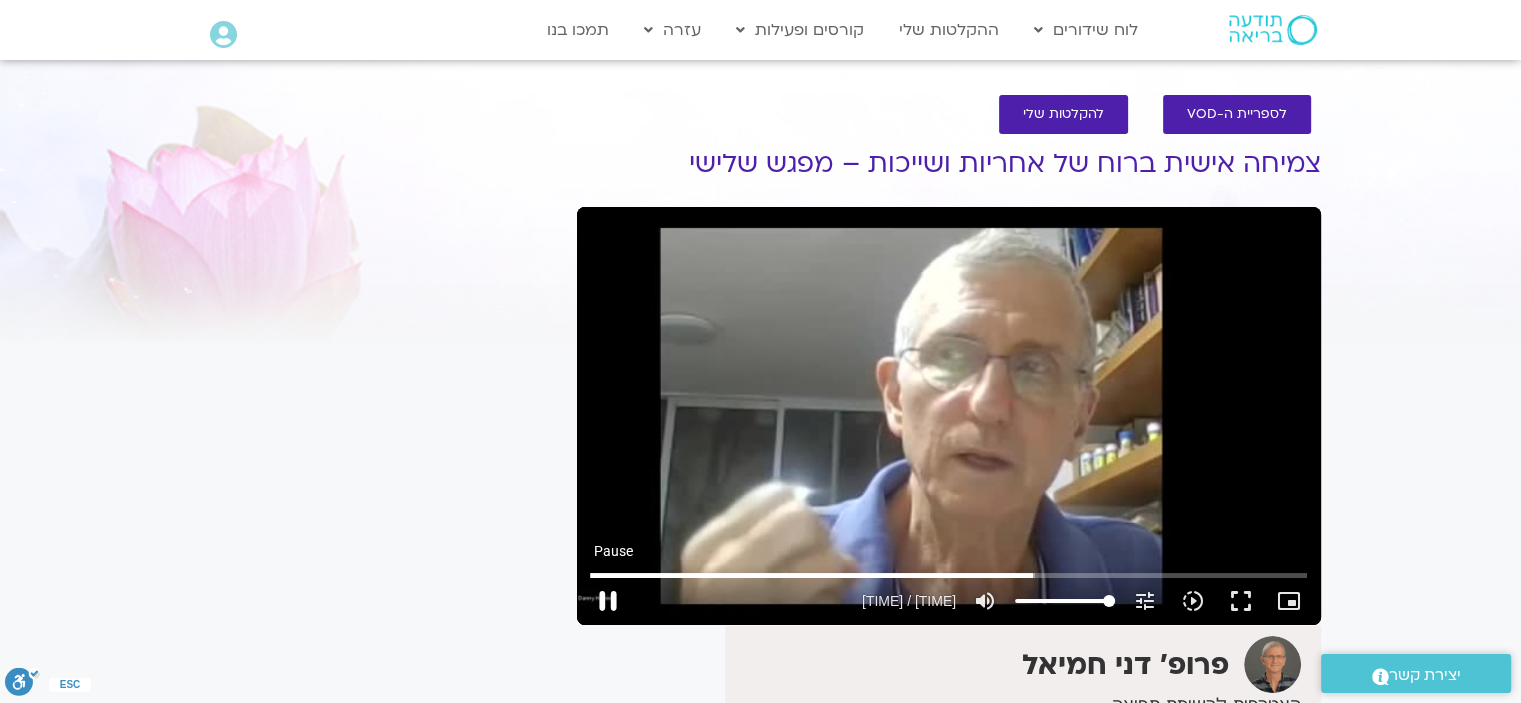 click on "pause" at bounding box center (608, 601) 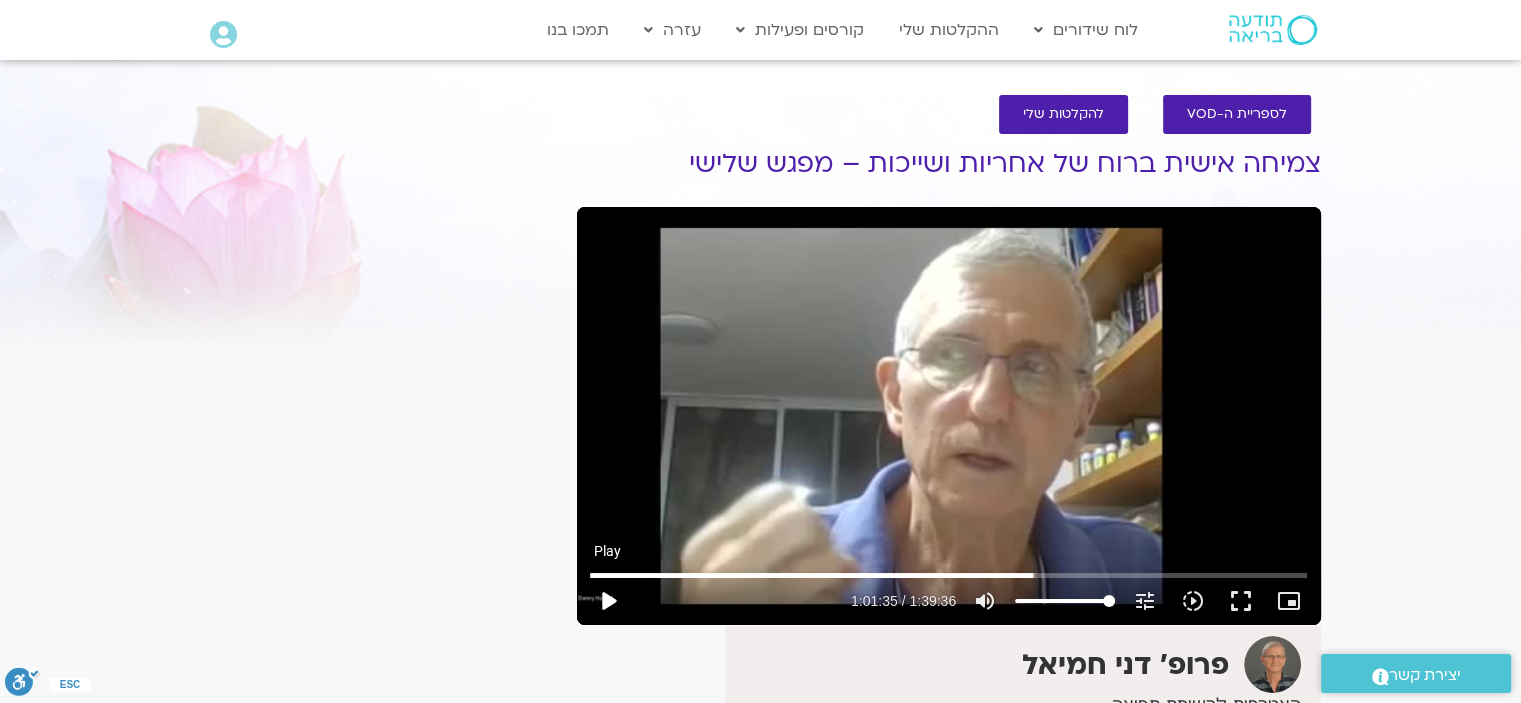 click on "play_arrow" at bounding box center (608, 601) 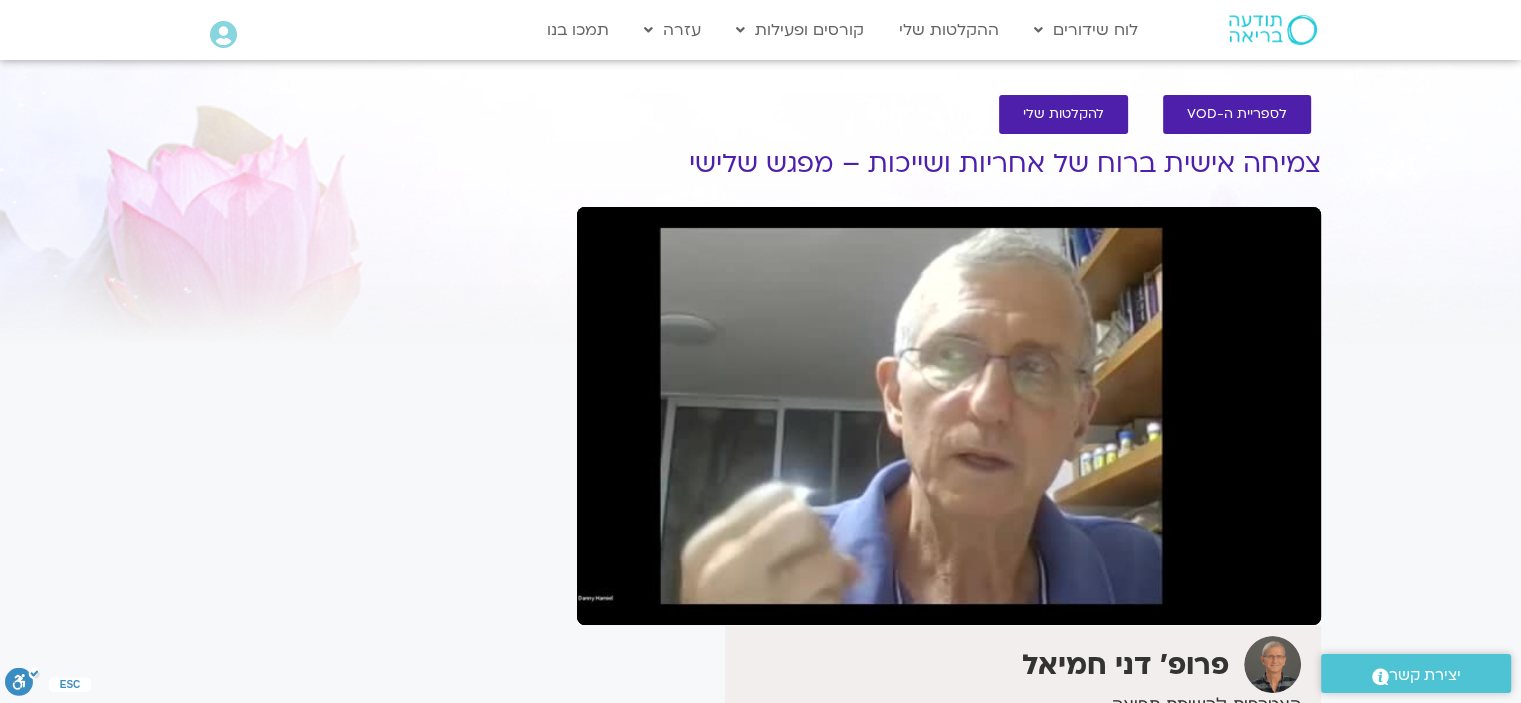 click on "pause" at bounding box center (608, 601) 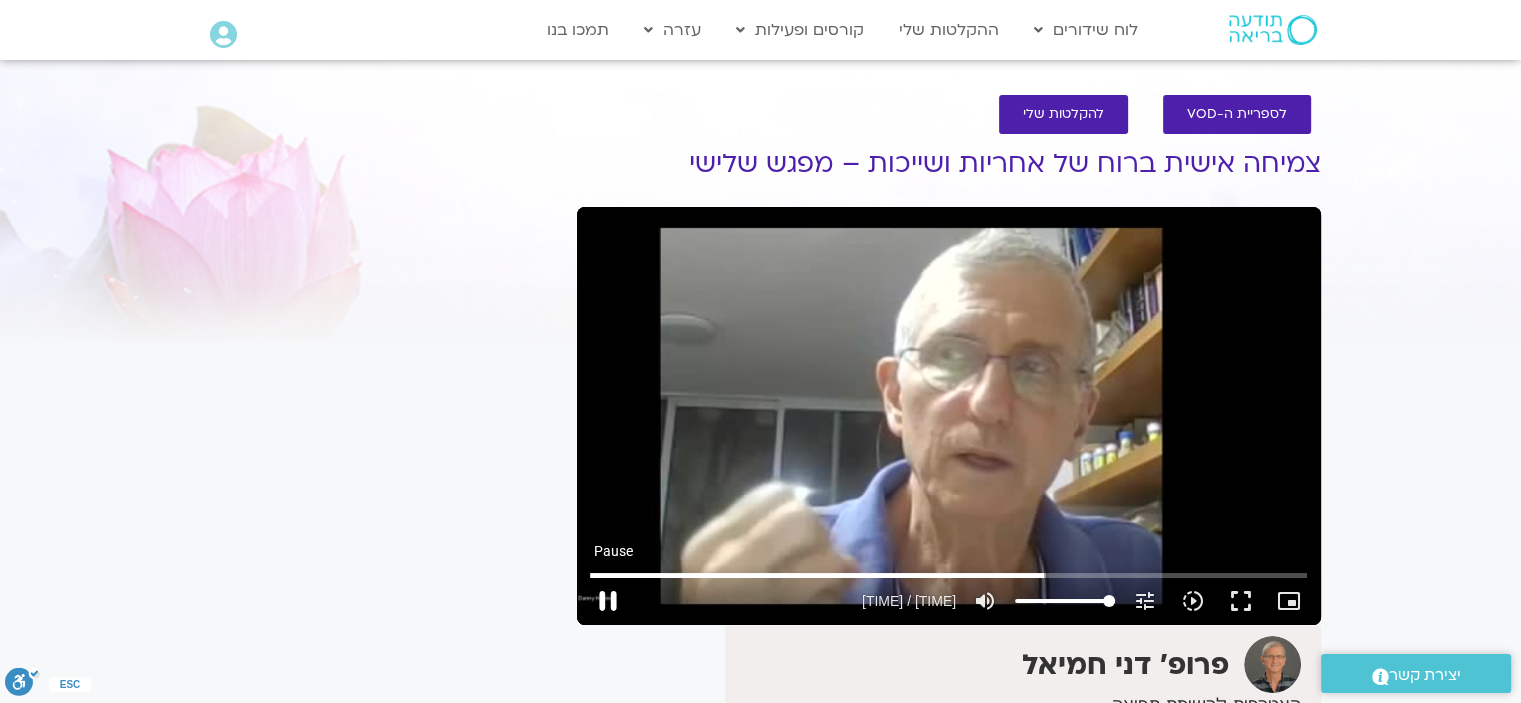 click on "pause" at bounding box center (608, 601) 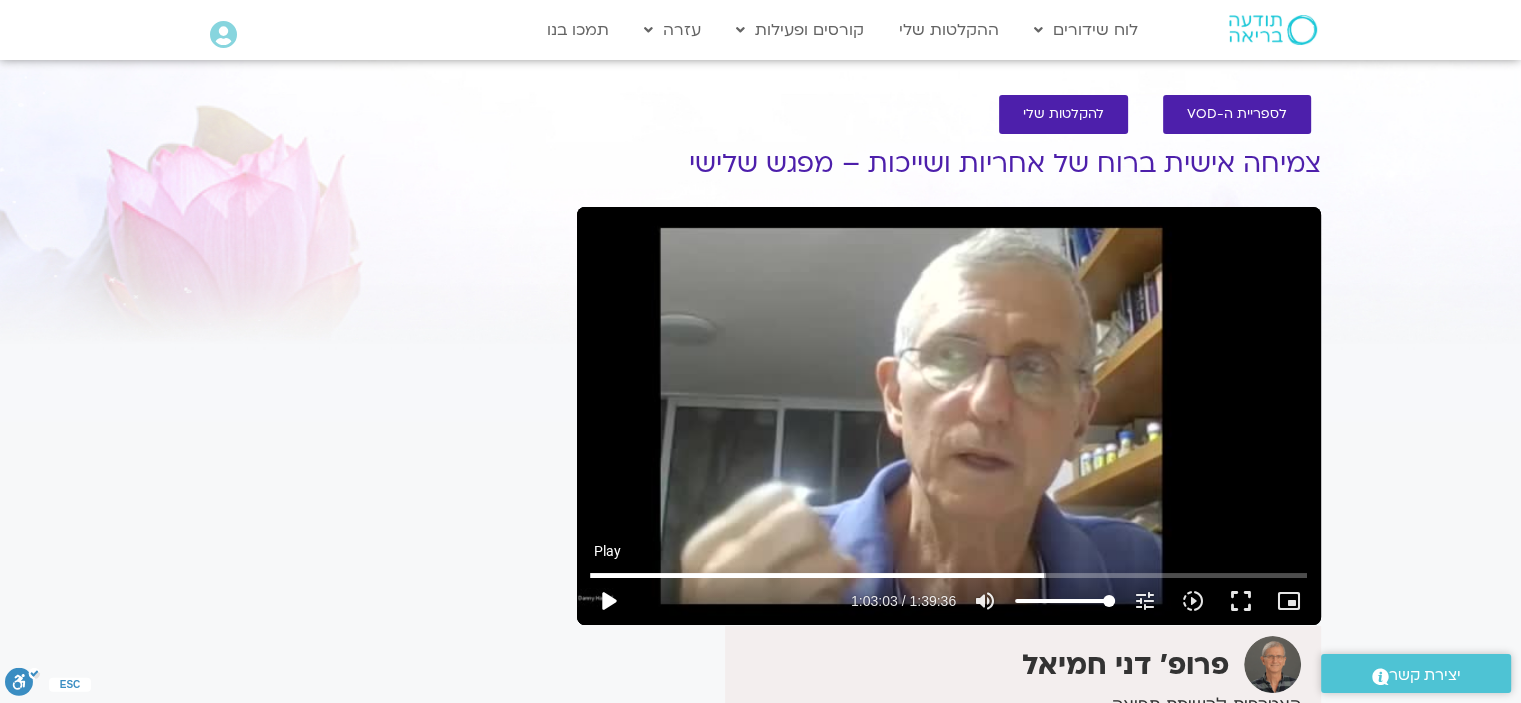 click on "play_arrow" at bounding box center [608, 601] 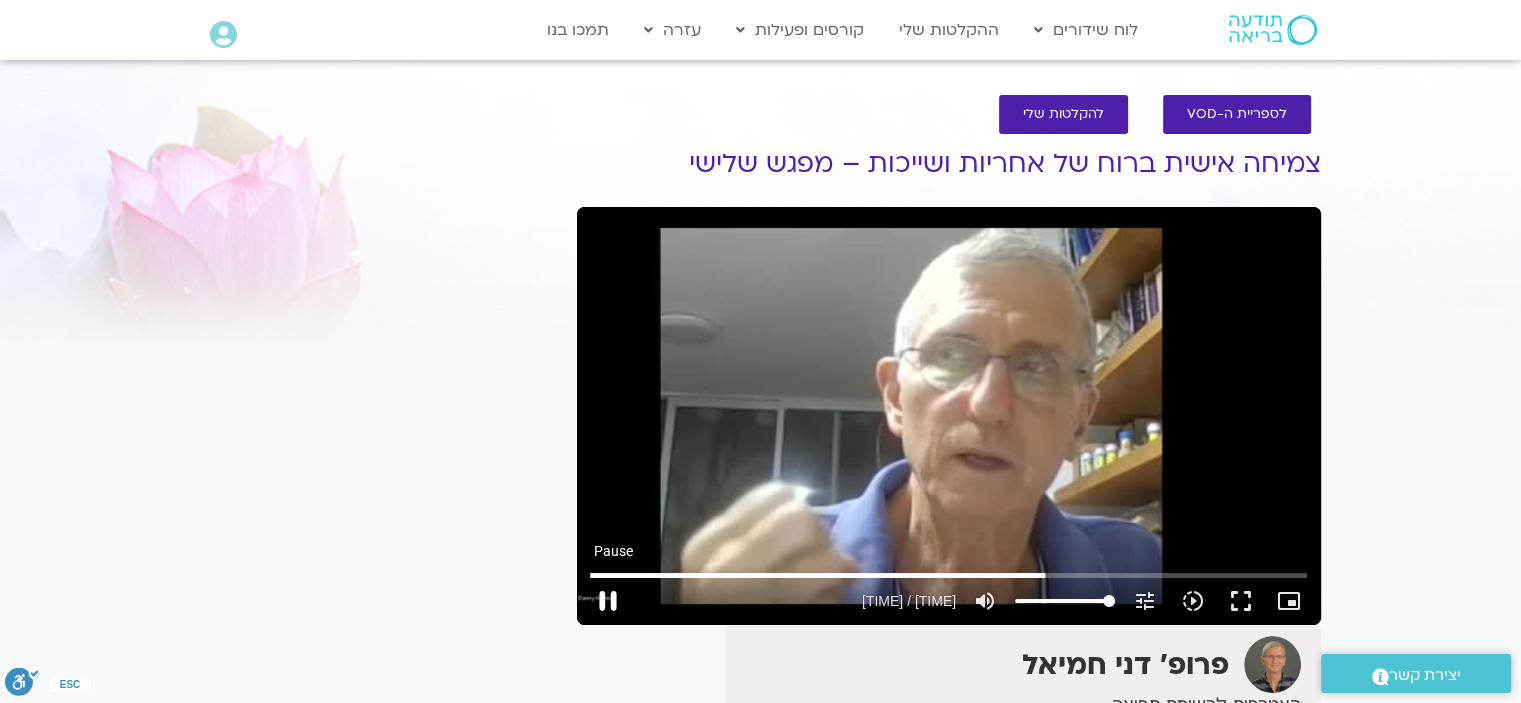 click on "pause" at bounding box center [608, 601] 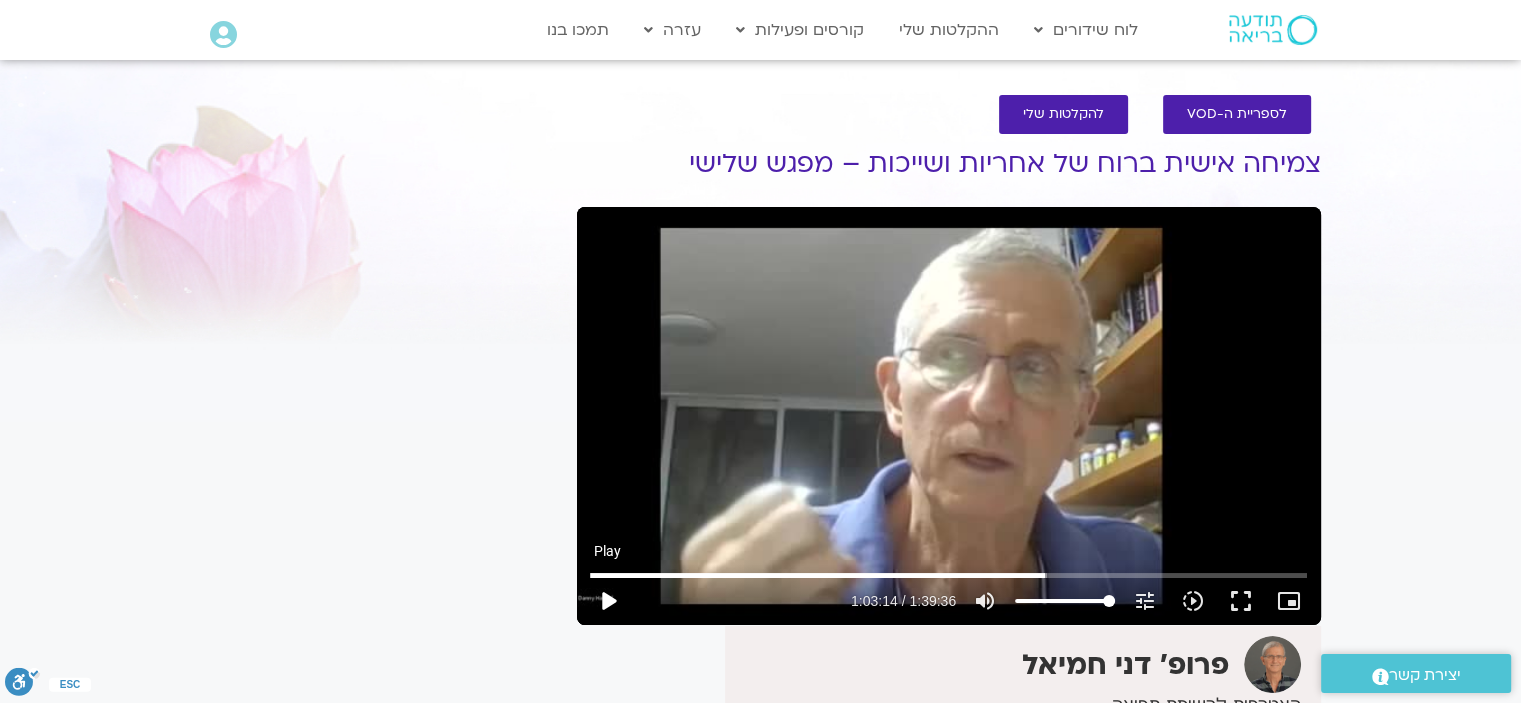 click on "play_arrow" at bounding box center [608, 601] 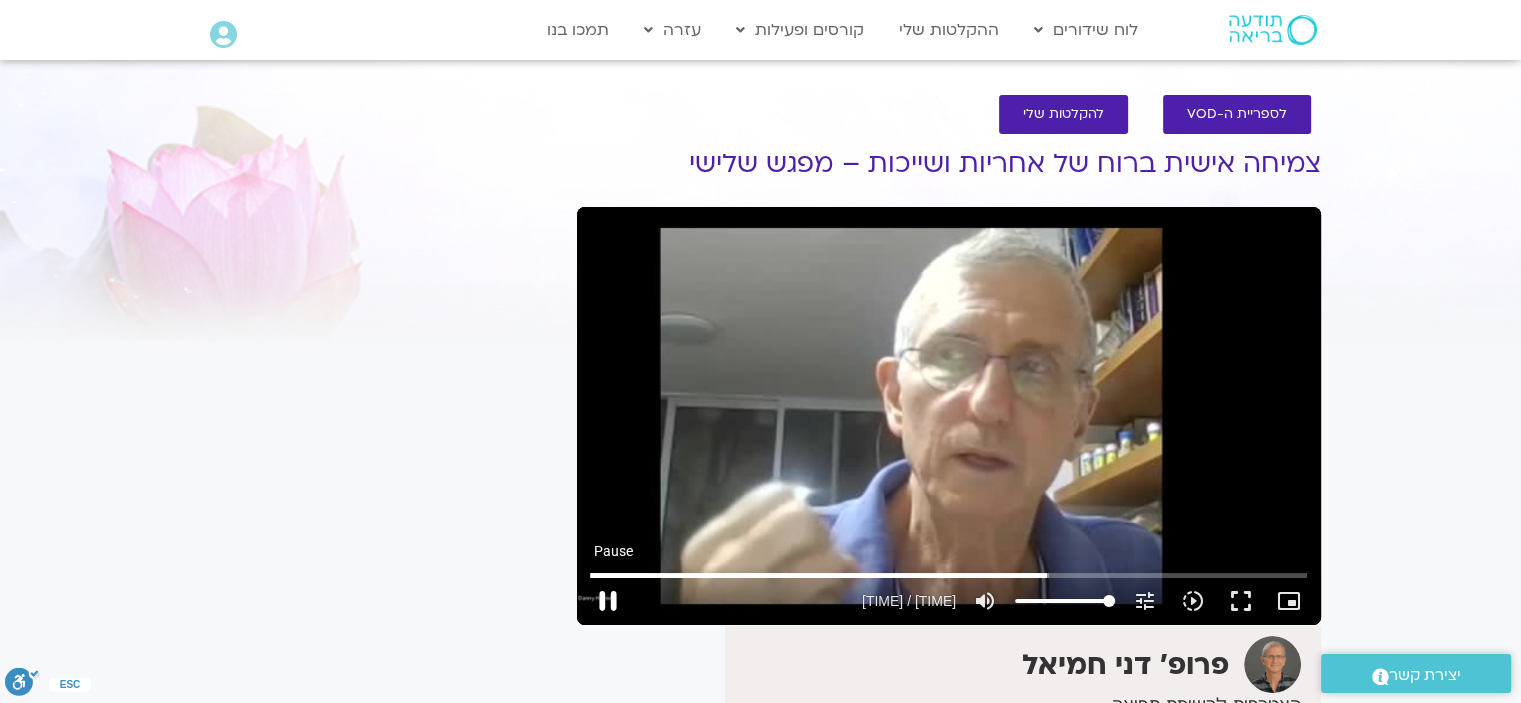 click on "pause" at bounding box center [608, 601] 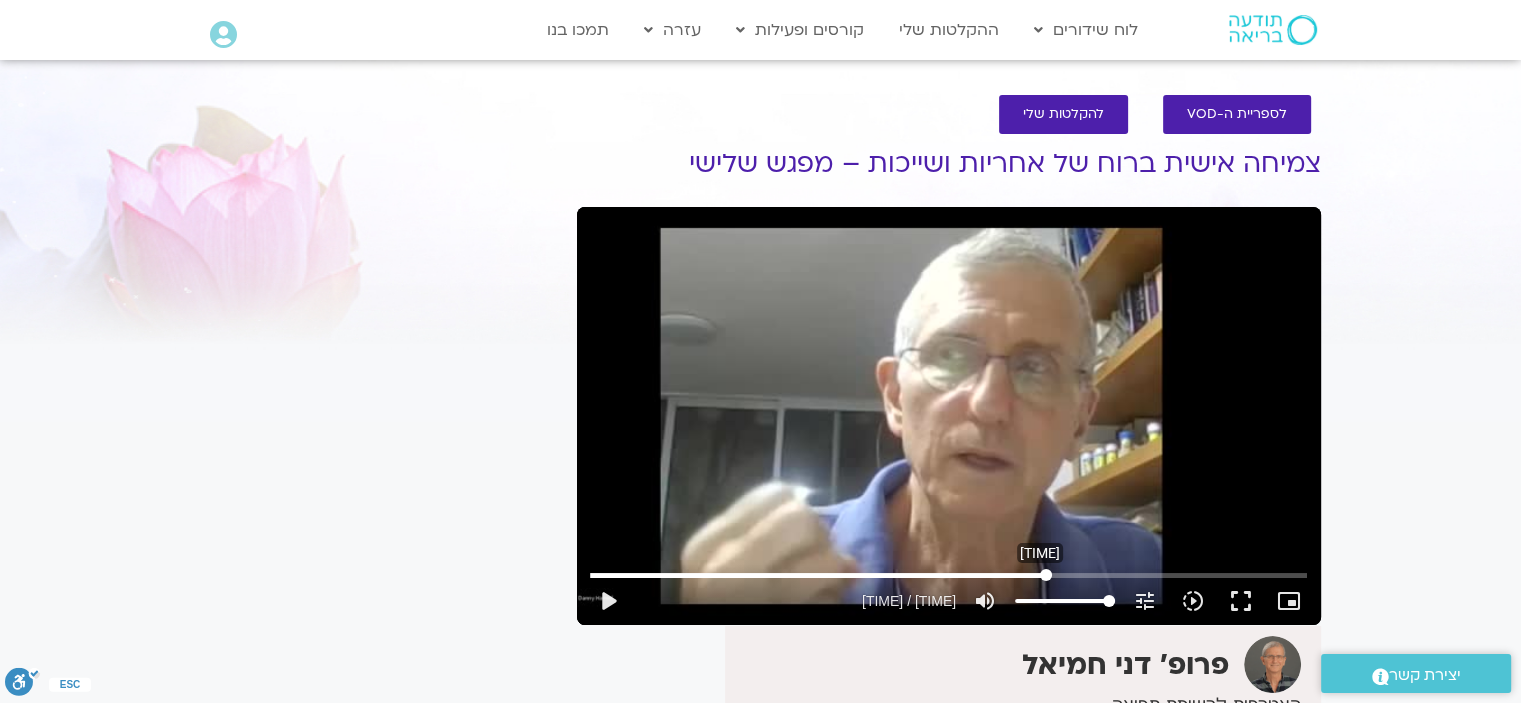click at bounding box center [948, 575] 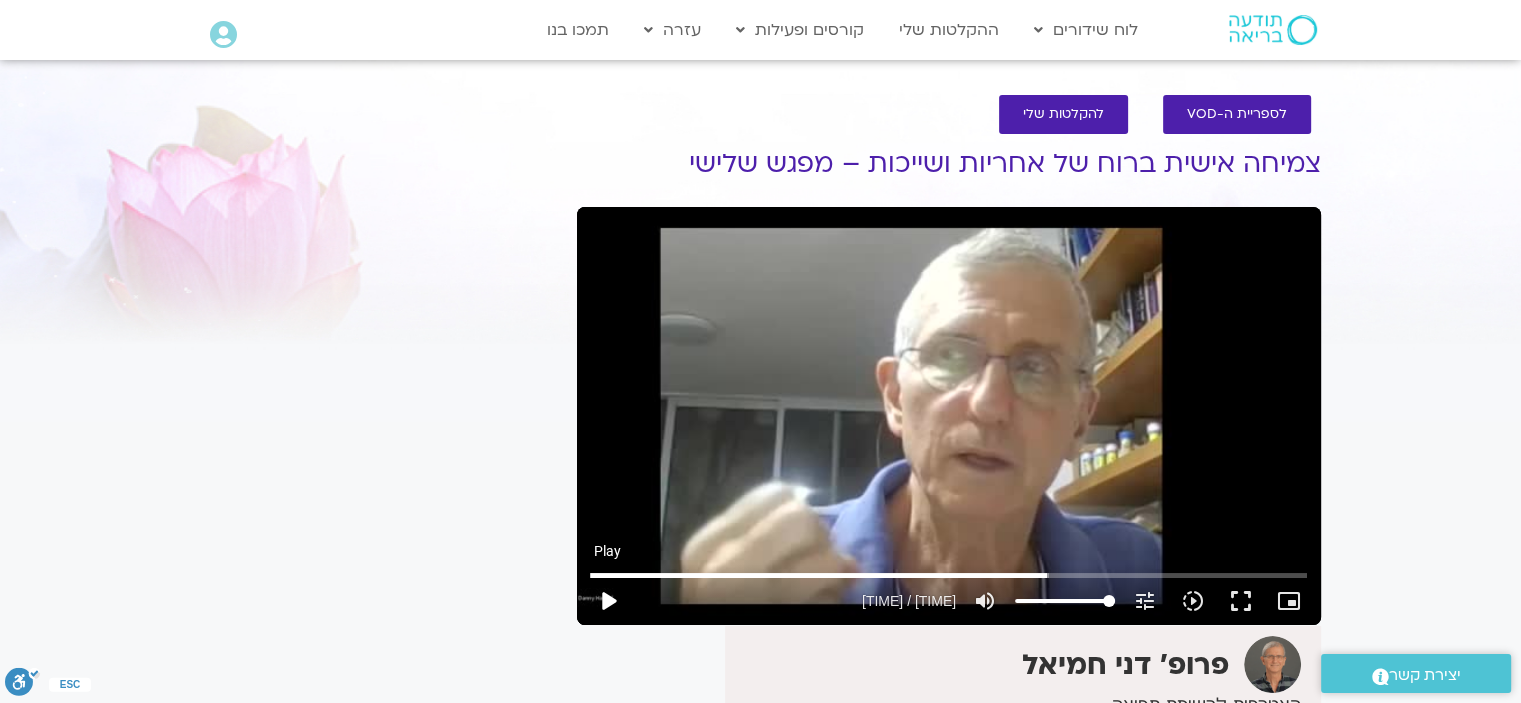 click on "play_arrow" at bounding box center (608, 601) 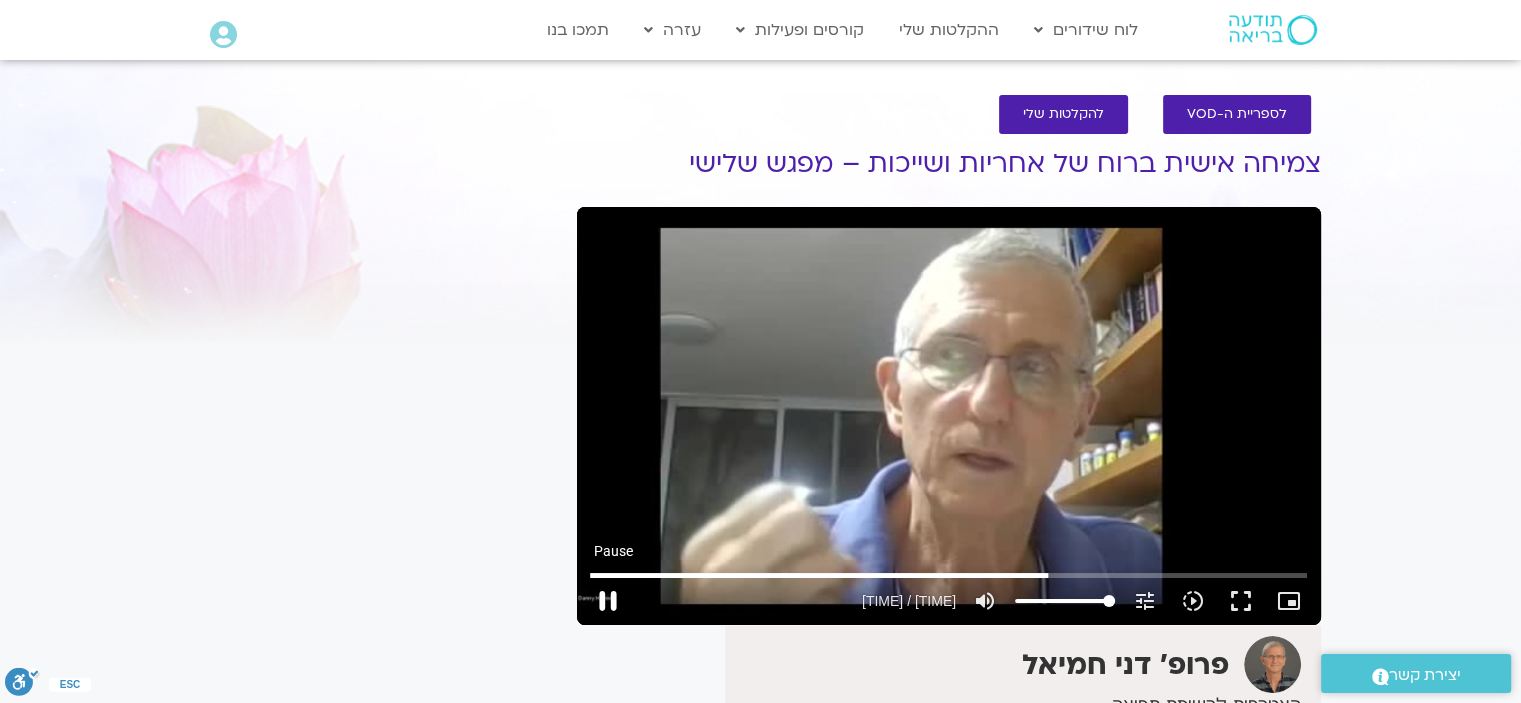 click on "pause" at bounding box center (608, 601) 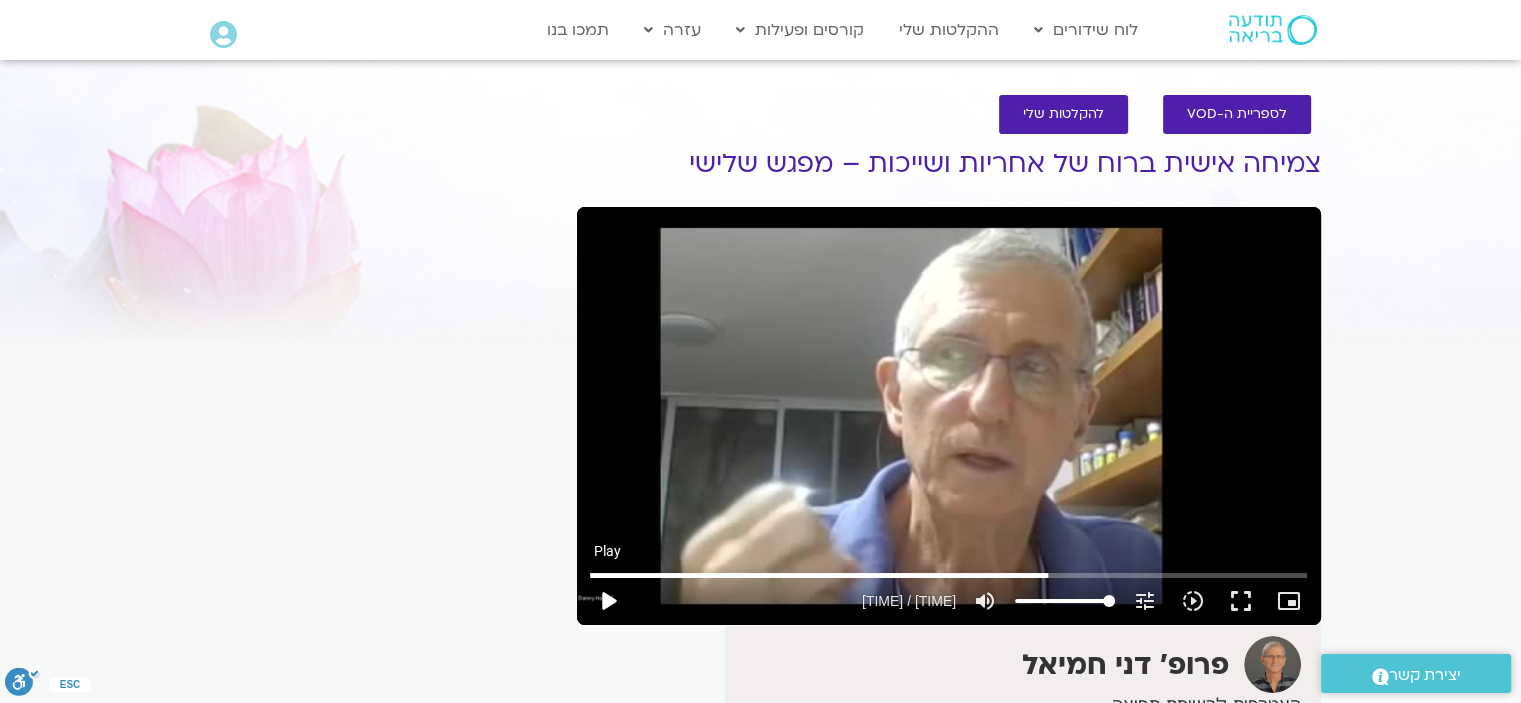 click on "play_arrow" at bounding box center [608, 601] 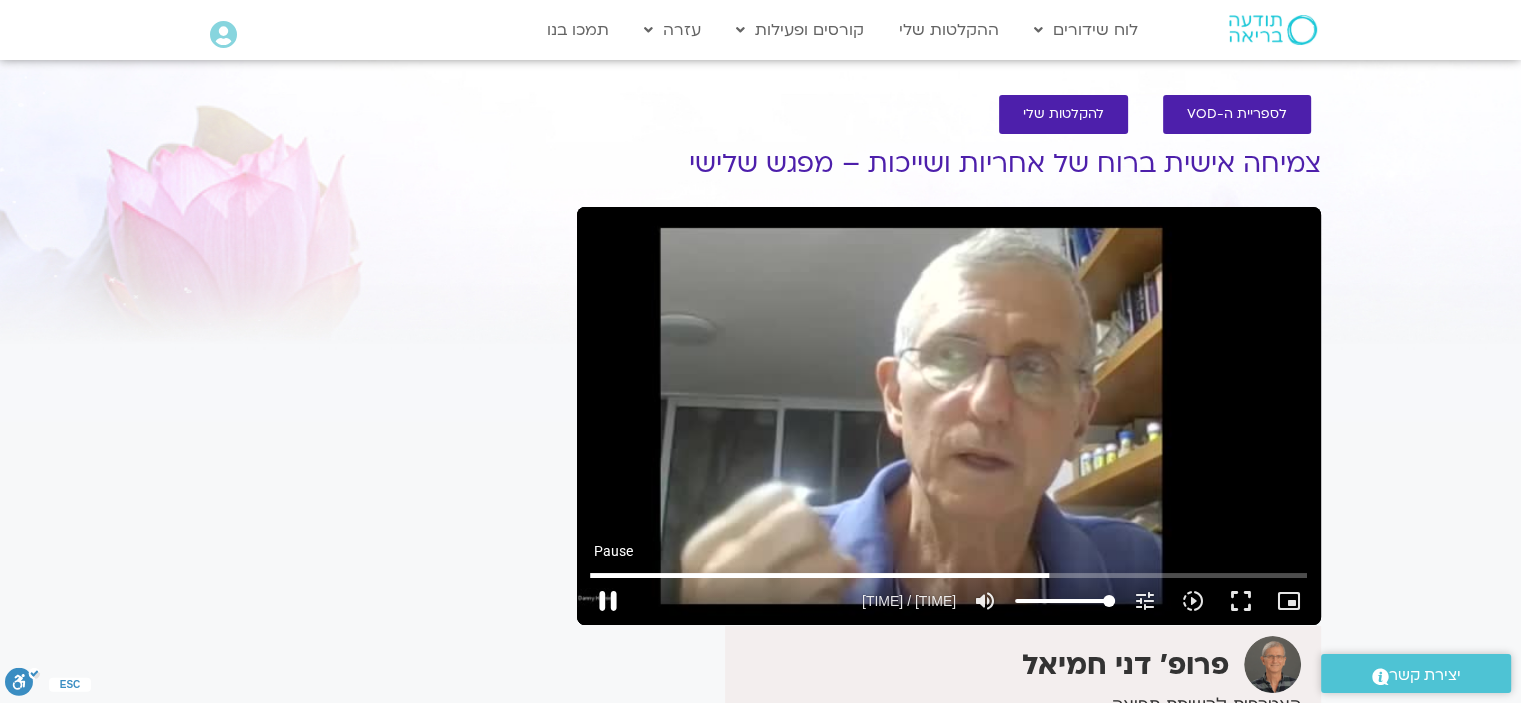 click on "pause" at bounding box center (608, 601) 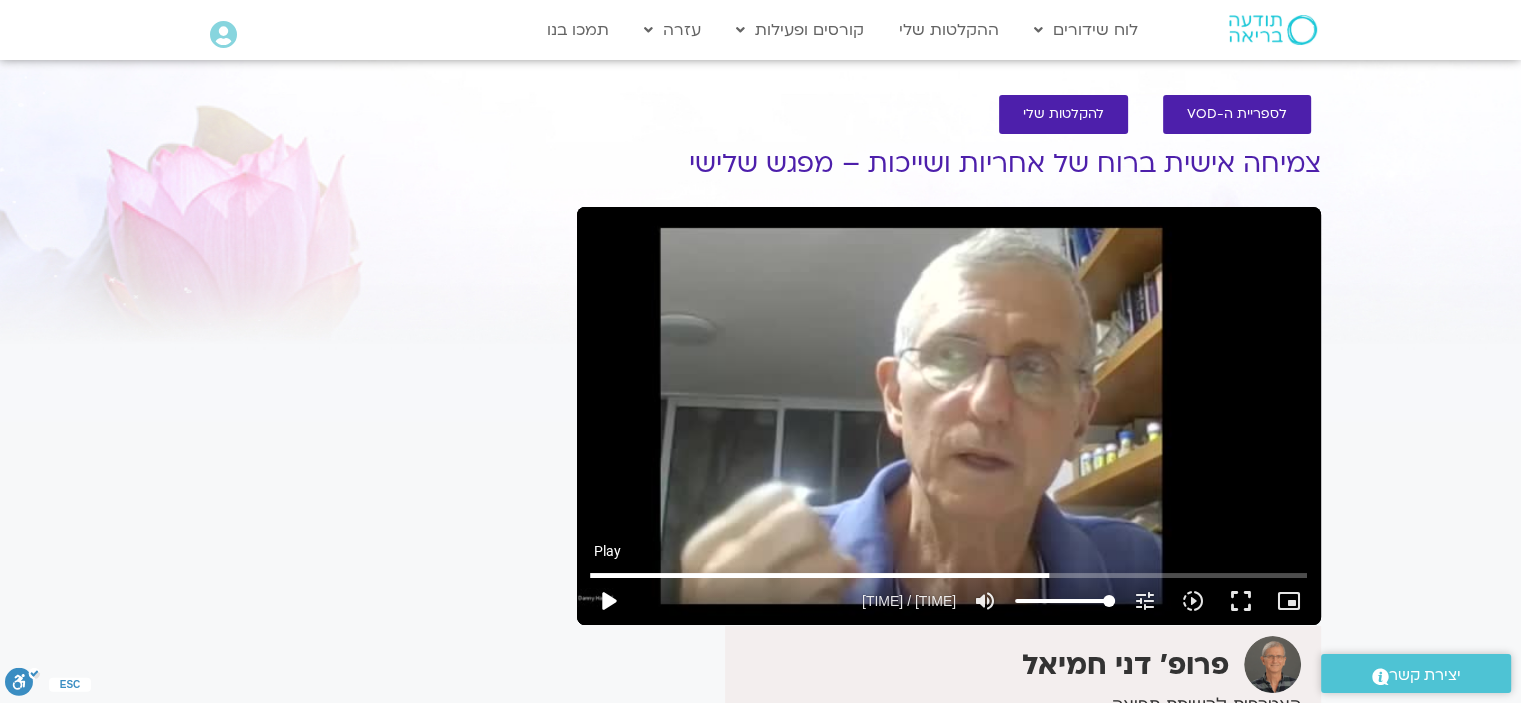 click on "play_arrow" at bounding box center (608, 601) 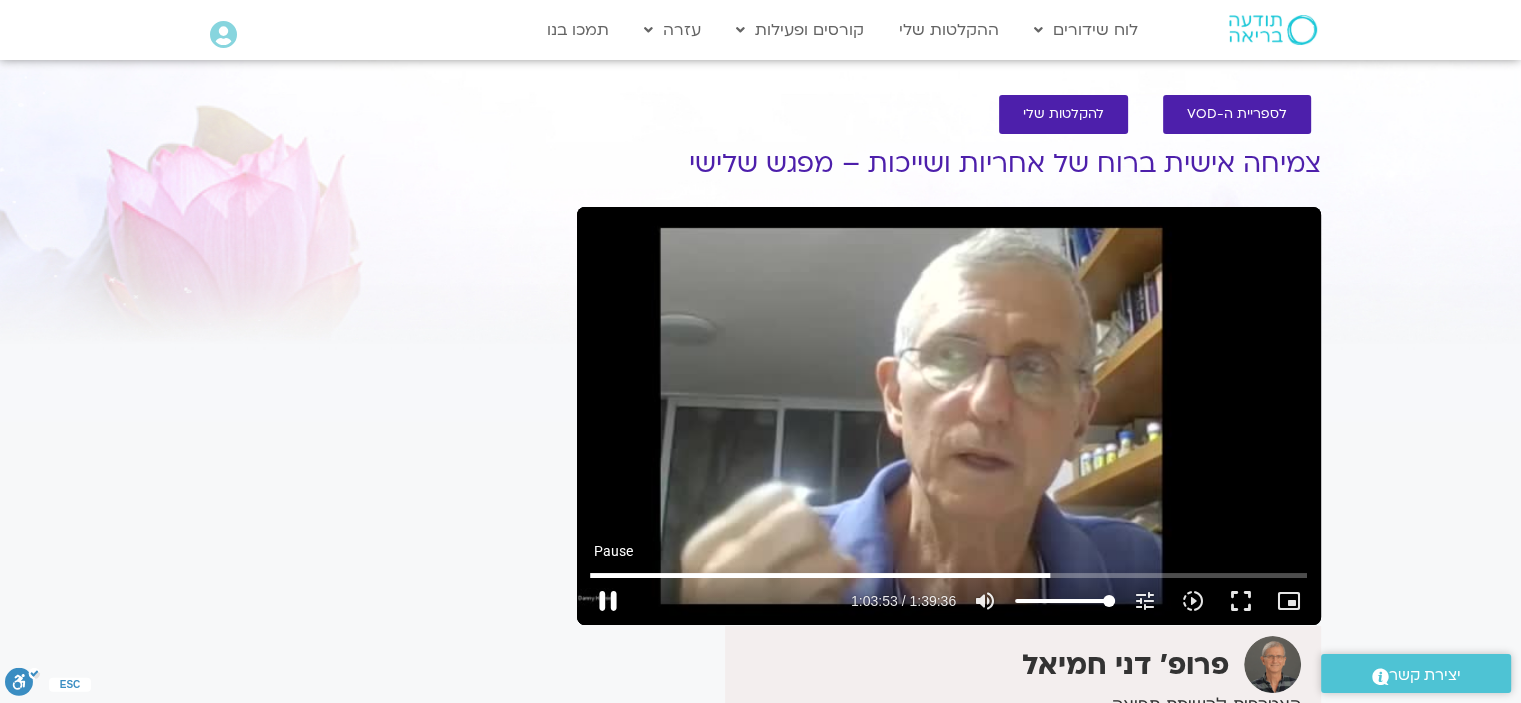 click on "pause" at bounding box center (608, 601) 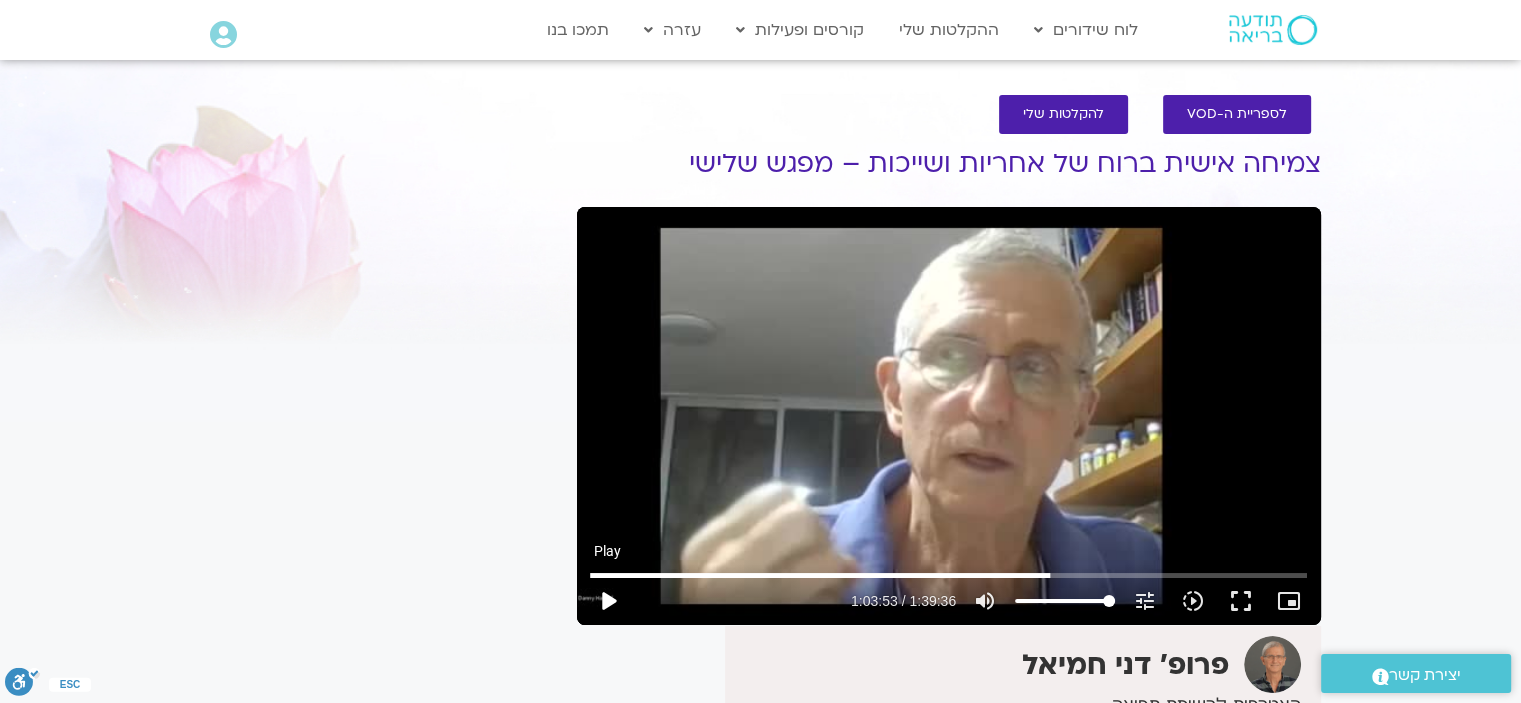 click on "play_arrow" at bounding box center [608, 601] 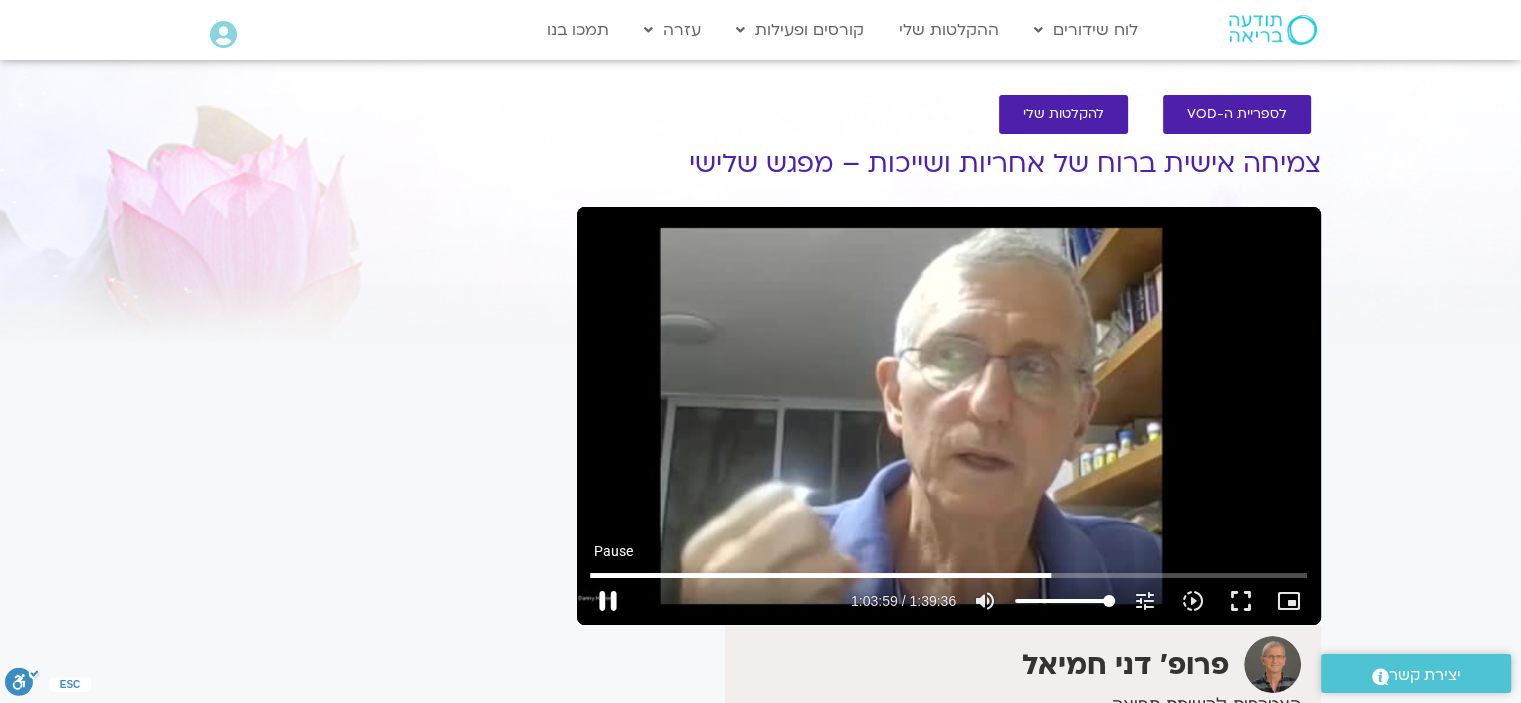 click on "pause" at bounding box center [608, 601] 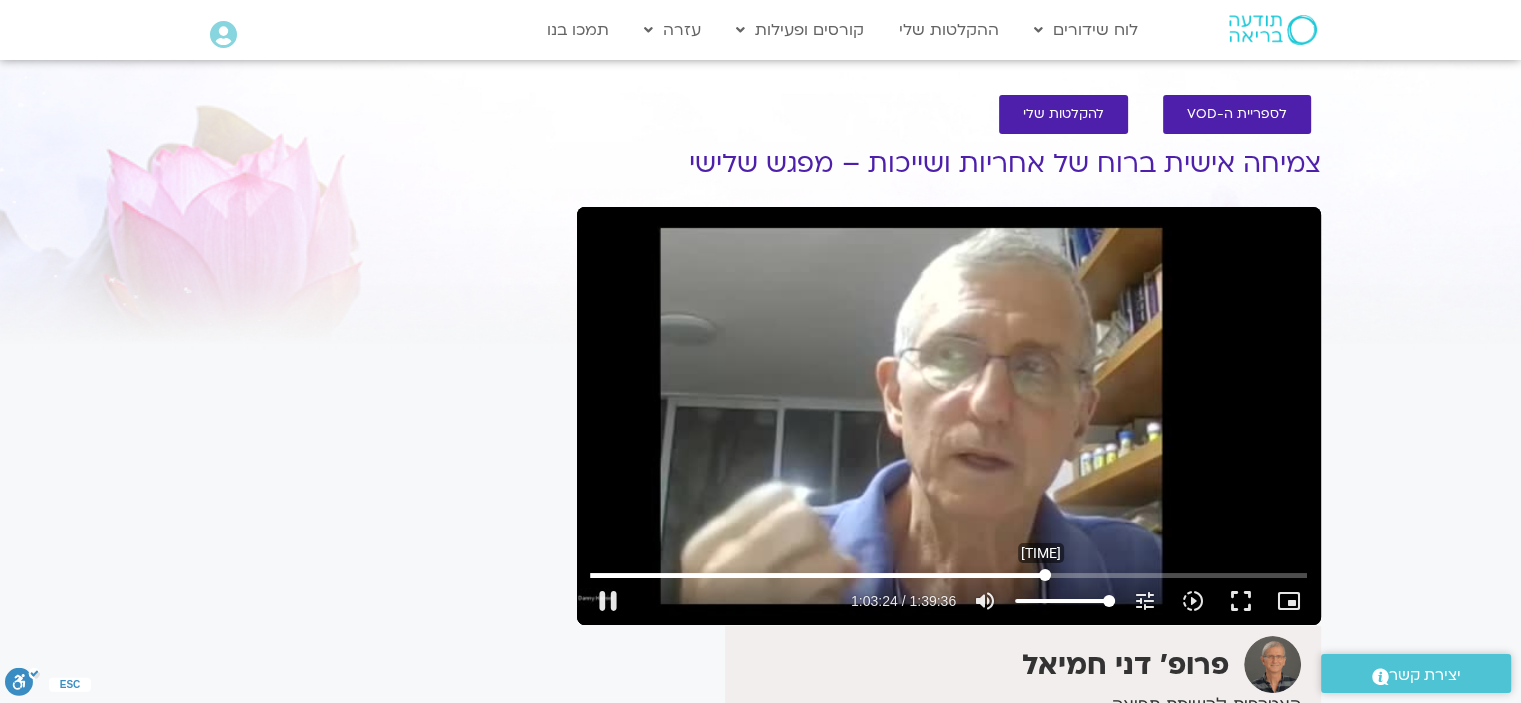 click at bounding box center (948, 575) 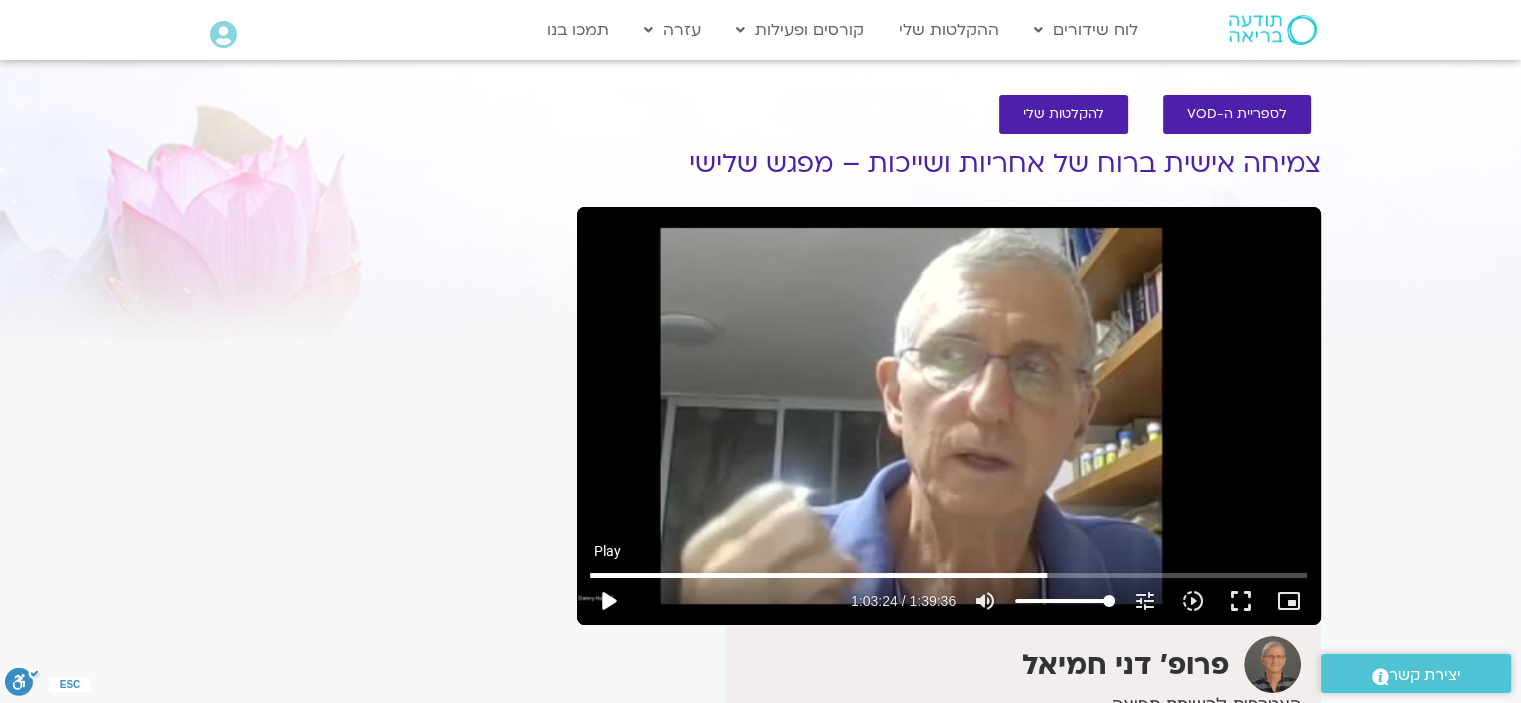 click on "play_arrow" at bounding box center (608, 601) 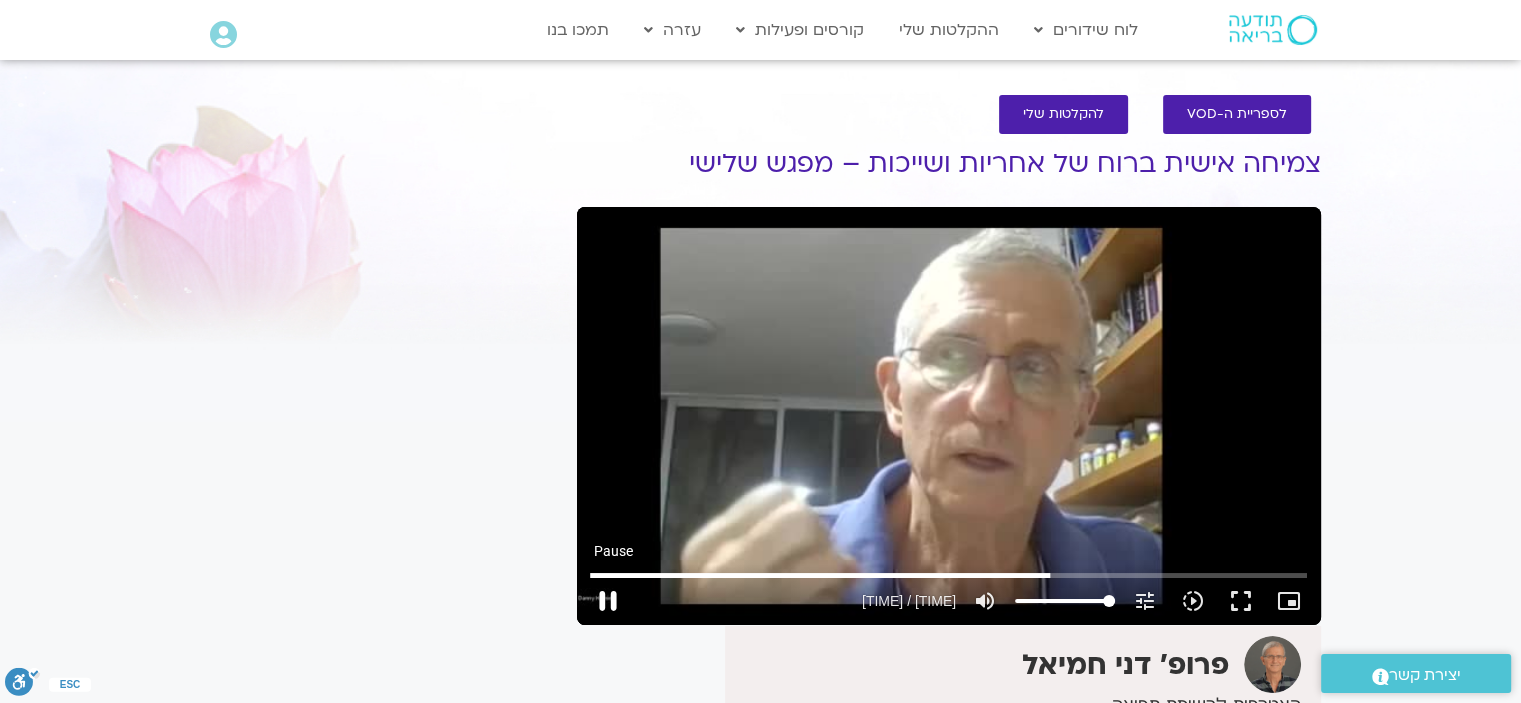 click on "pause" at bounding box center [608, 601] 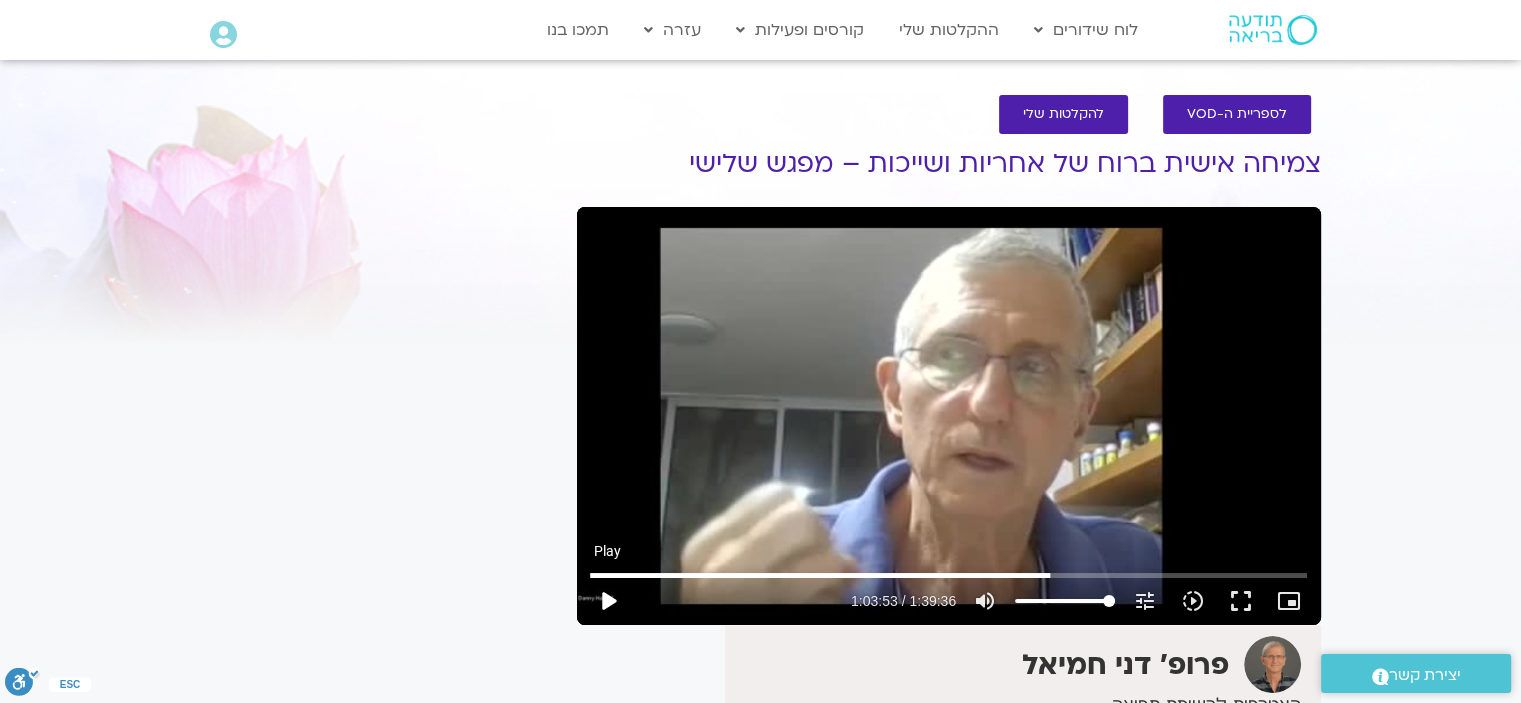 click on "play_arrow" at bounding box center [608, 601] 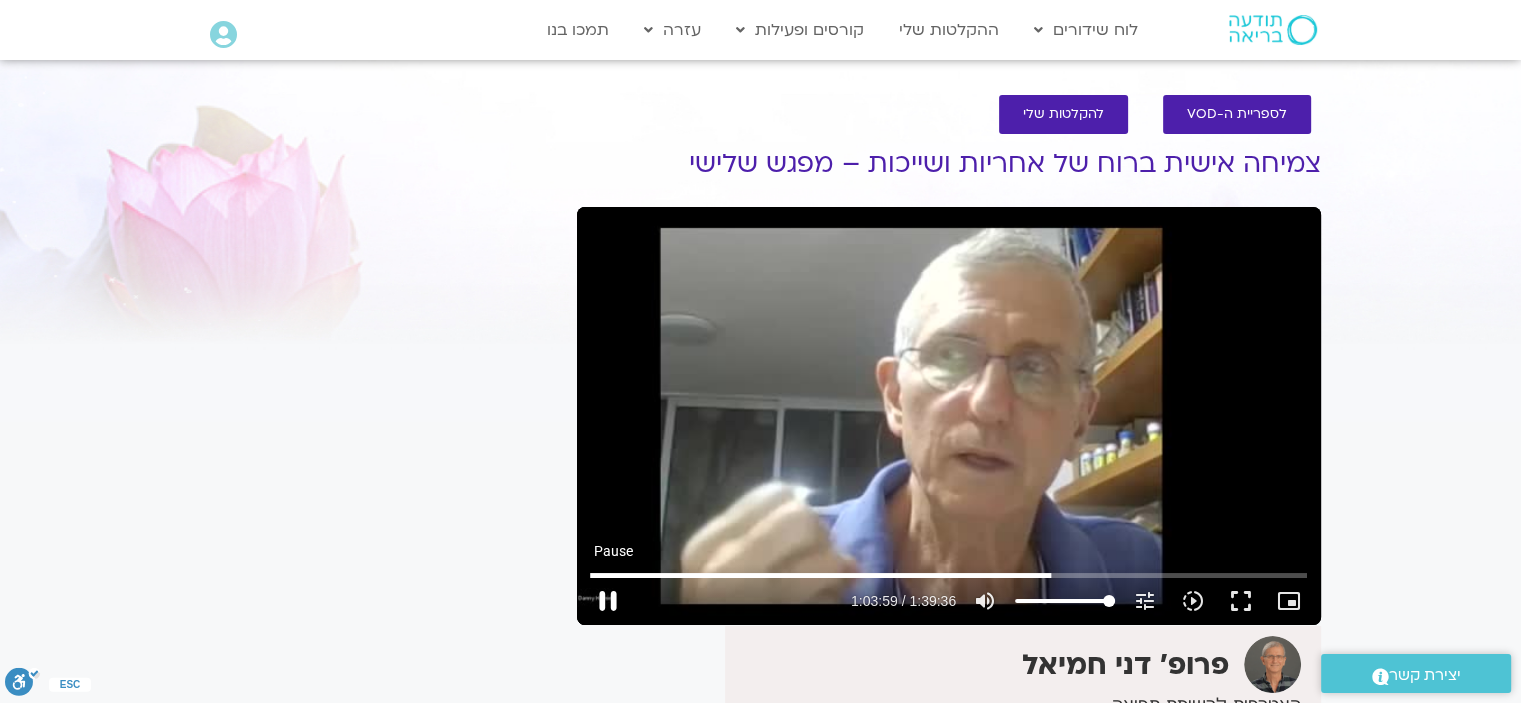 click on "pause" at bounding box center (608, 601) 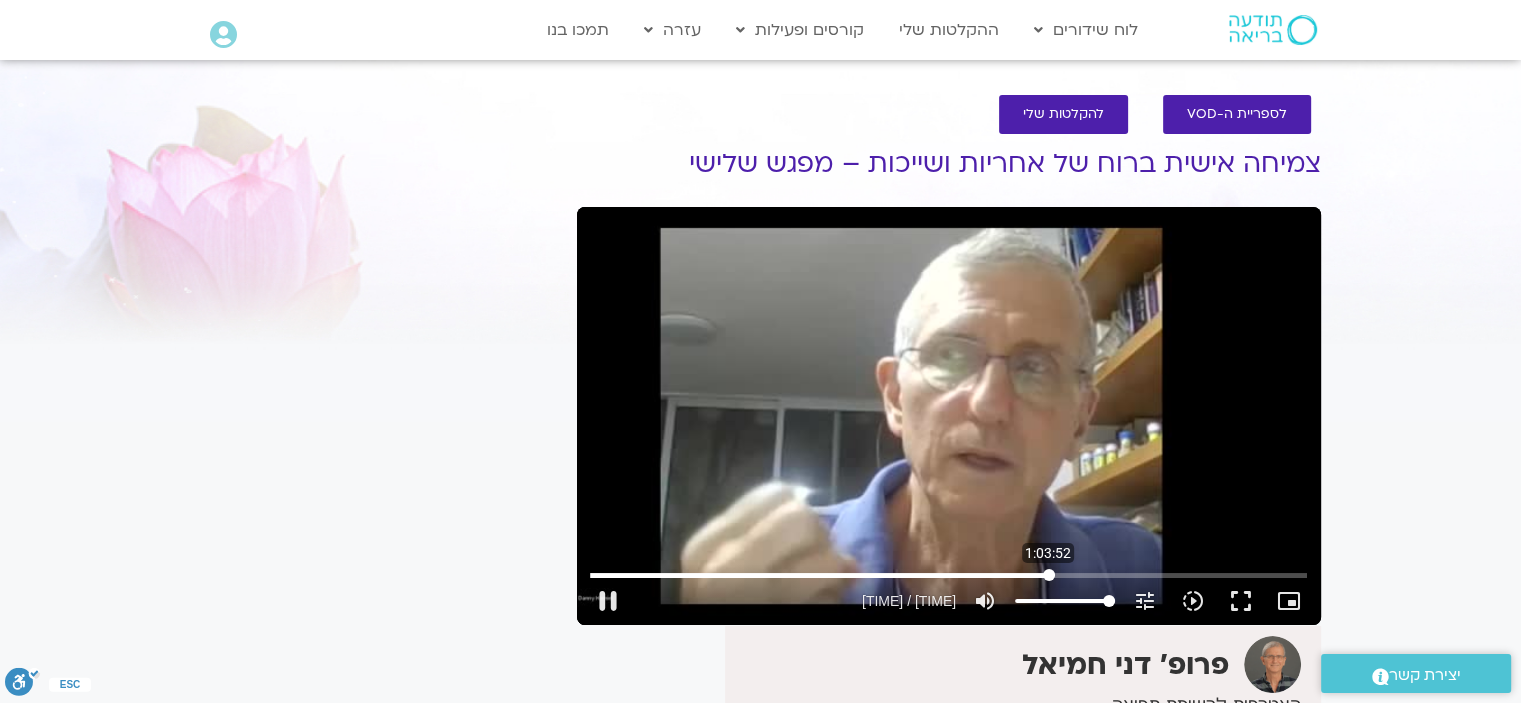 click at bounding box center [948, 575] 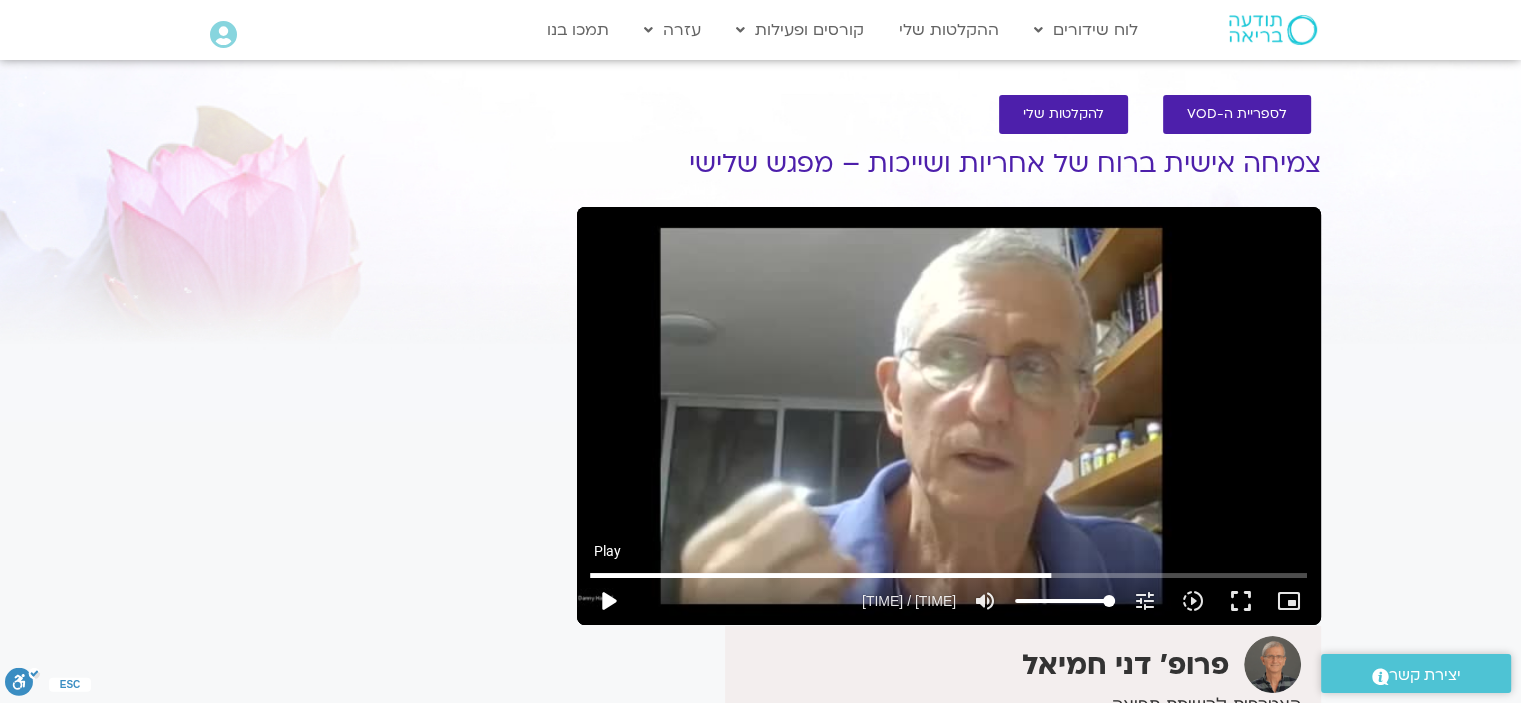 click on "play_arrow" at bounding box center [608, 601] 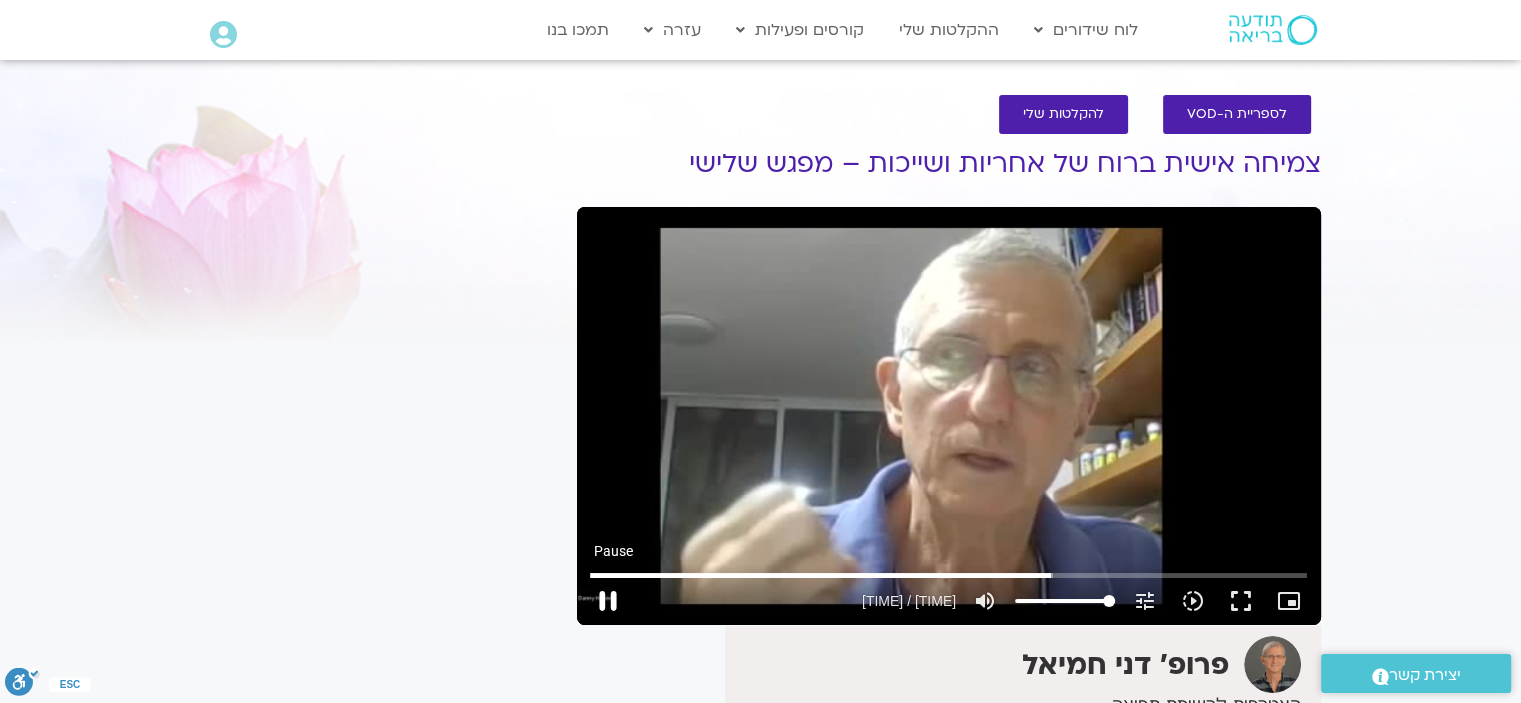 click on "pause" at bounding box center (608, 601) 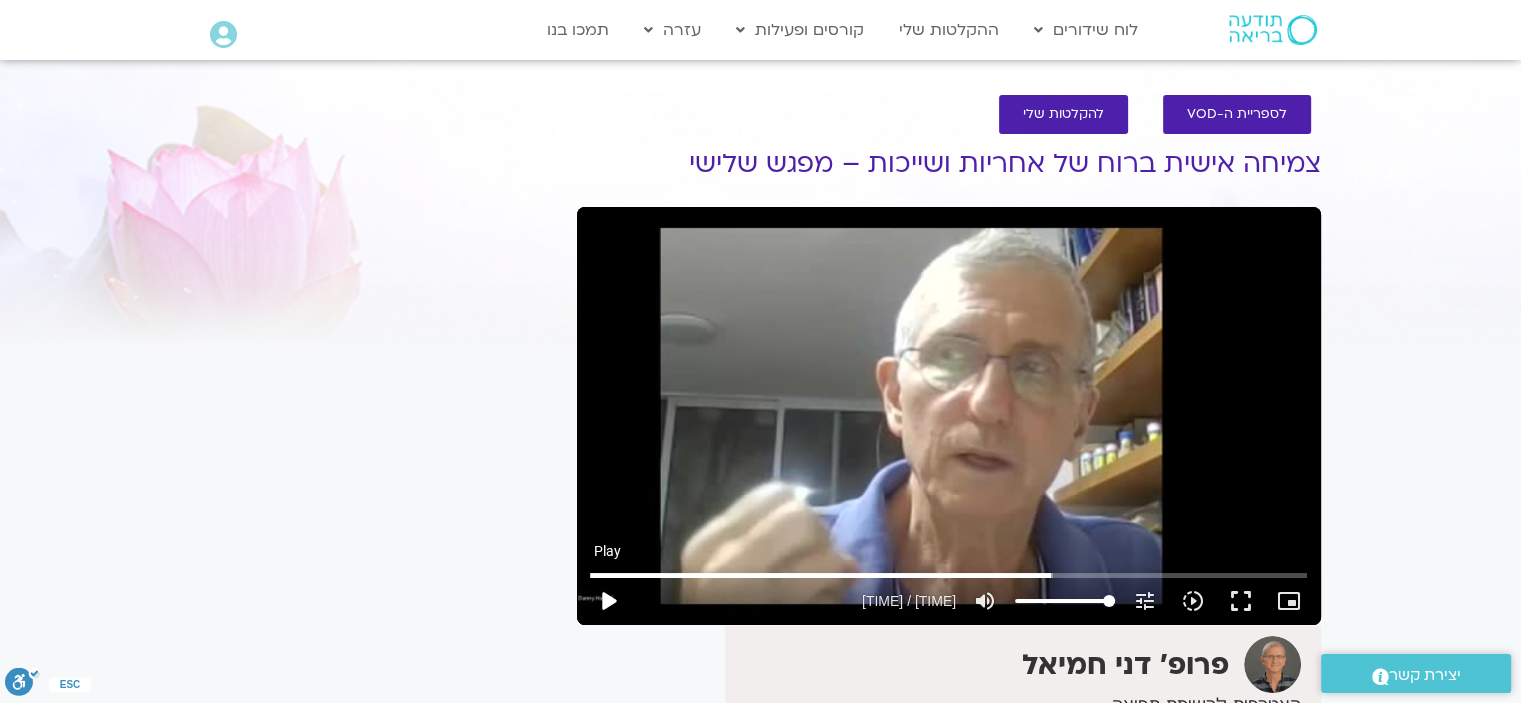 click on "play_arrow" at bounding box center [608, 601] 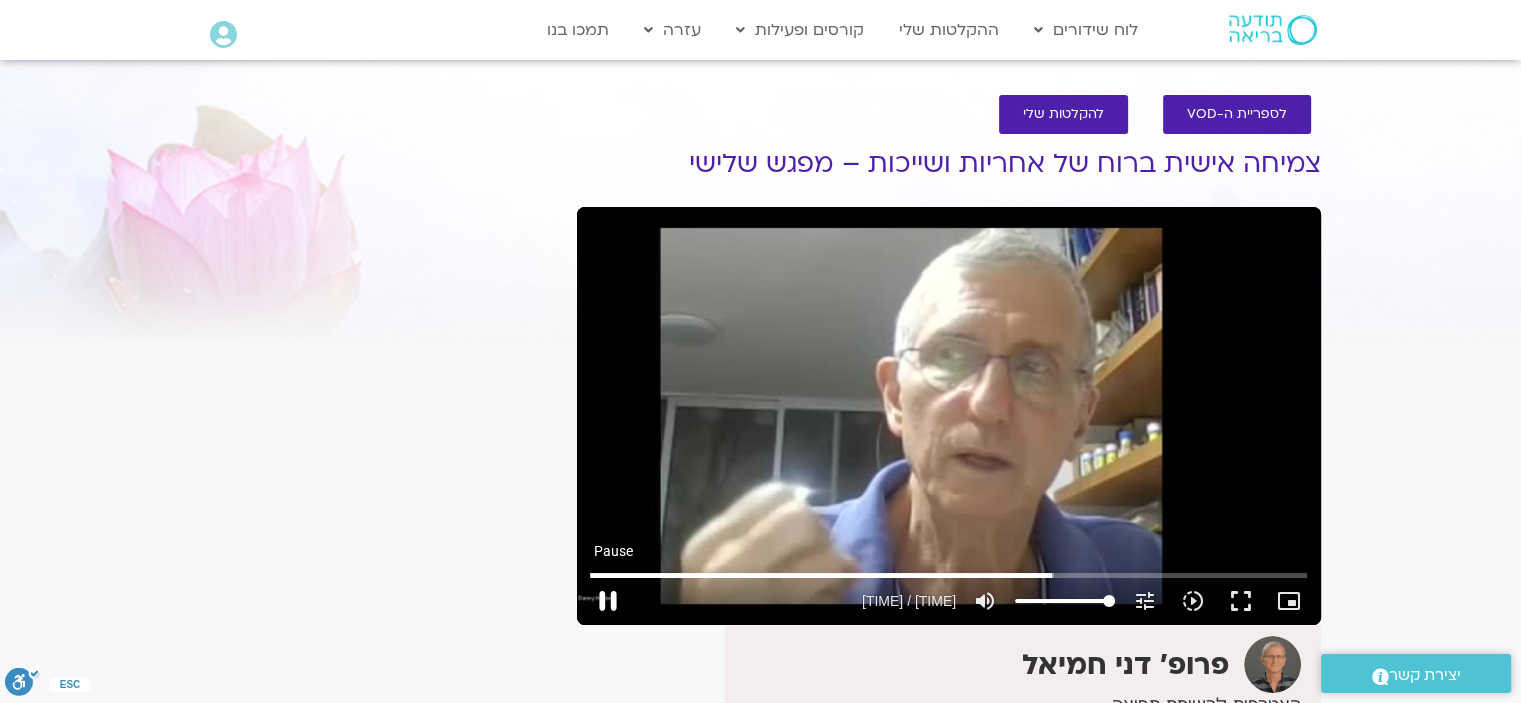 click on "pause" at bounding box center [608, 601] 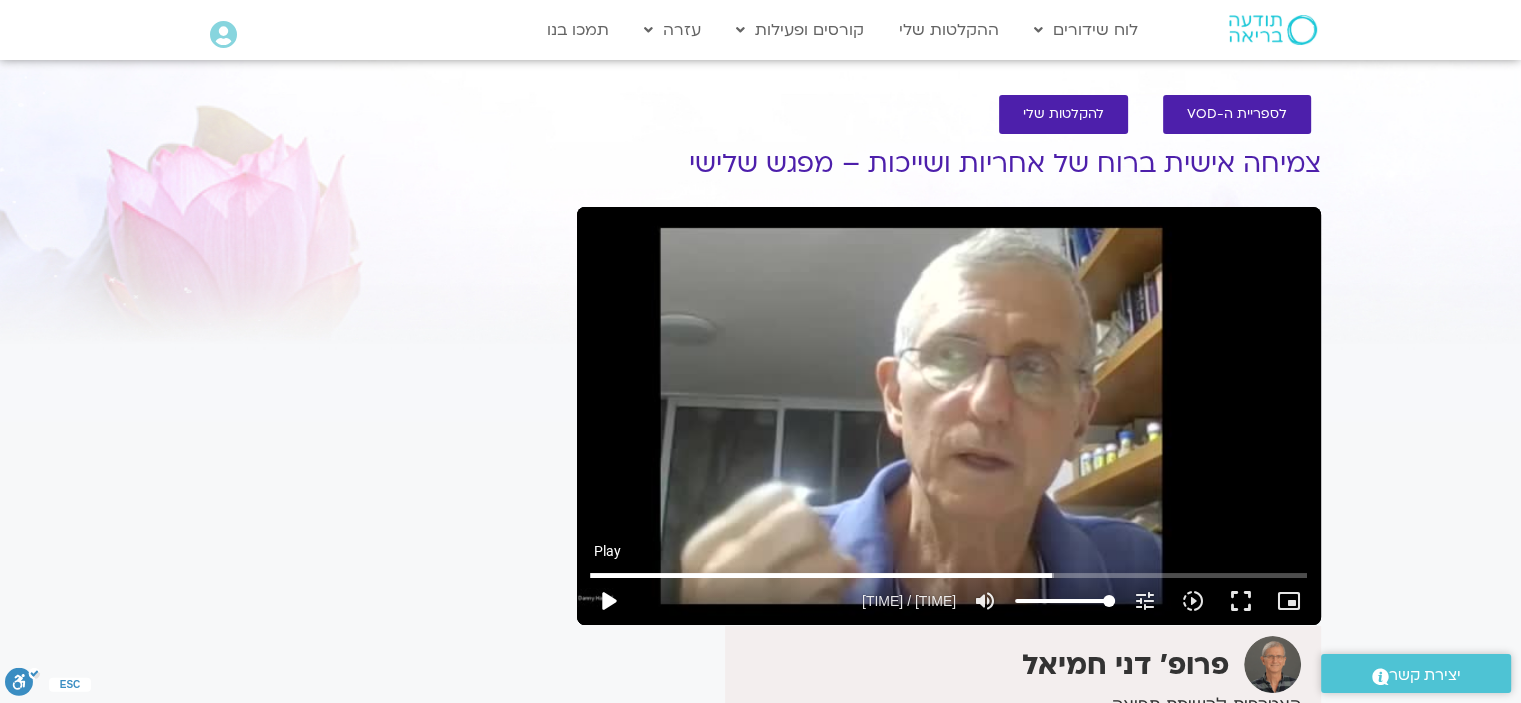 click on "play_arrow" at bounding box center (608, 601) 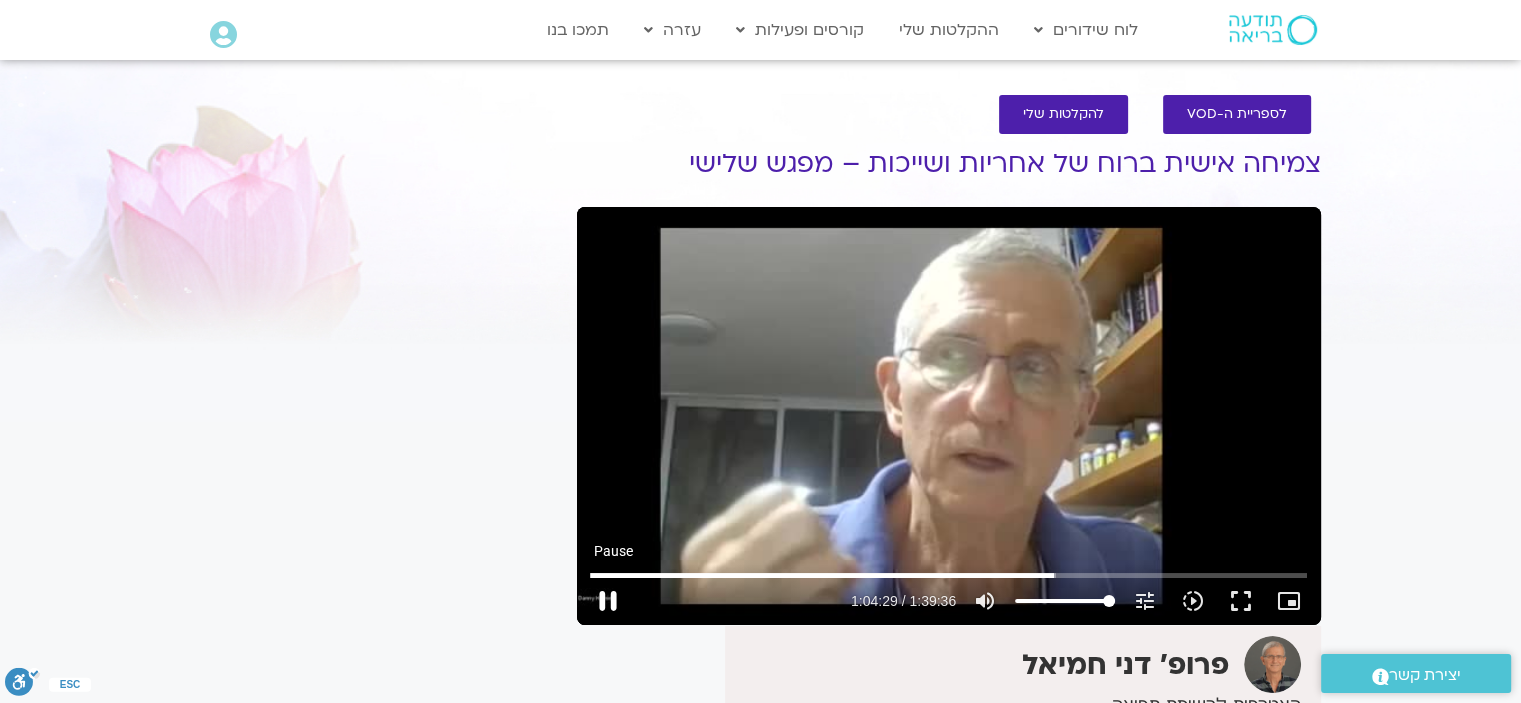 click on "pause" at bounding box center (608, 601) 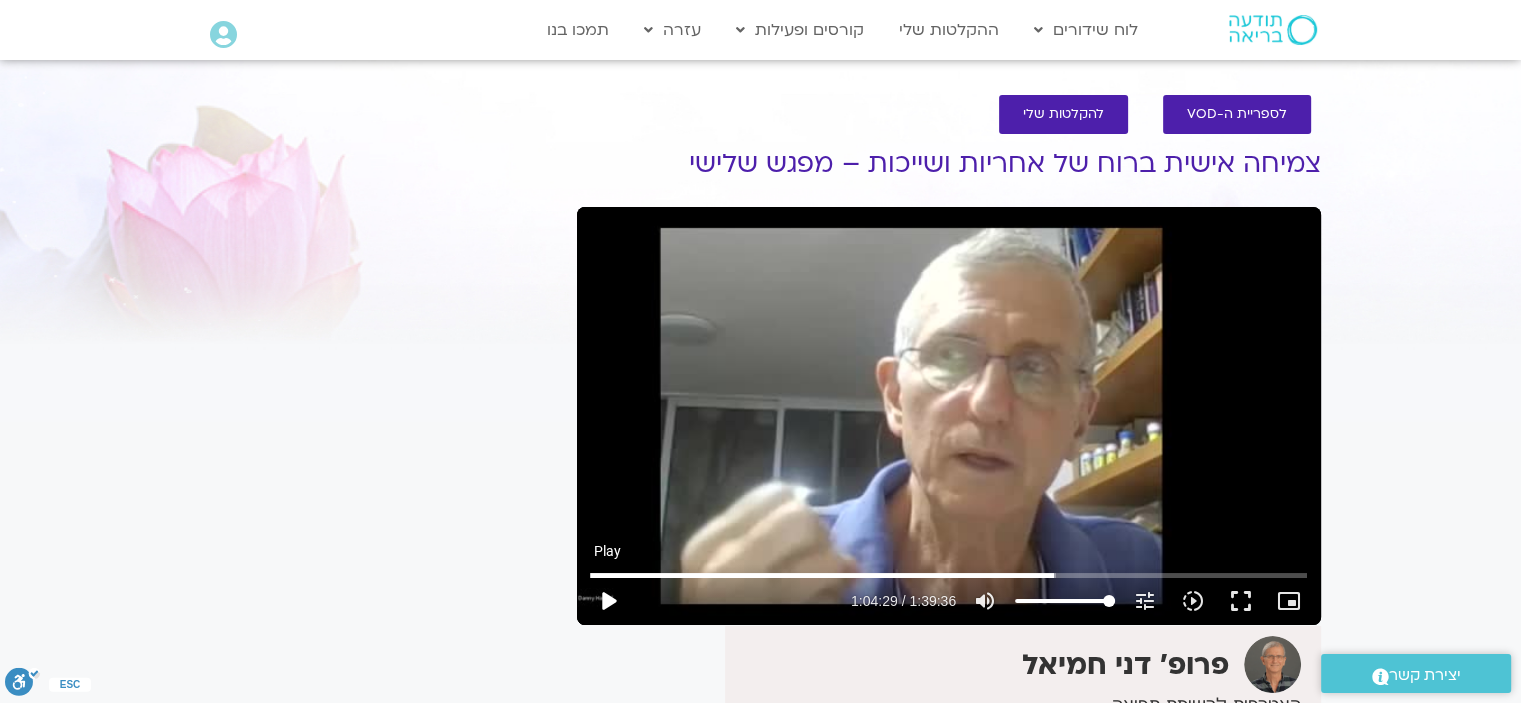 click on "play_arrow" at bounding box center (608, 601) 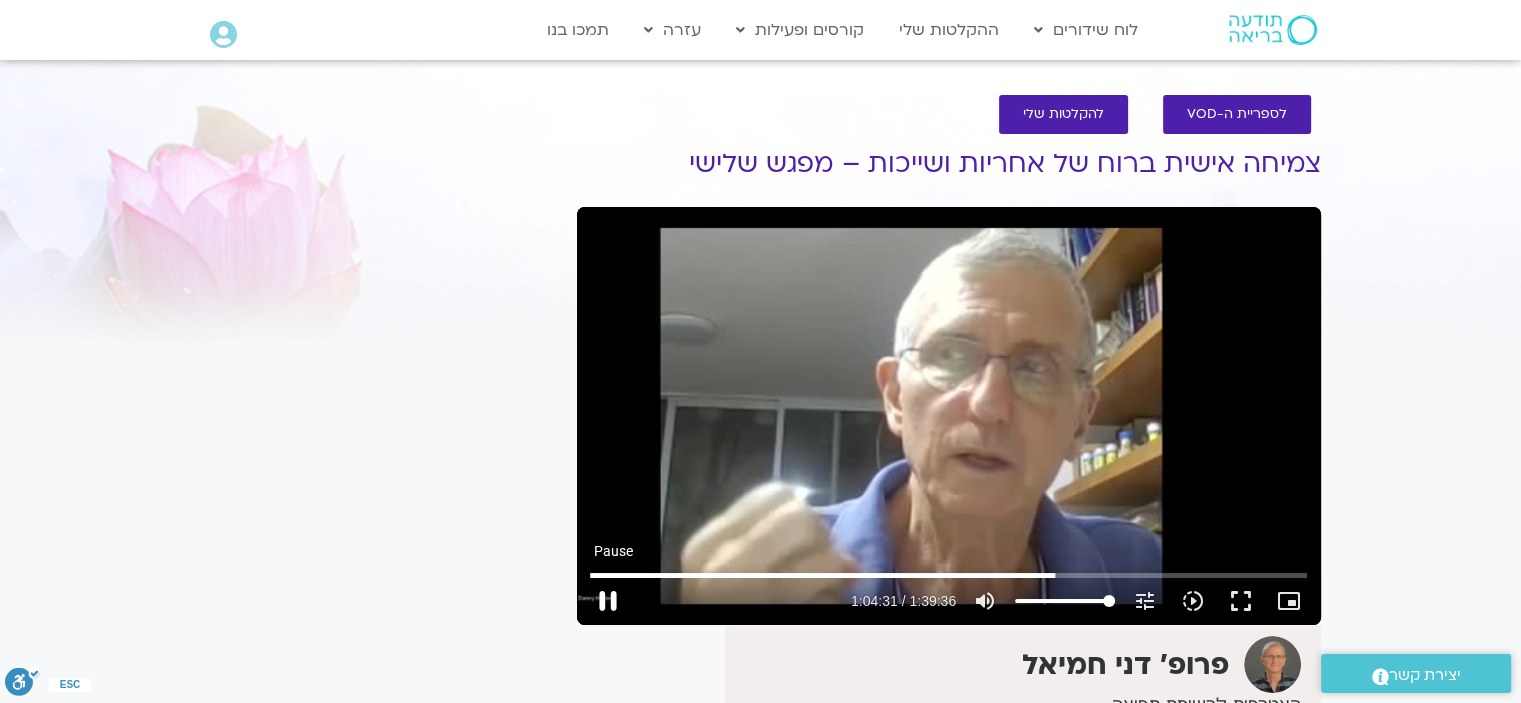 click on "pause" at bounding box center (608, 601) 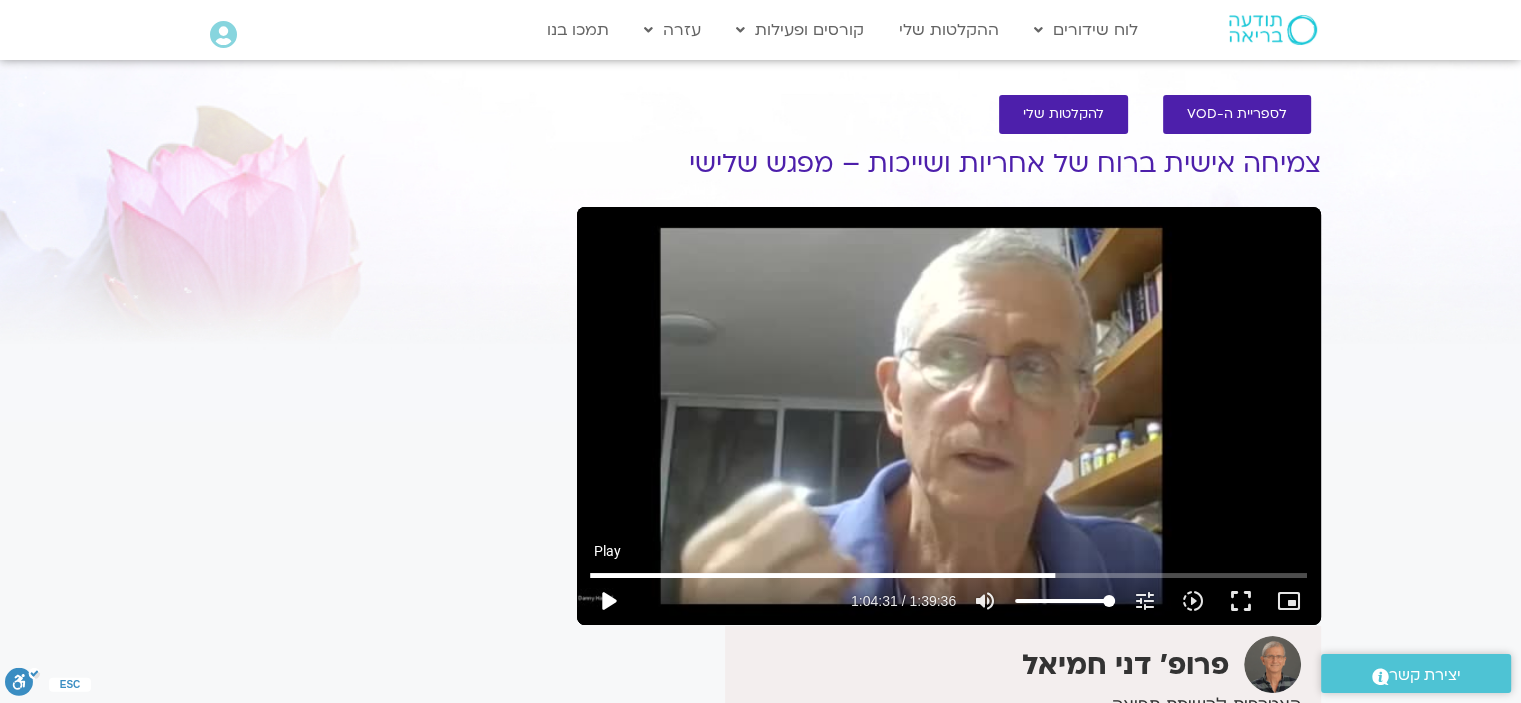 click on "play_arrow" at bounding box center [608, 601] 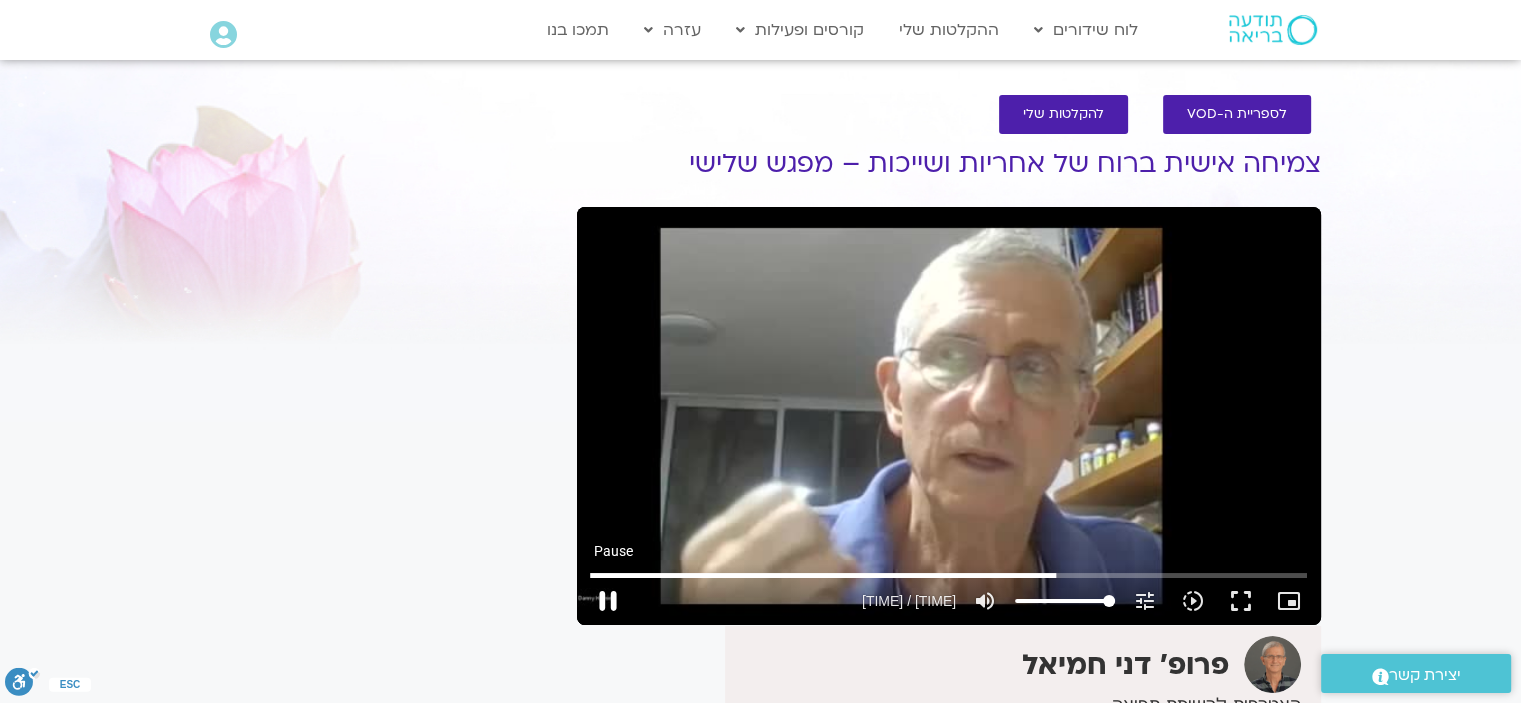 click on "pause" at bounding box center [608, 601] 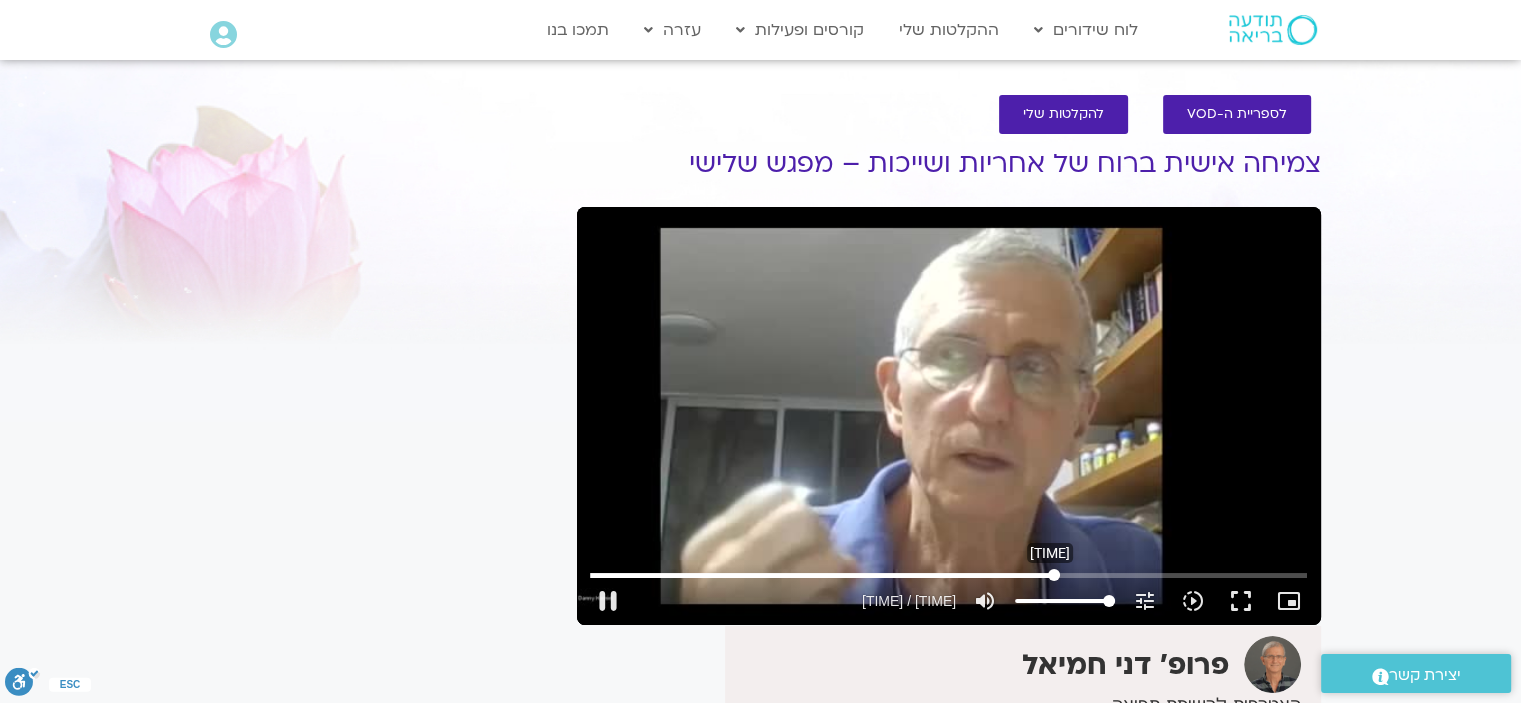 click at bounding box center [948, 575] 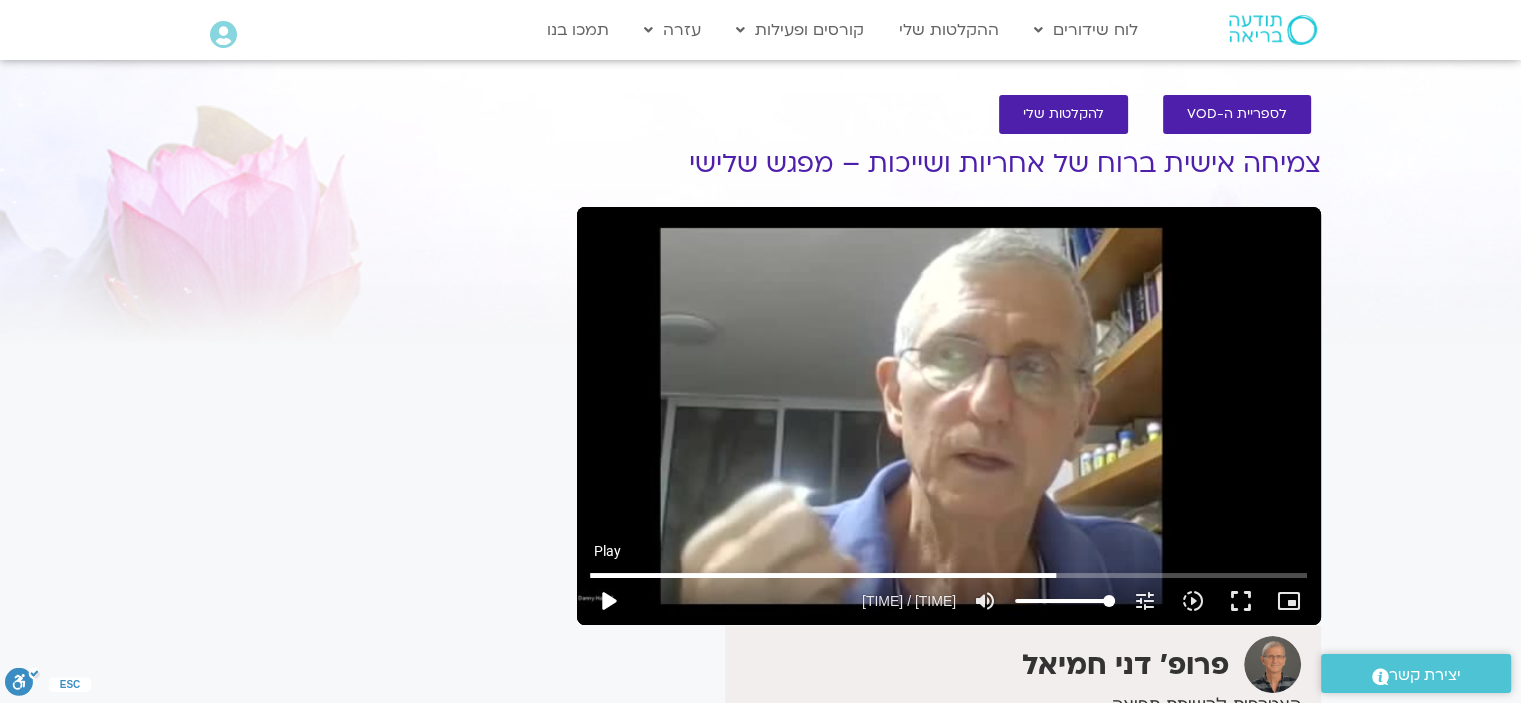 click on "play_arrow" at bounding box center (608, 601) 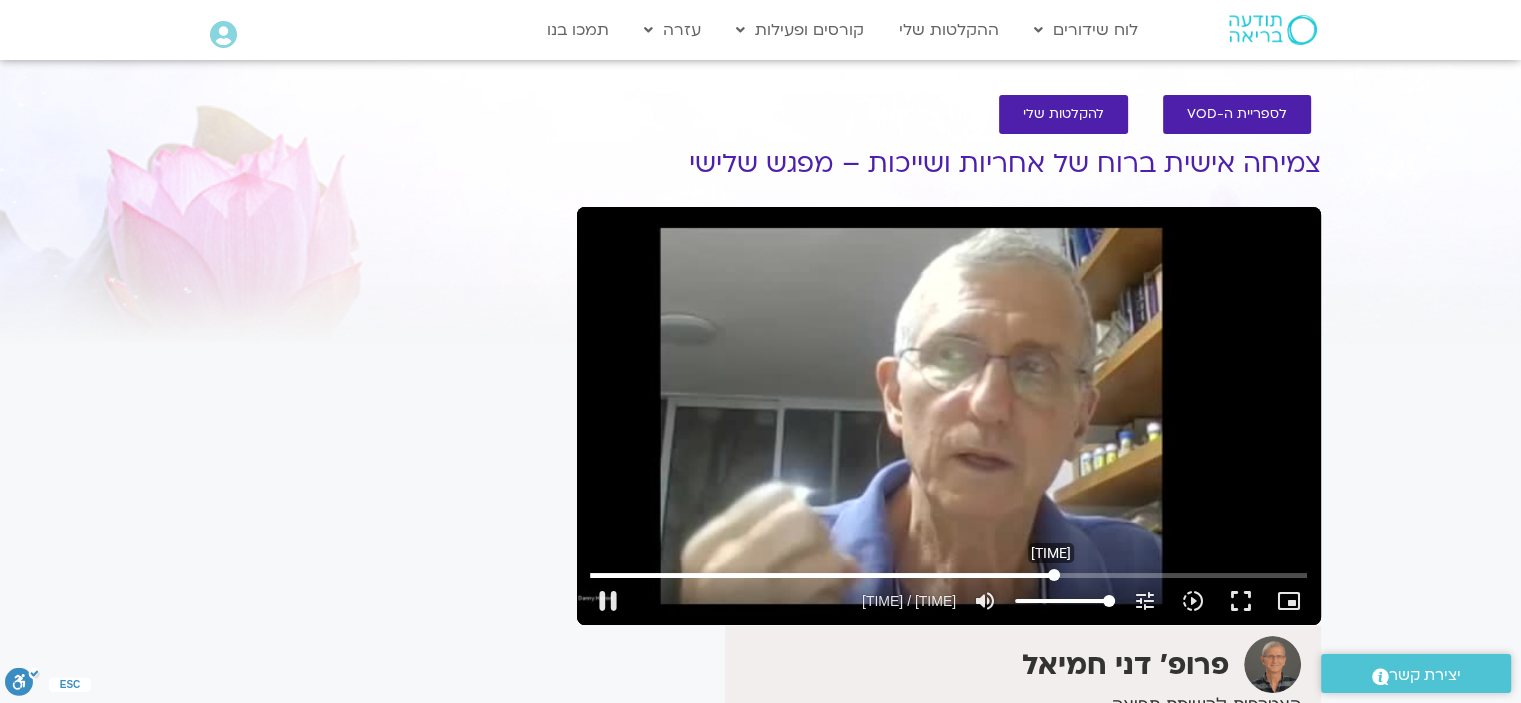 click at bounding box center [948, 575] 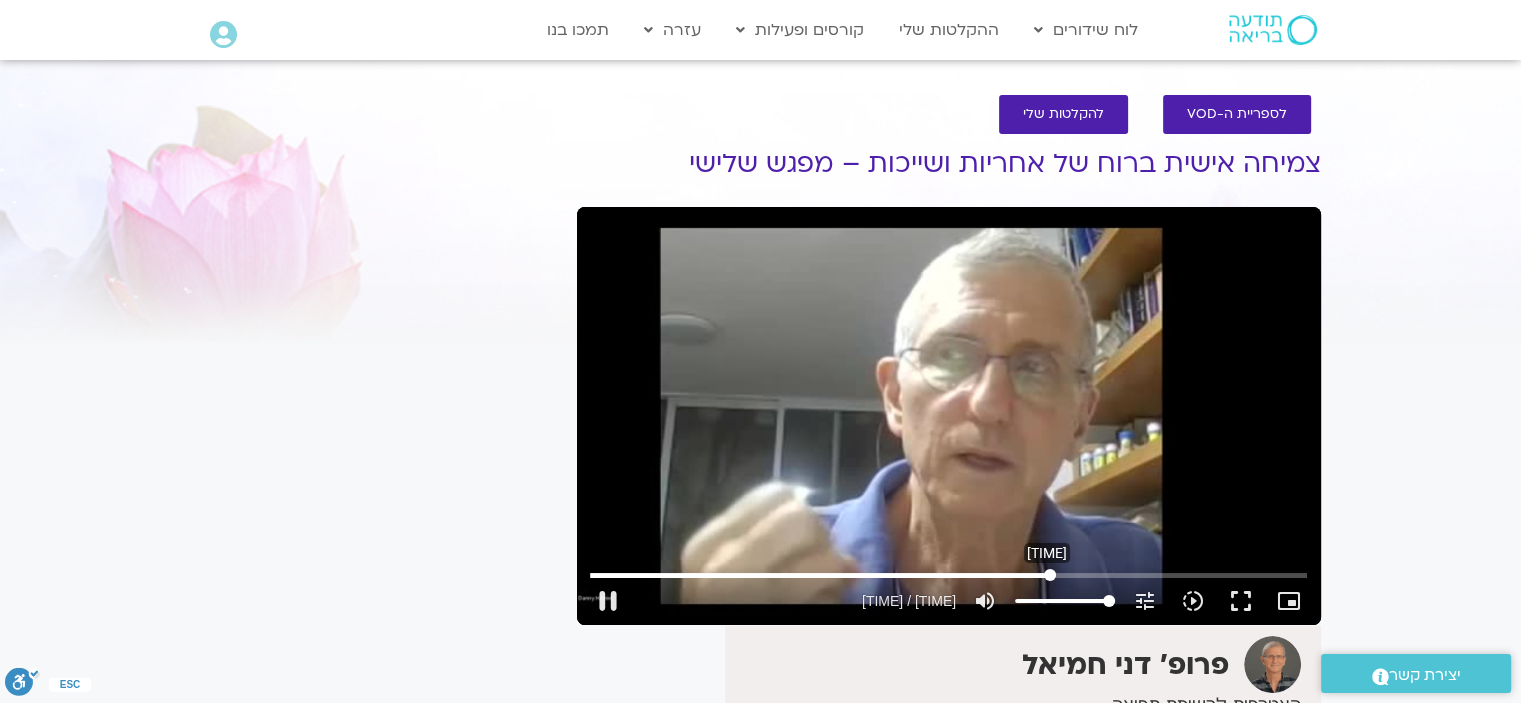 click at bounding box center (948, 575) 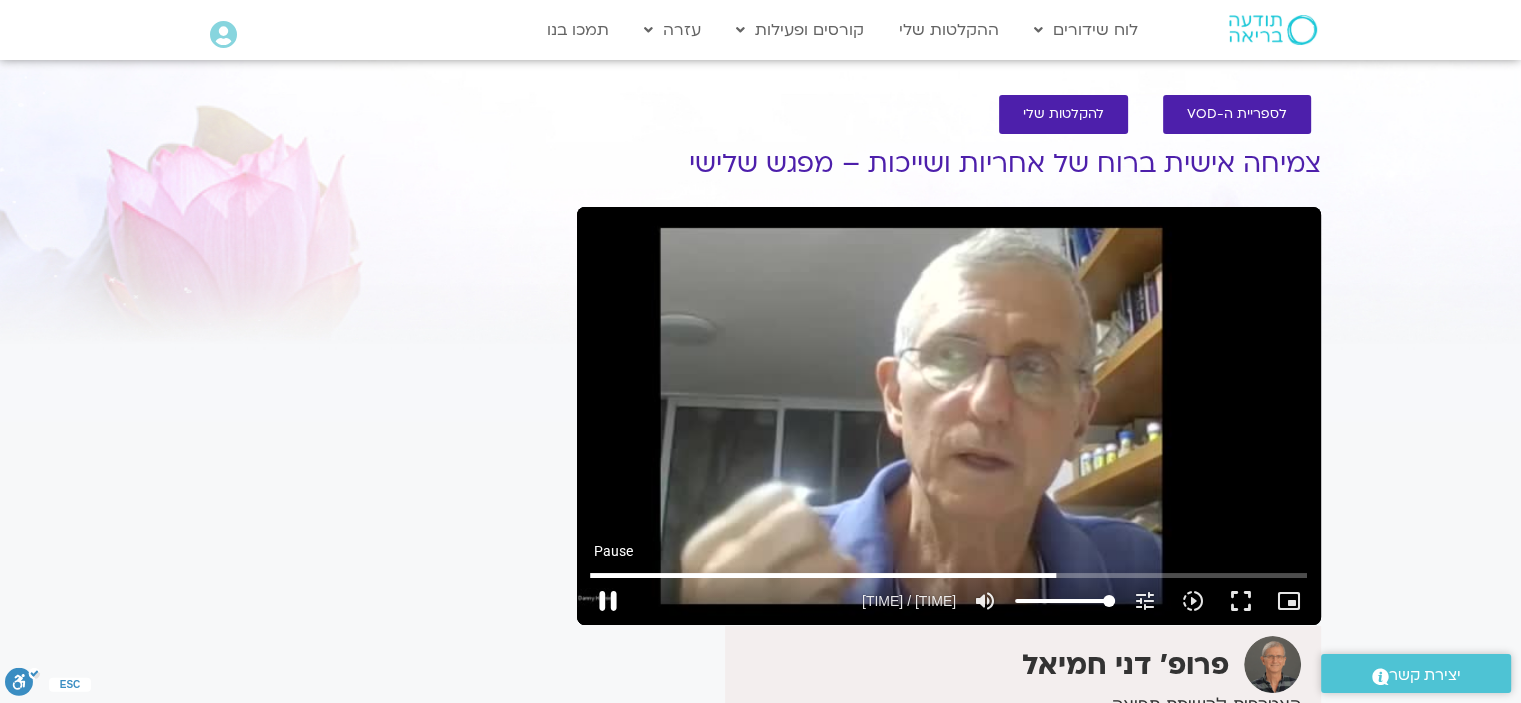click on "pause" at bounding box center [608, 601] 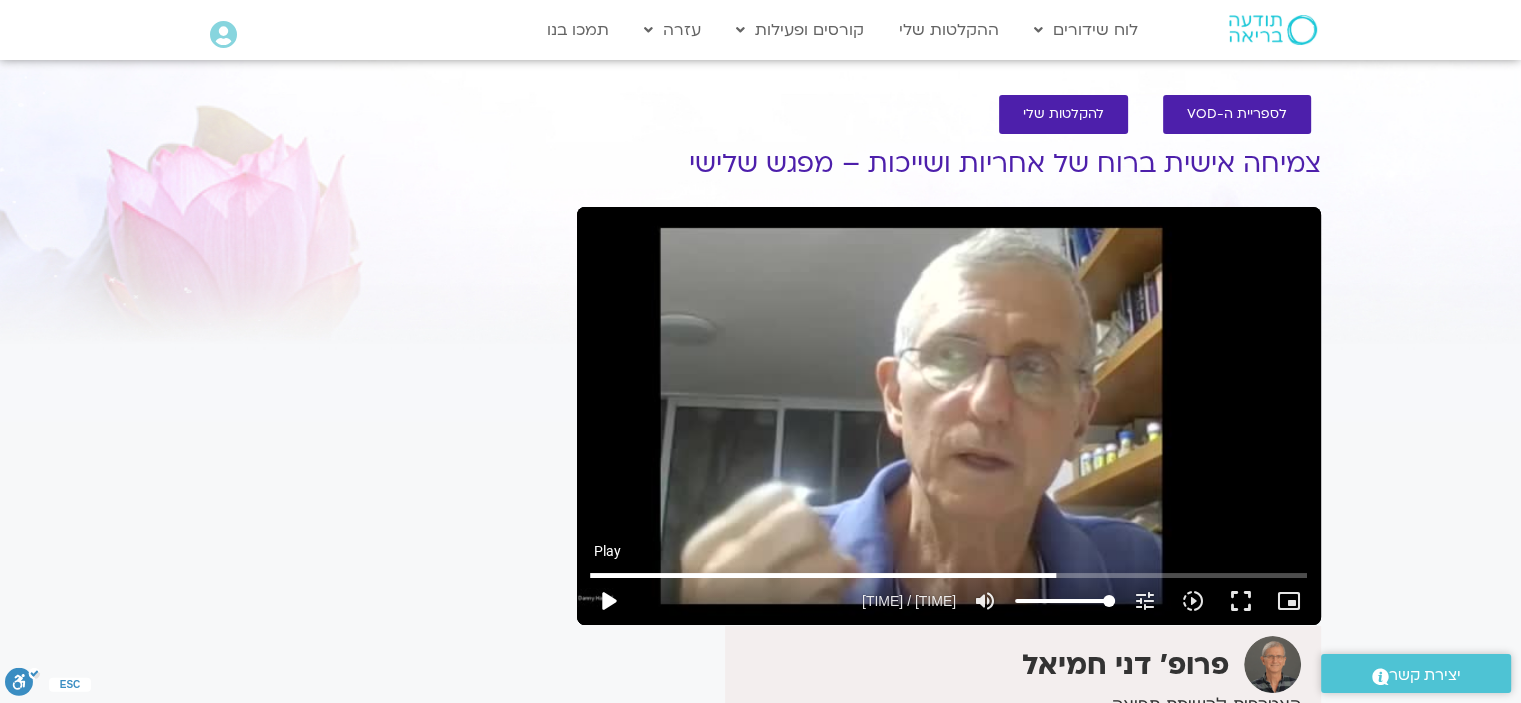 click on "play_arrow" at bounding box center (608, 601) 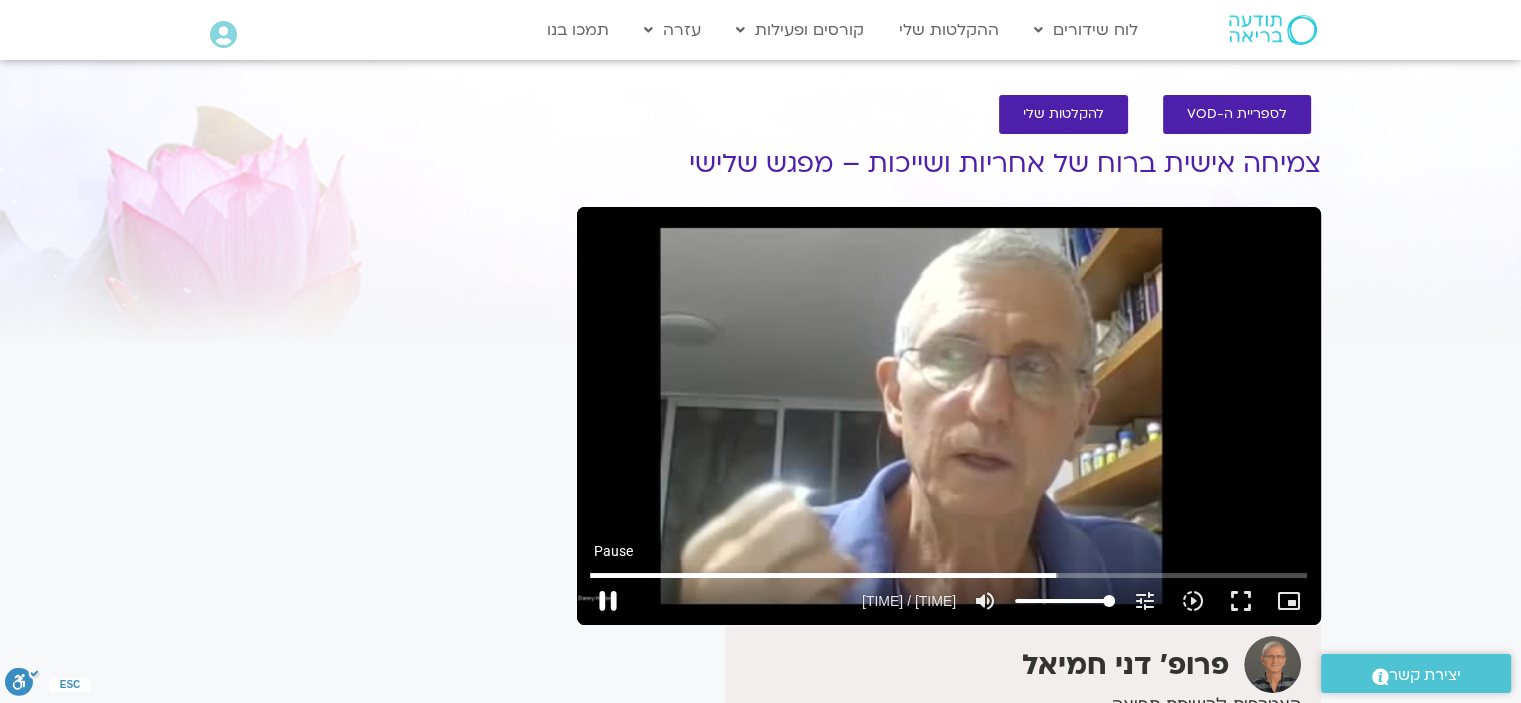 click on "pause" at bounding box center [608, 601] 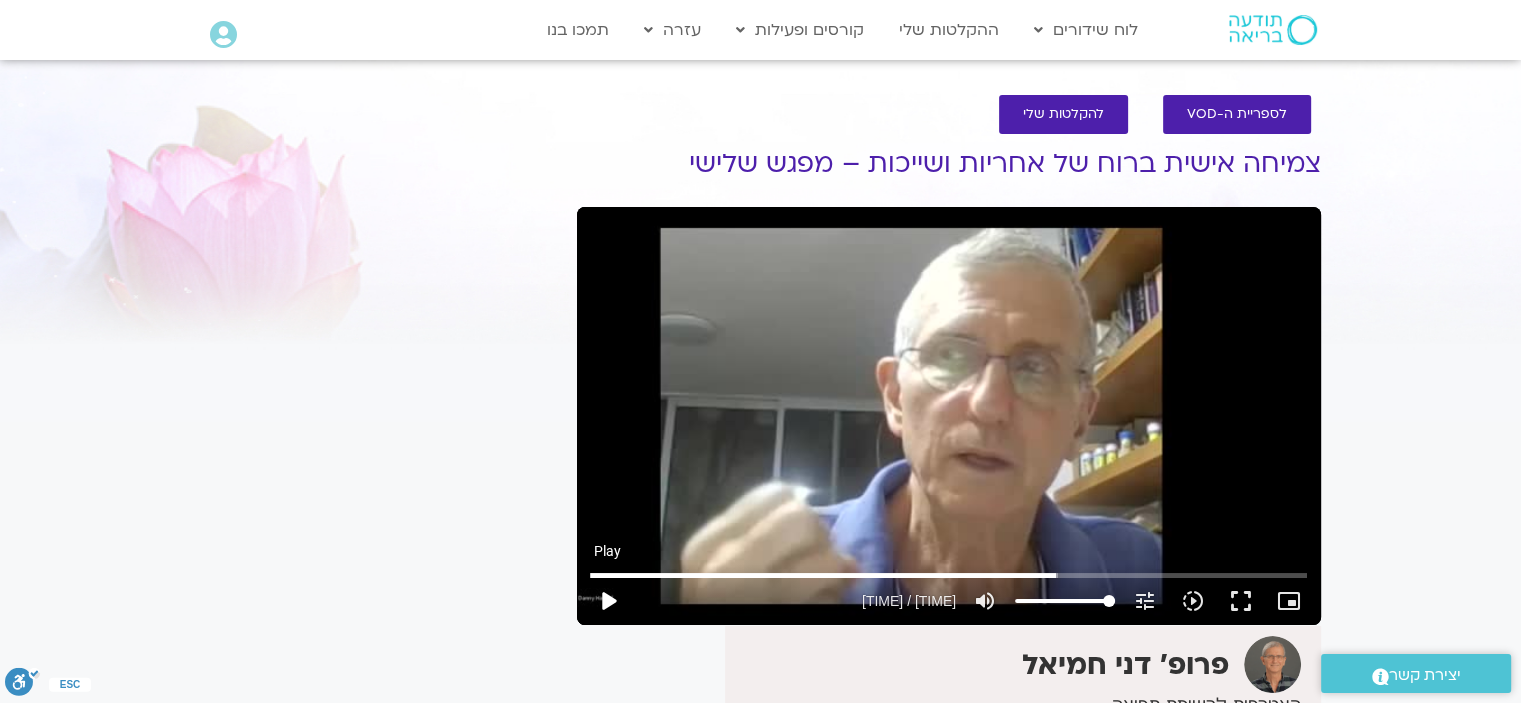 click on "play_arrow" at bounding box center [608, 601] 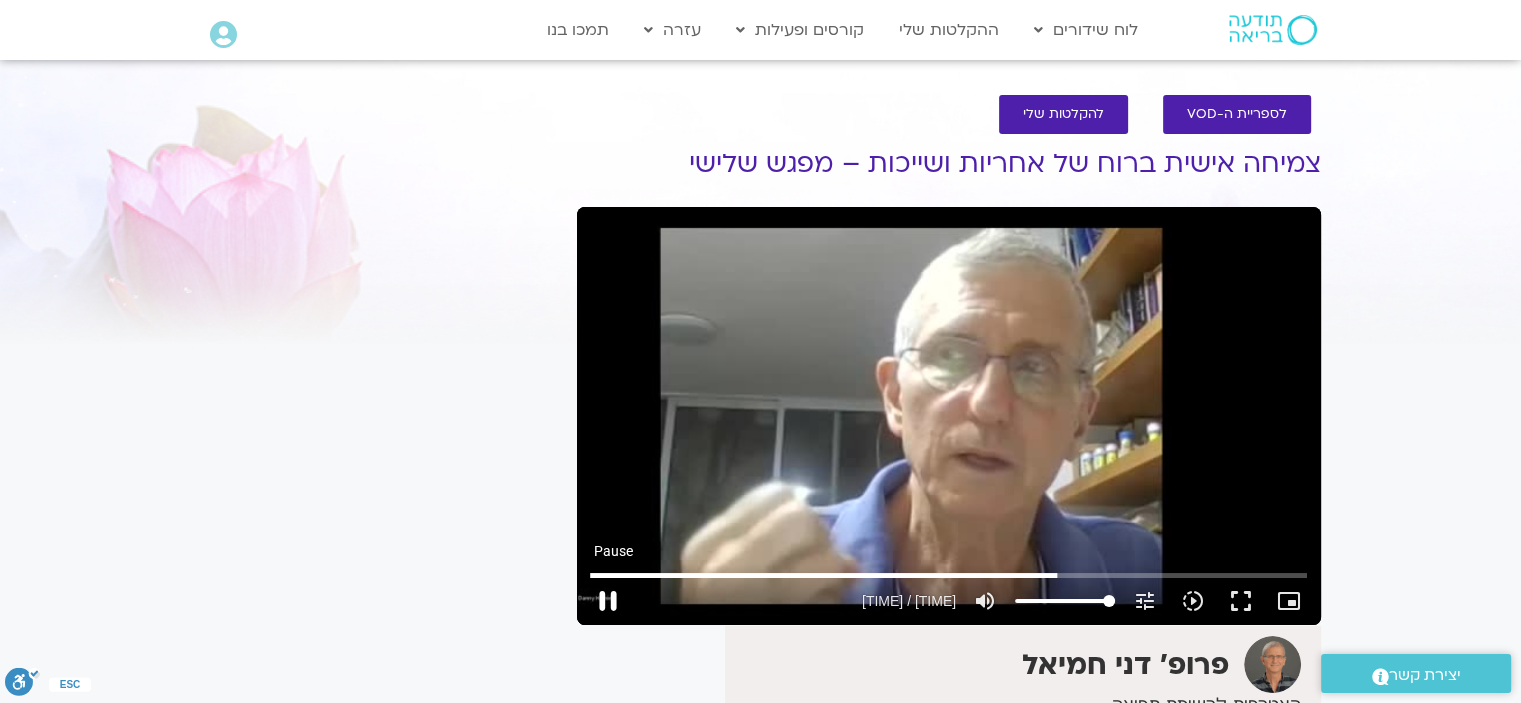 click on "pause" at bounding box center (608, 601) 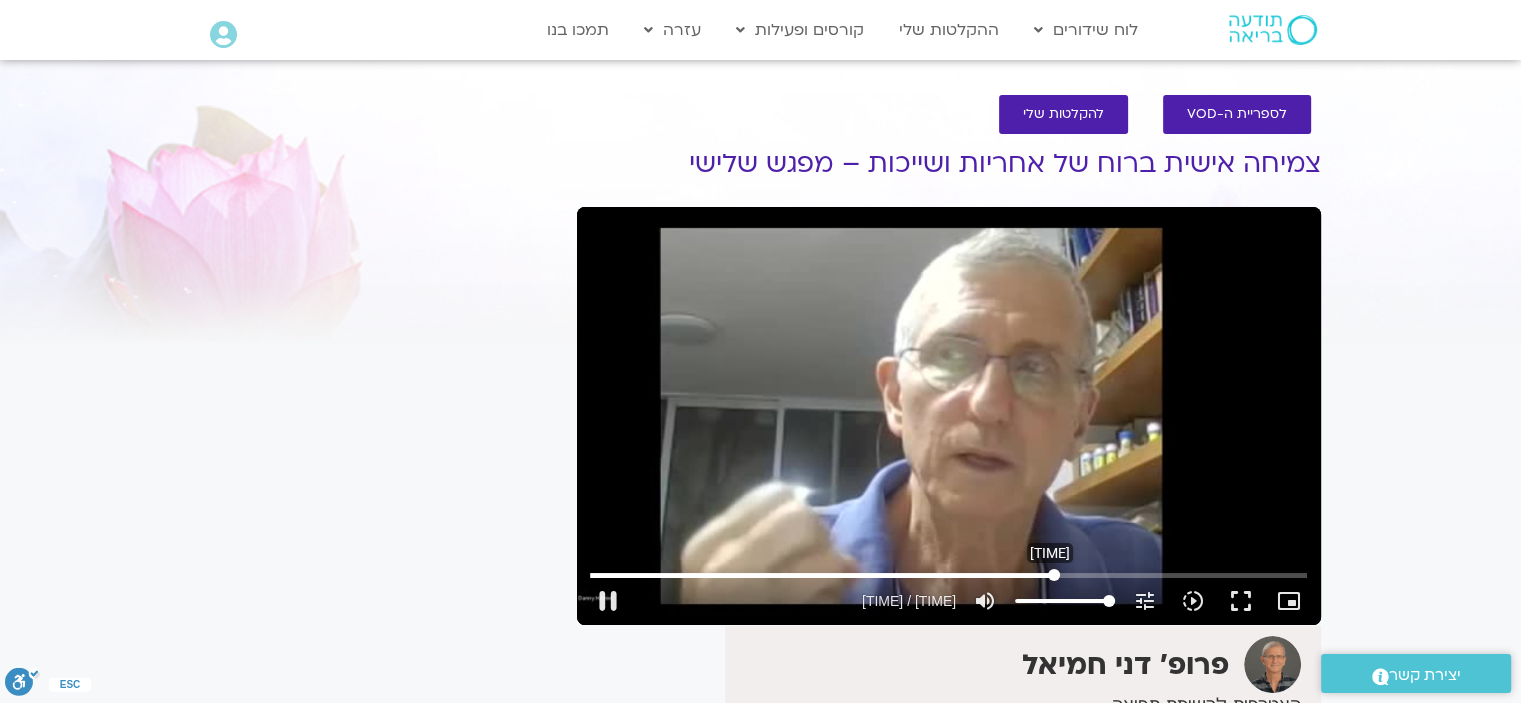 click at bounding box center (948, 575) 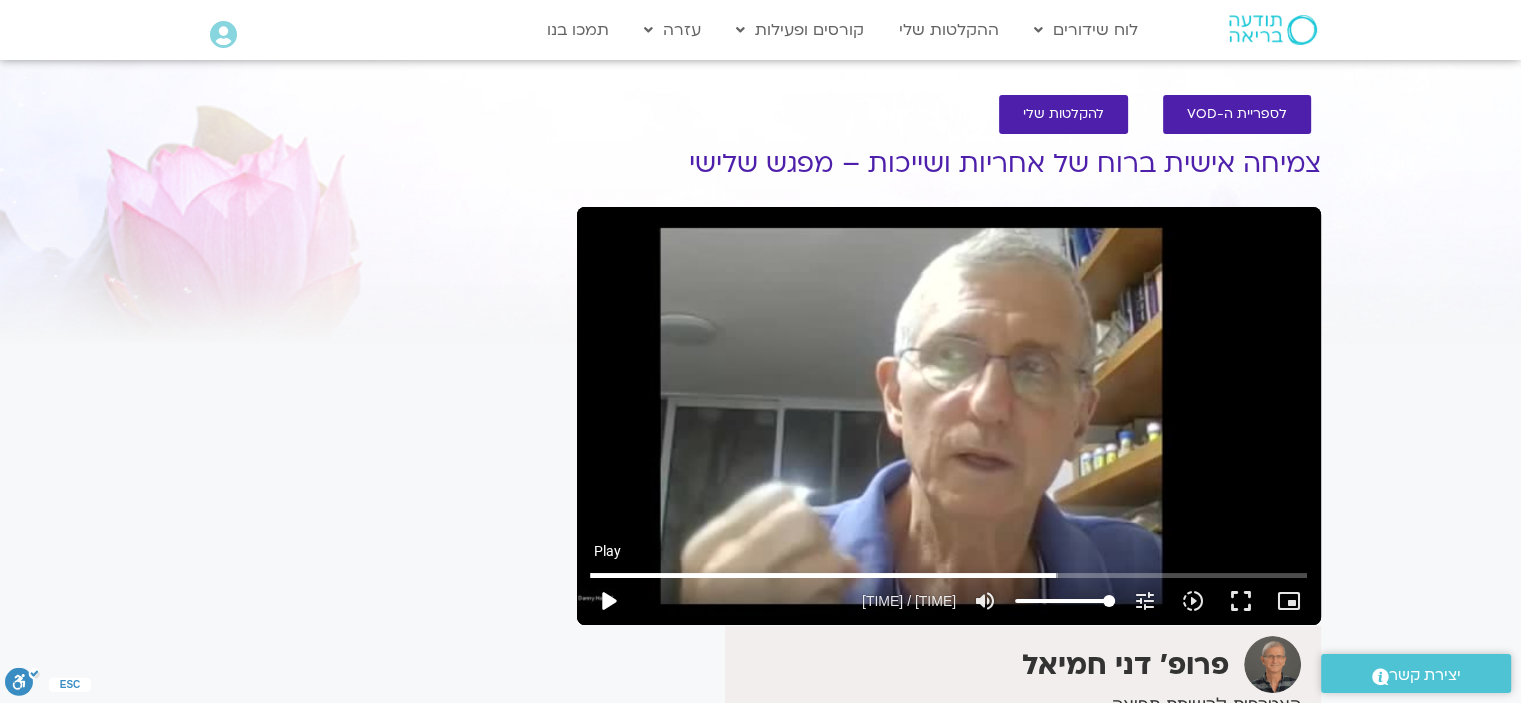 click on "play_arrow" at bounding box center (608, 601) 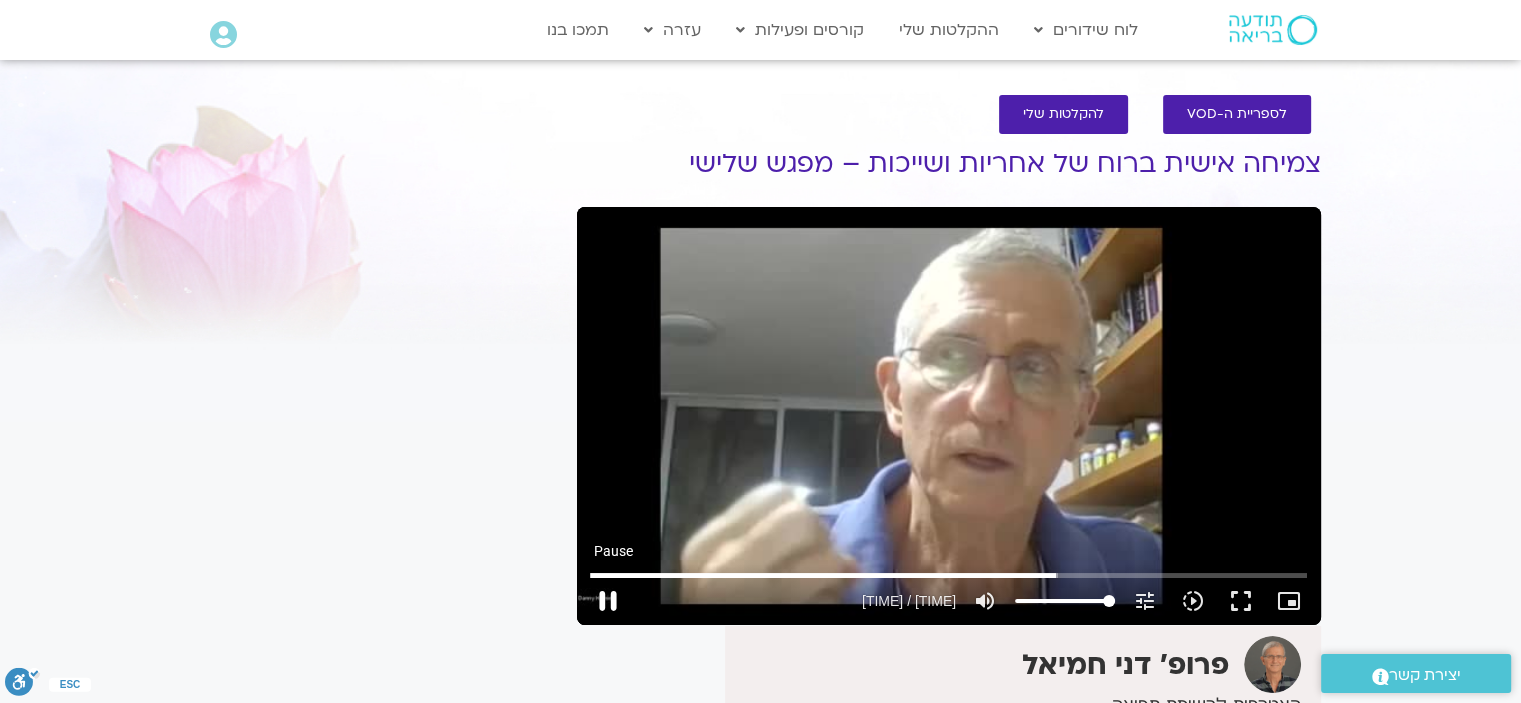 click on "pause" at bounding box center [608, 601] 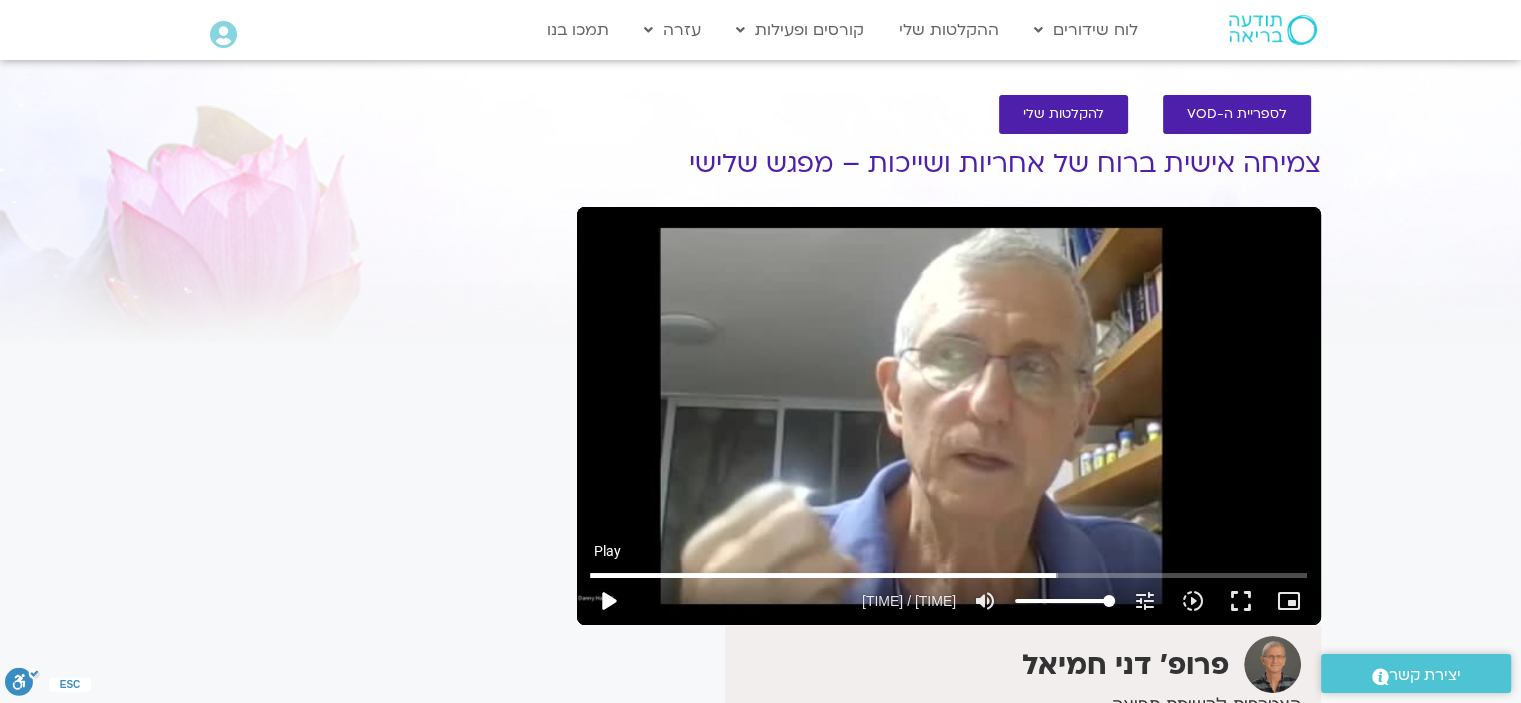 click on "play_arrow" at bounding box center [608, 601] 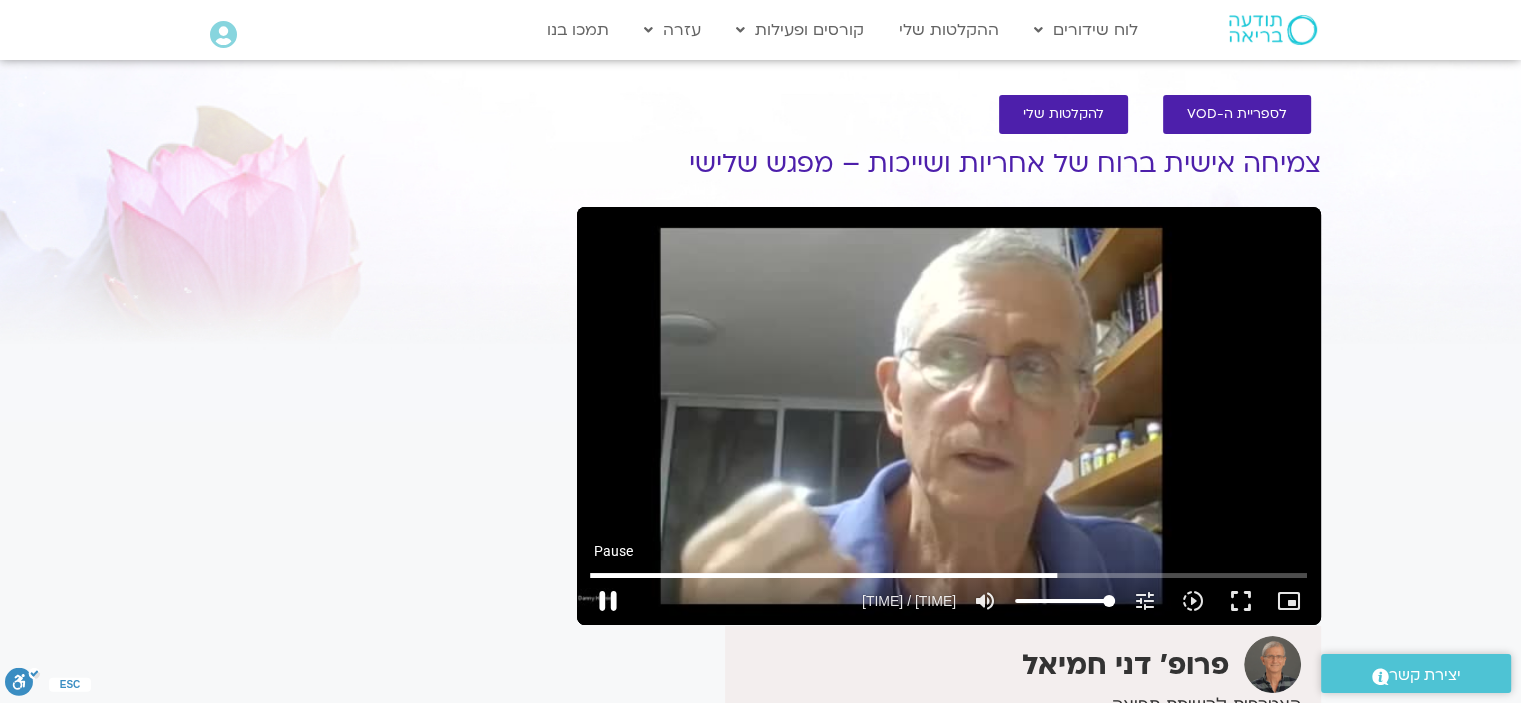 click on "pause" at bounding box center (608, 601) 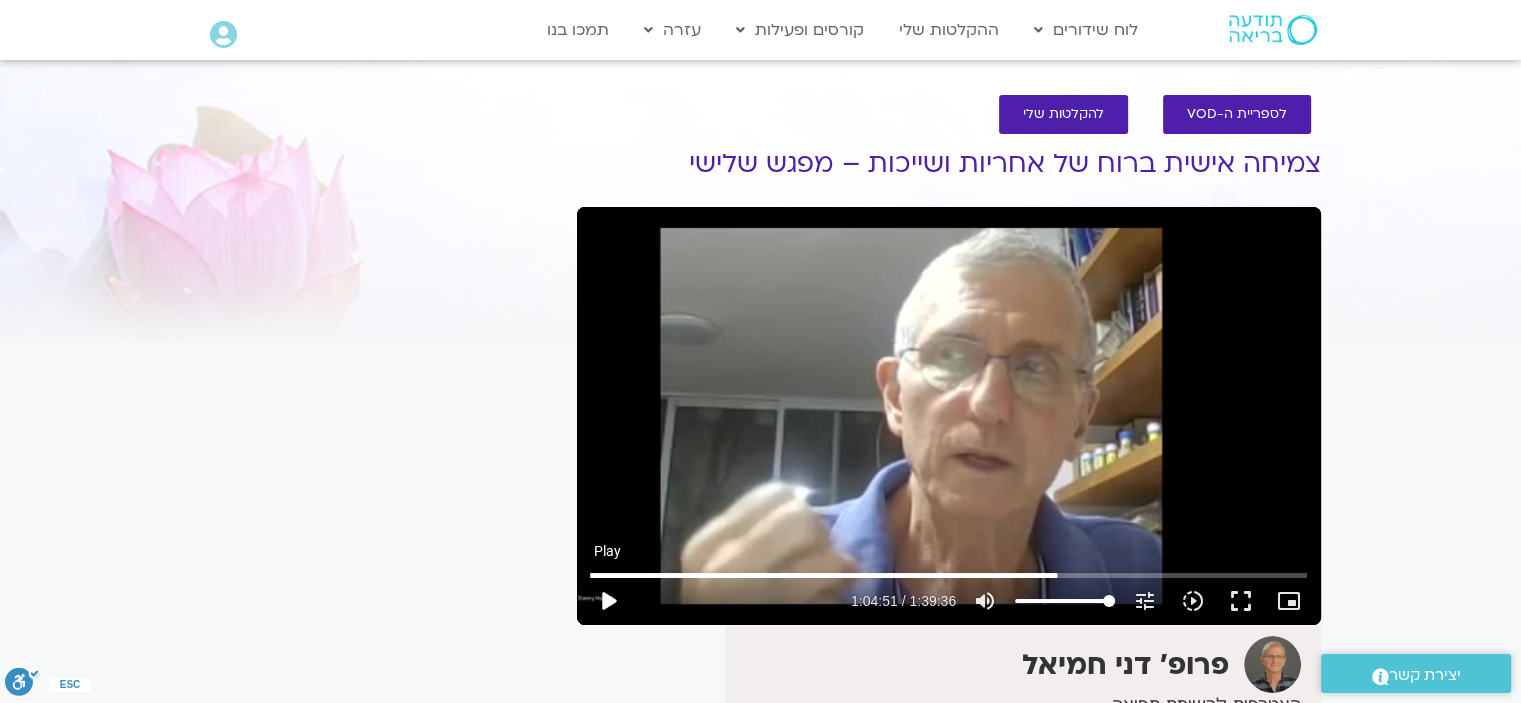 click on "play_arrow" at bounding box center (608, 601) 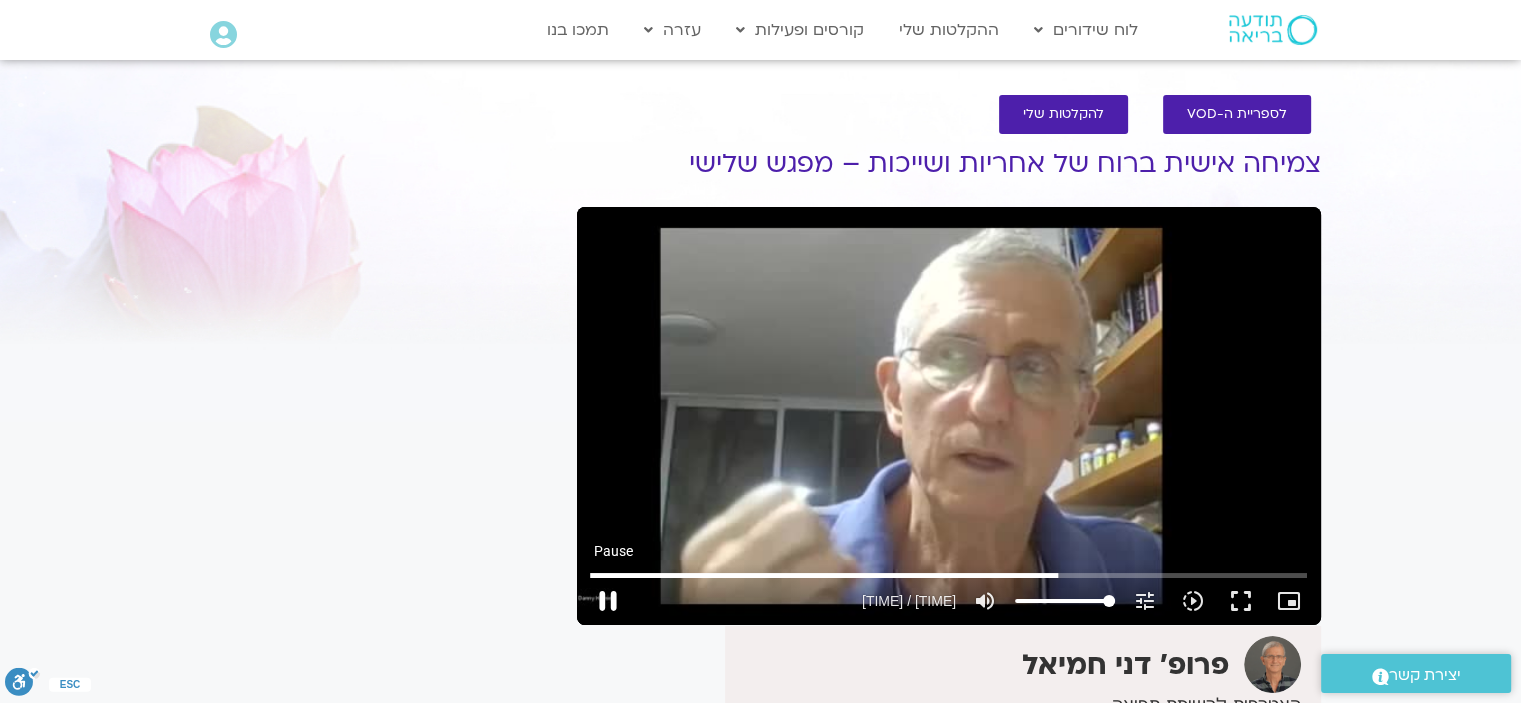 click on "pause" at bounding box center (608, 601) 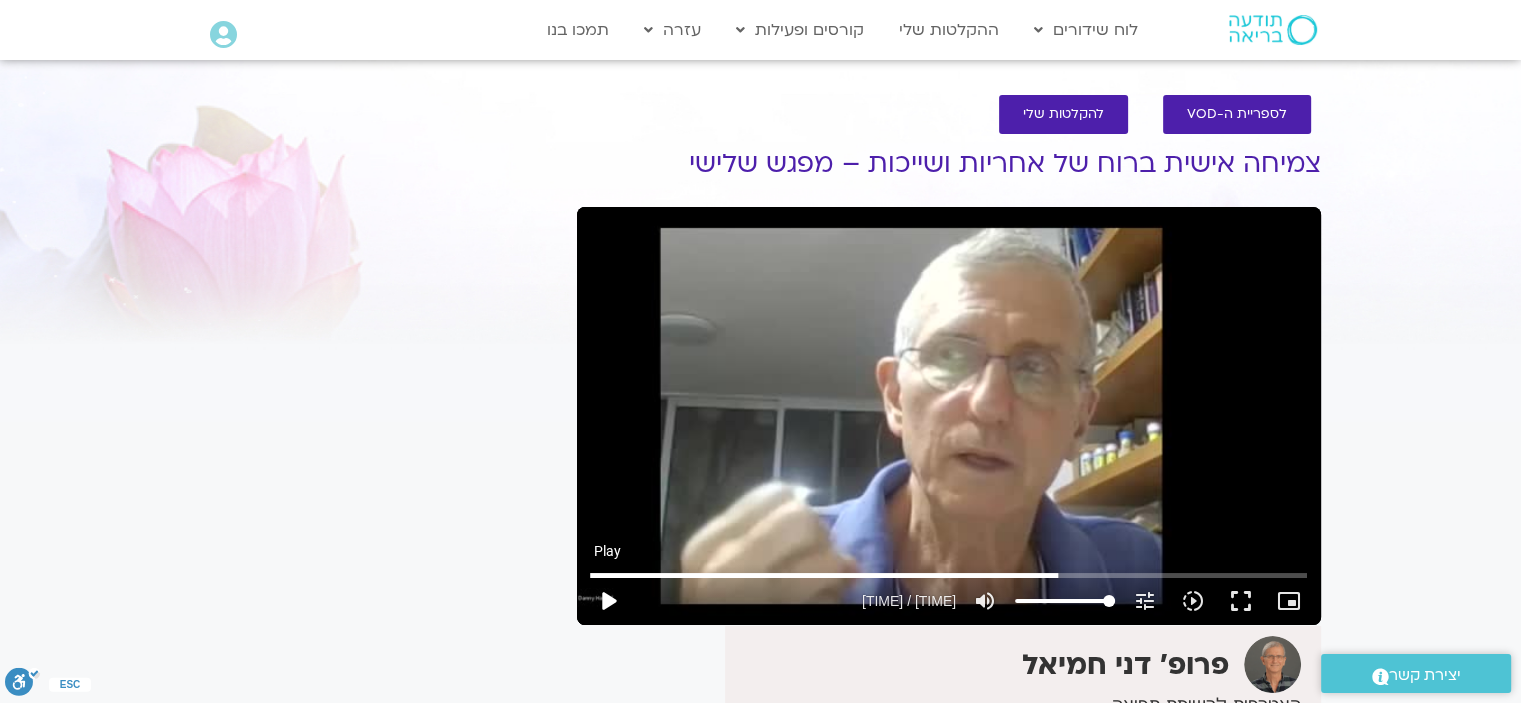 click on "play_arrow" at bounding box center [608, 601] 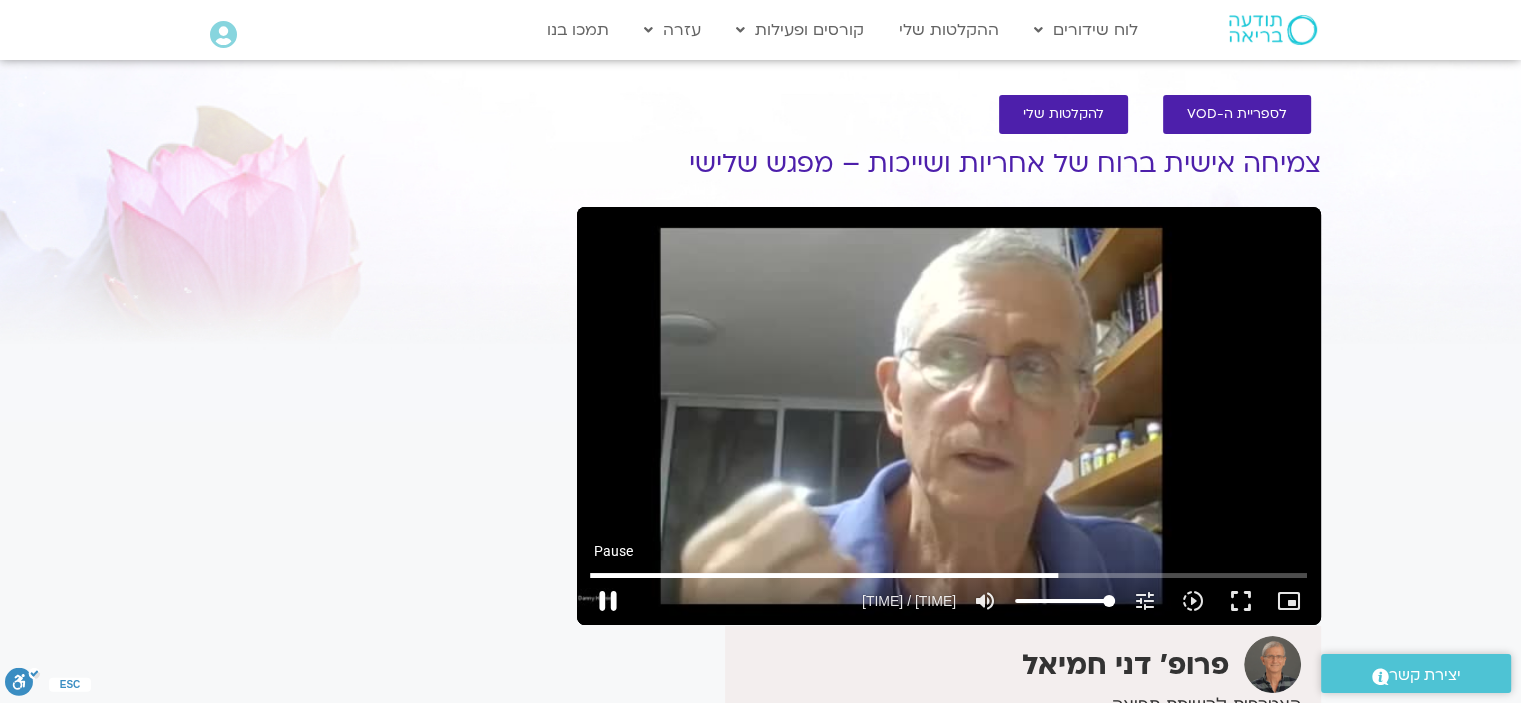 click on "pause" at bounding box center (608, 601) 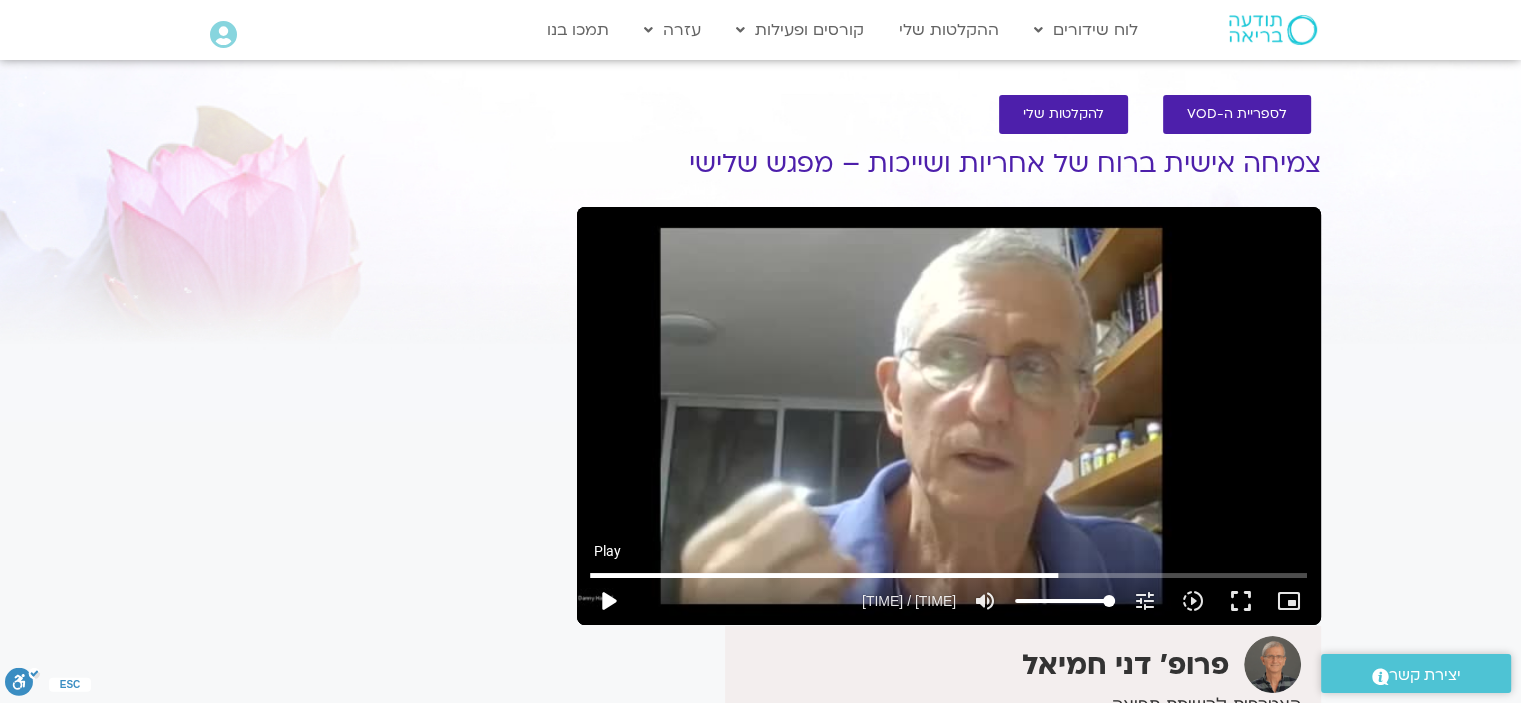 click on "play_arrow" at bounding box center [608, 601] 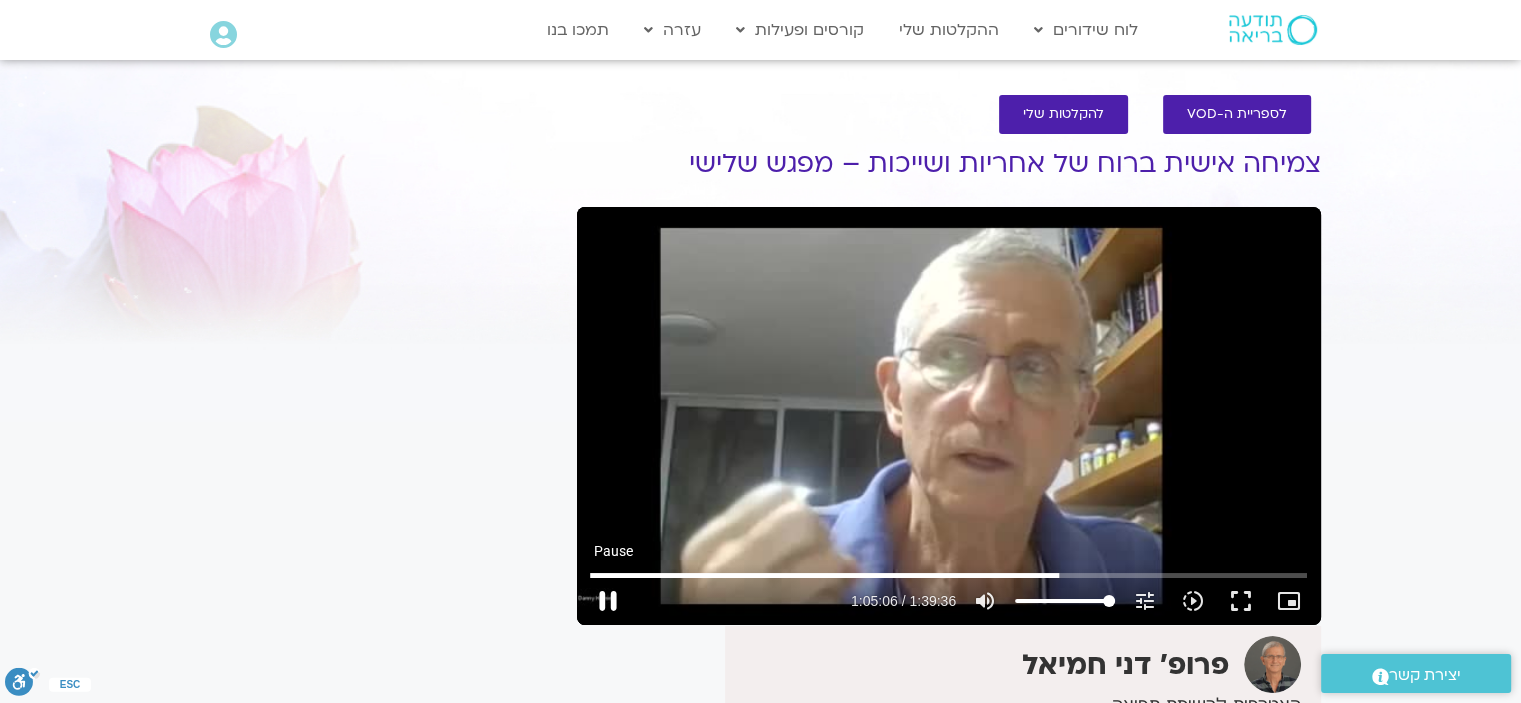 click on "pause" at bounding box center [608, 601] 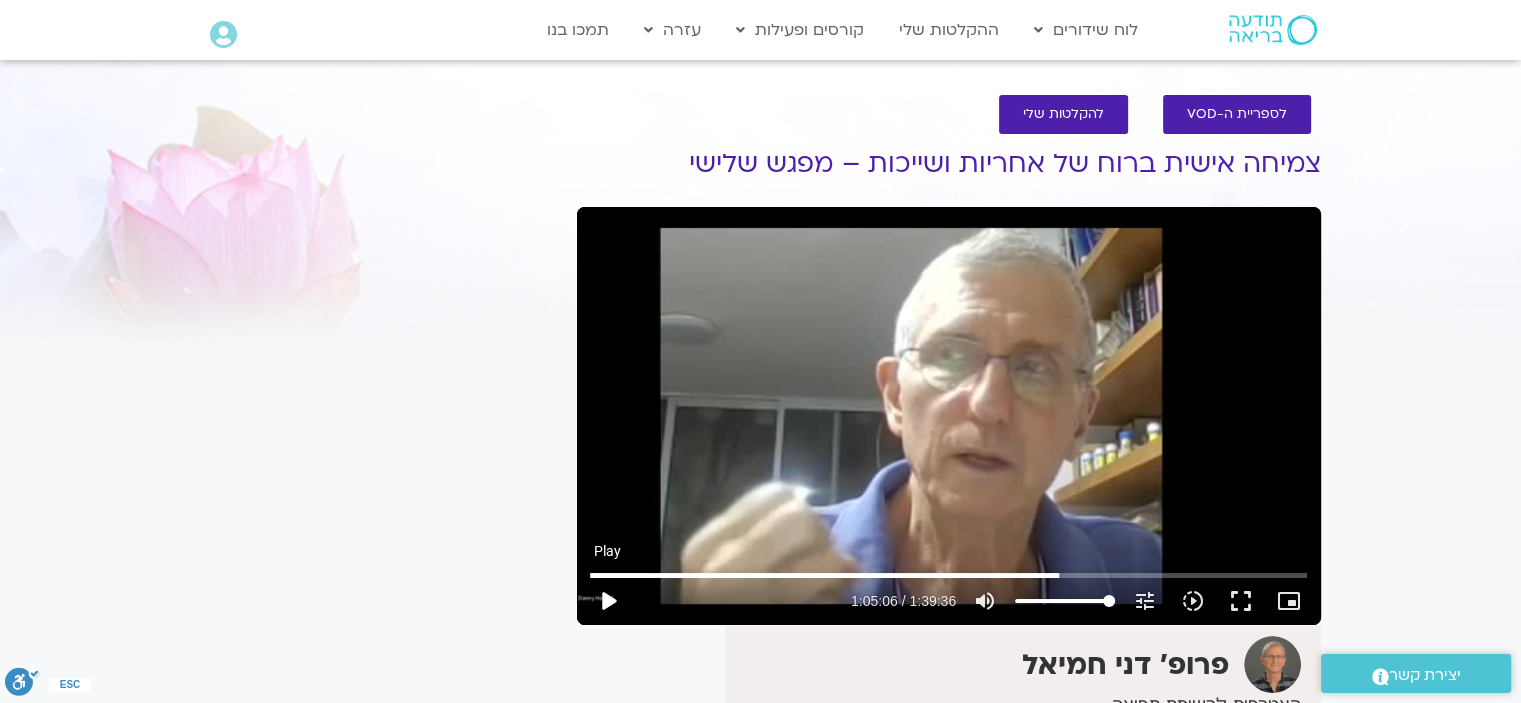 click on "play_arrow" at bounding box center [608, 601] 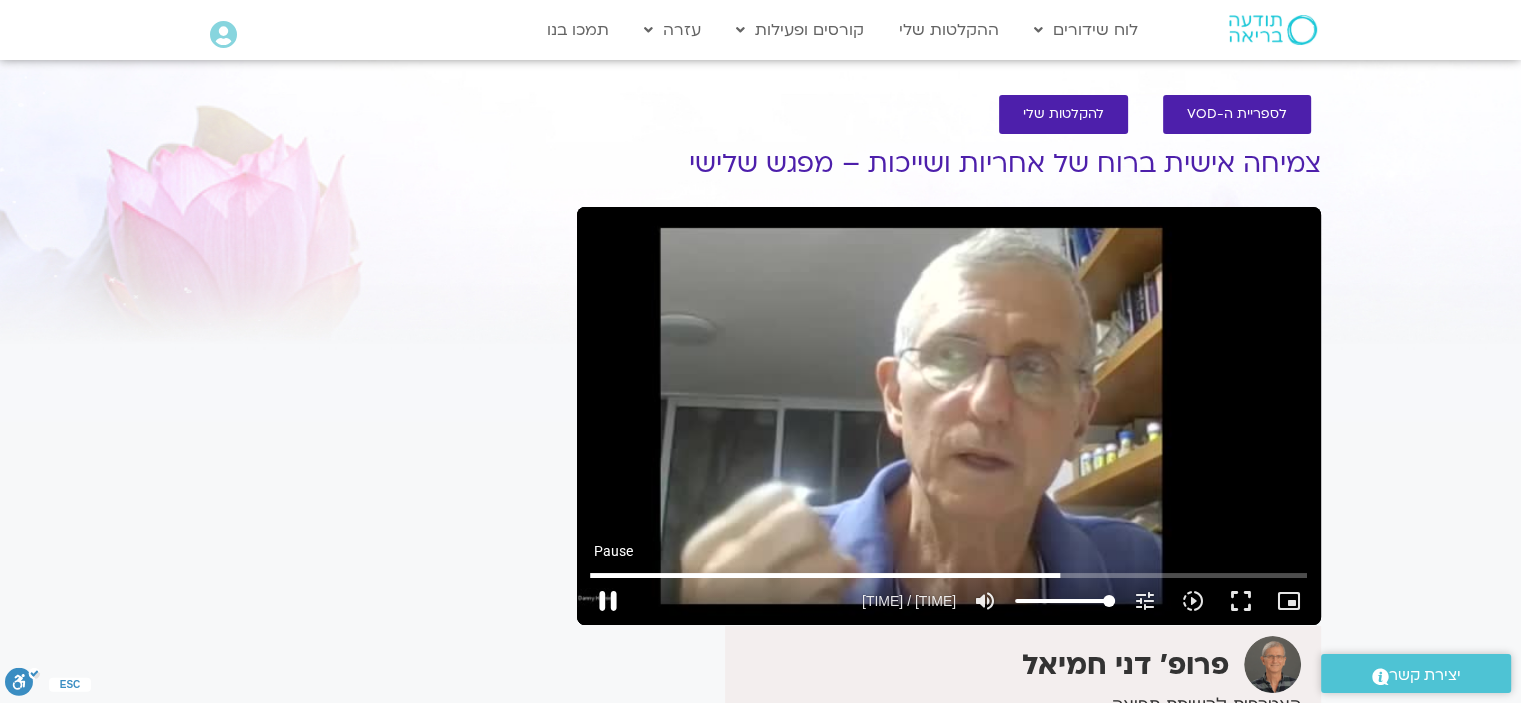 click on "pause" at bounding box center (608, 601) 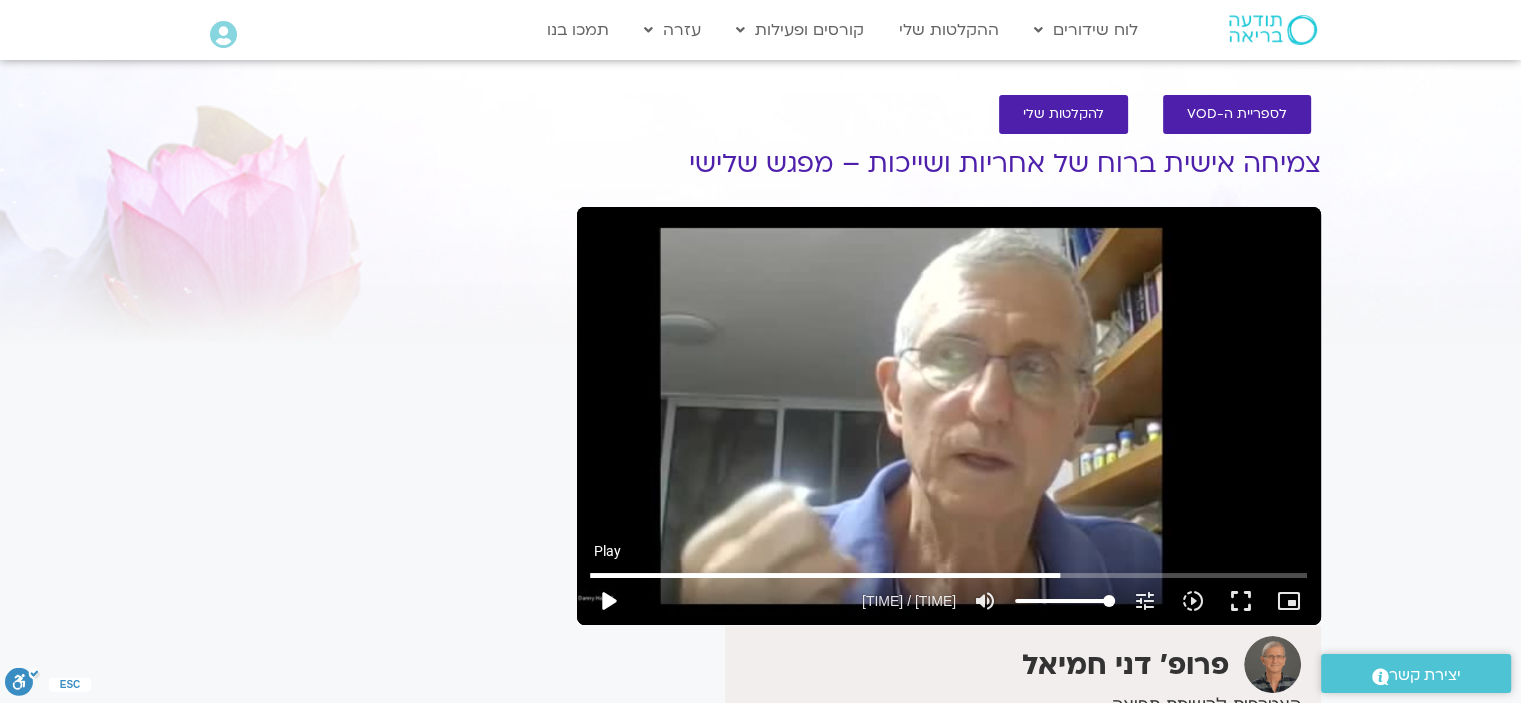 click on "play_arrow" at bounding box center [608, 601] 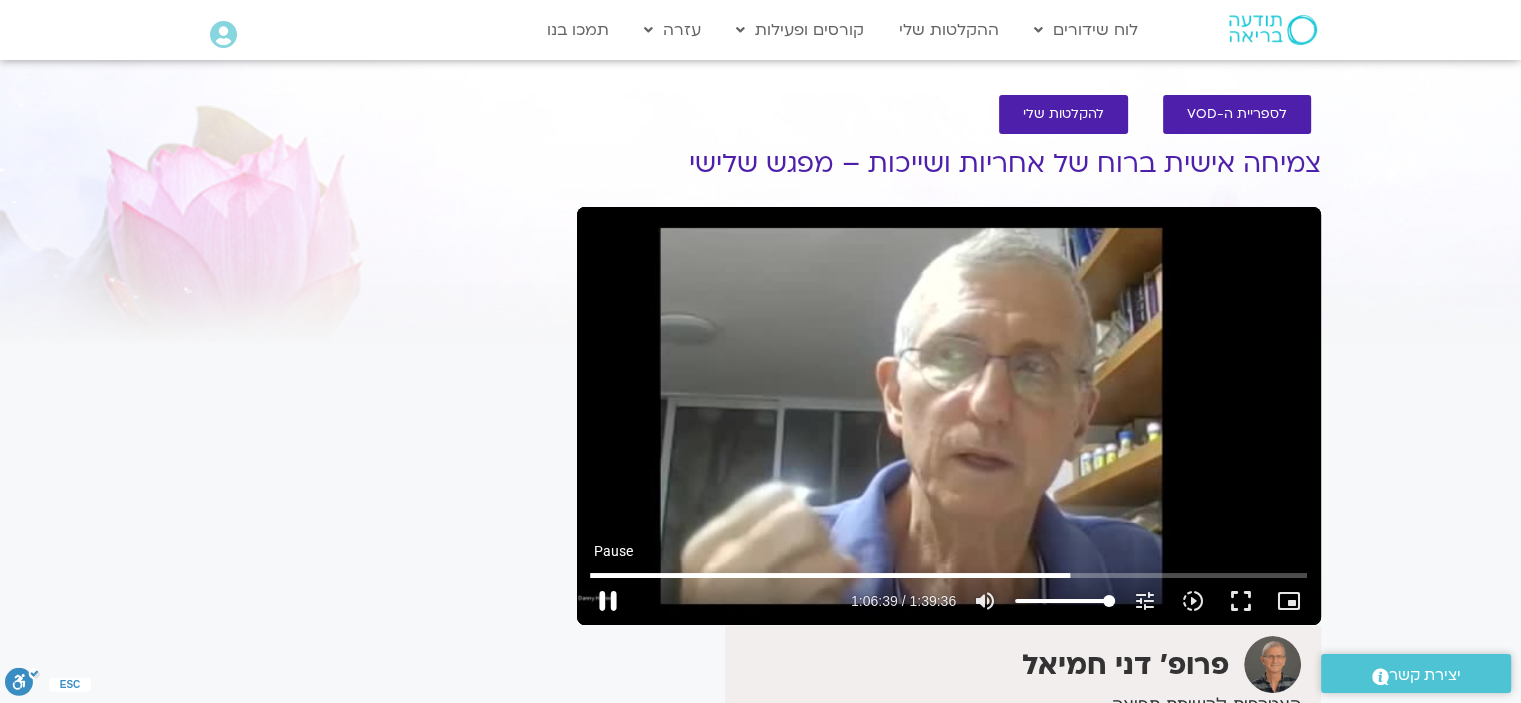 click on "pause" at bounding box center [608, 601] 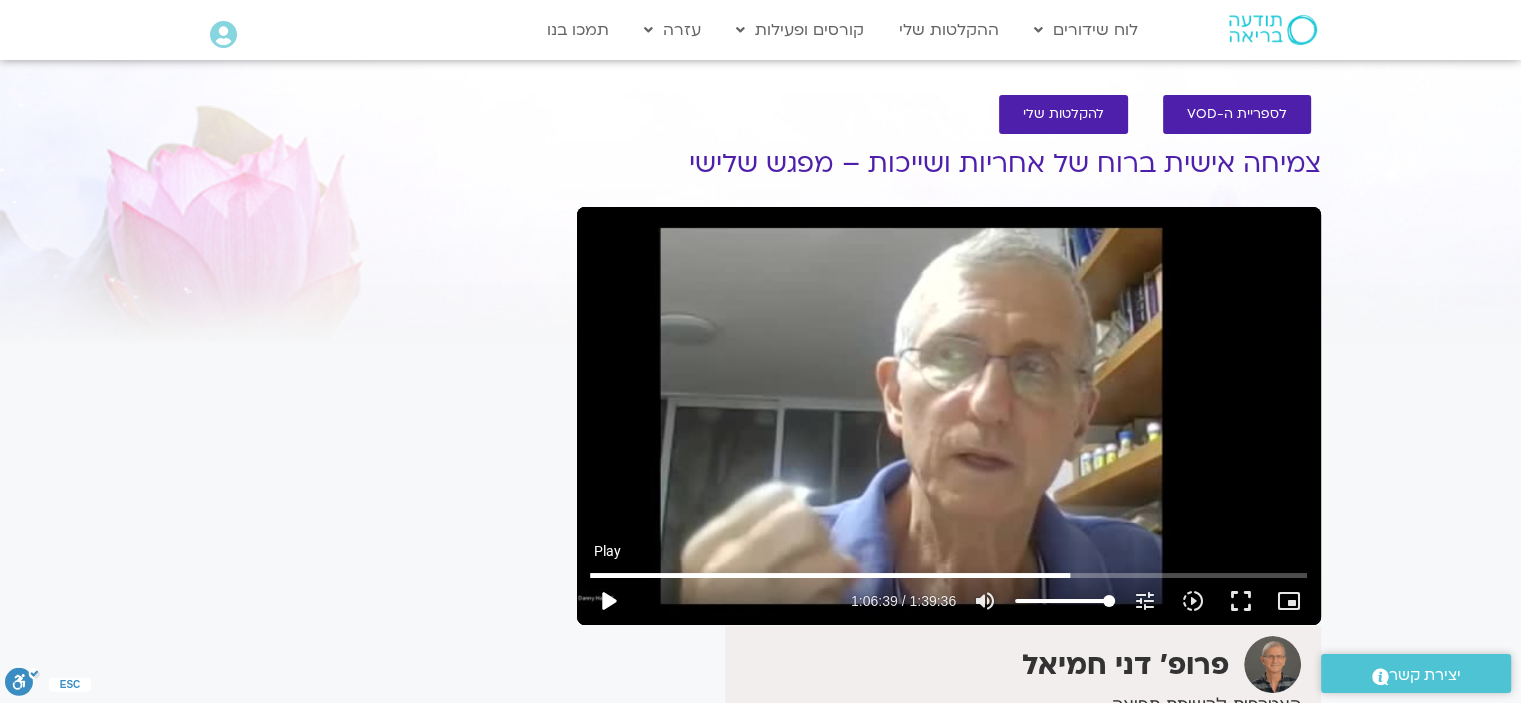 click on "play_arrow" at bounding box center (608, 601) 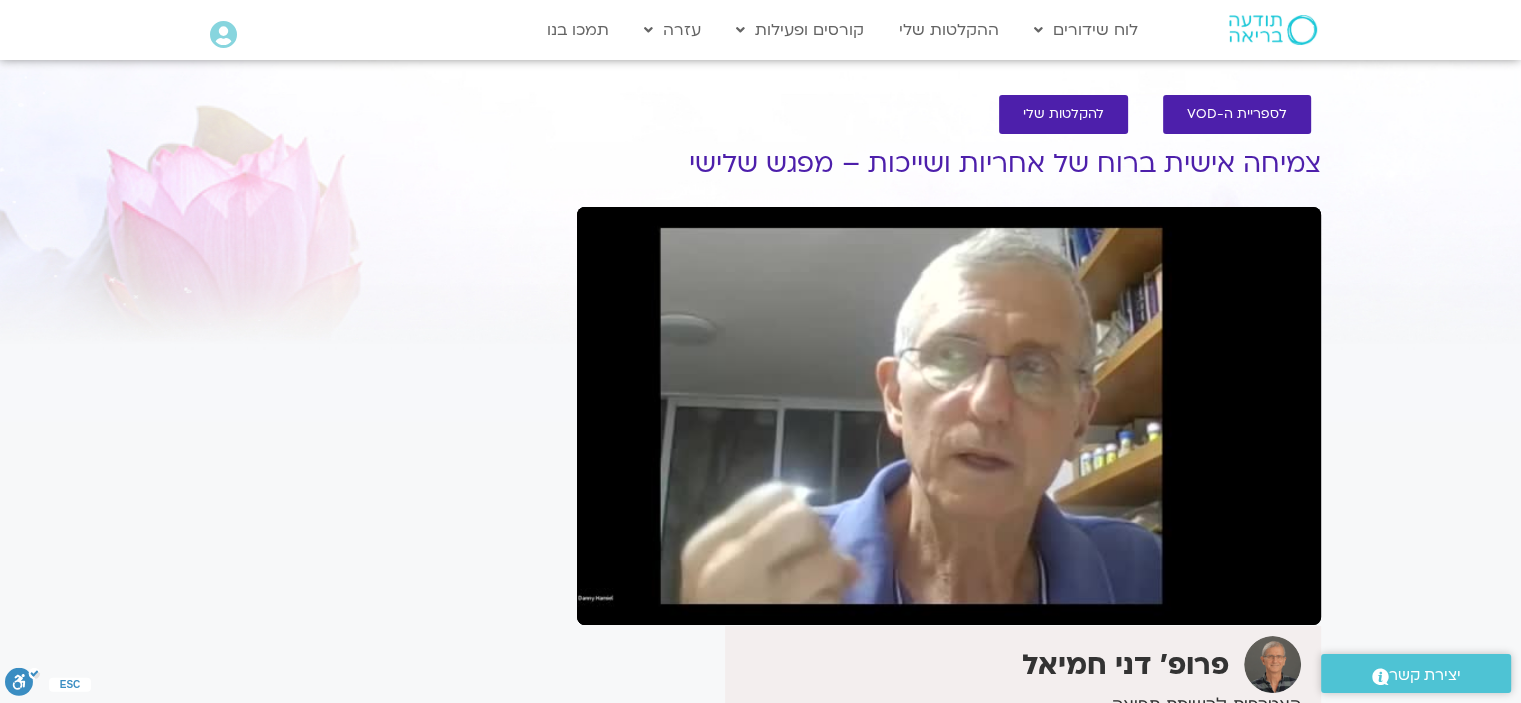 click on "pause" at bounding box center (608, 601) 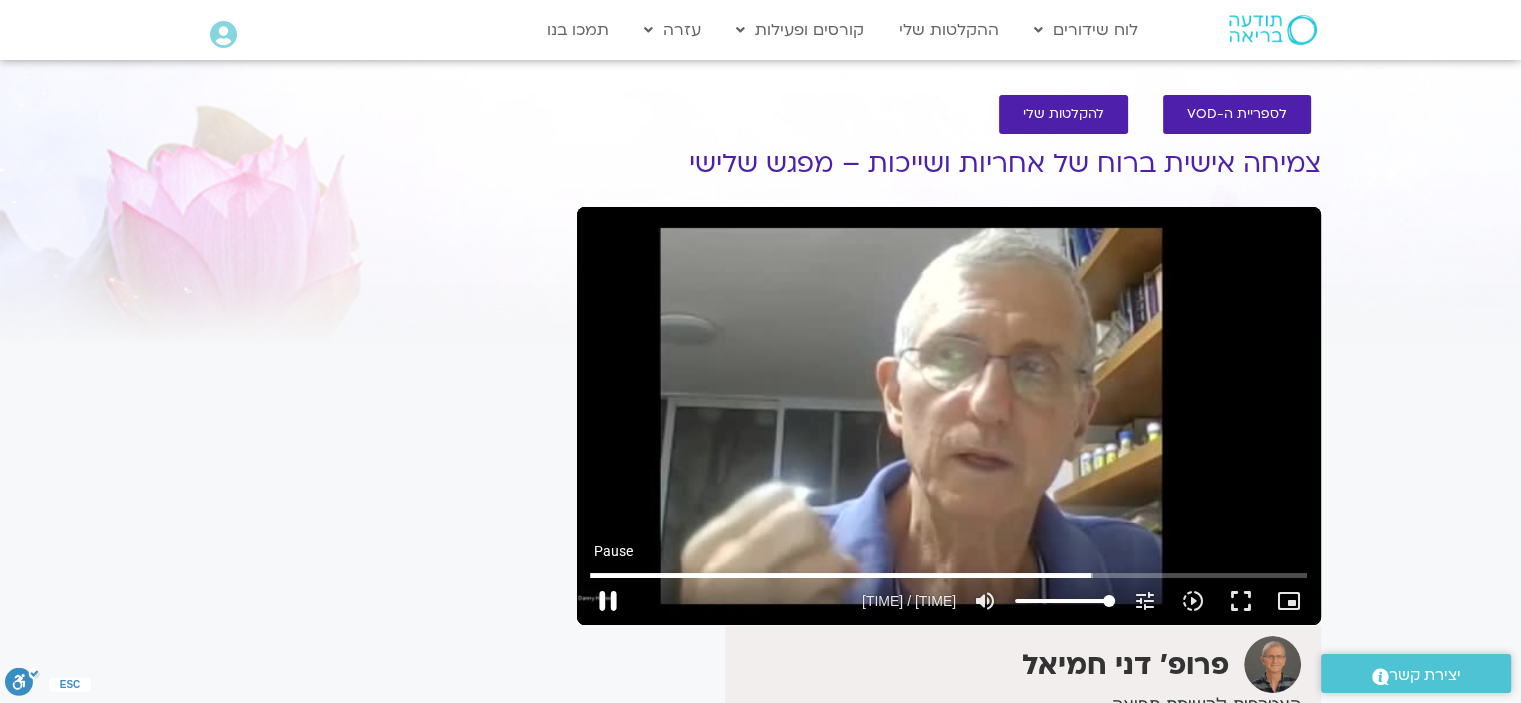 click on "pause" at bounding box center [608, 601] 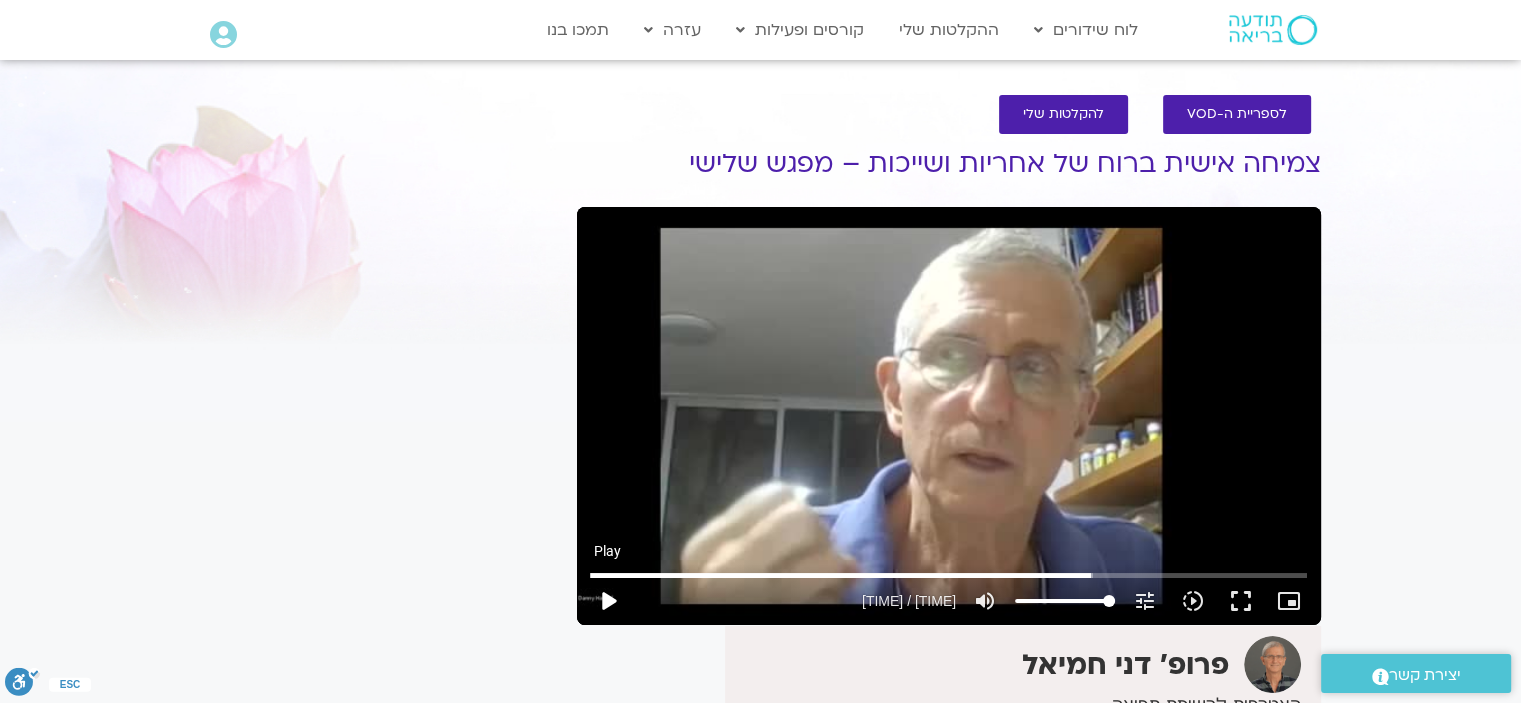 click on "play_arrow" at bounding box center [608, 601] 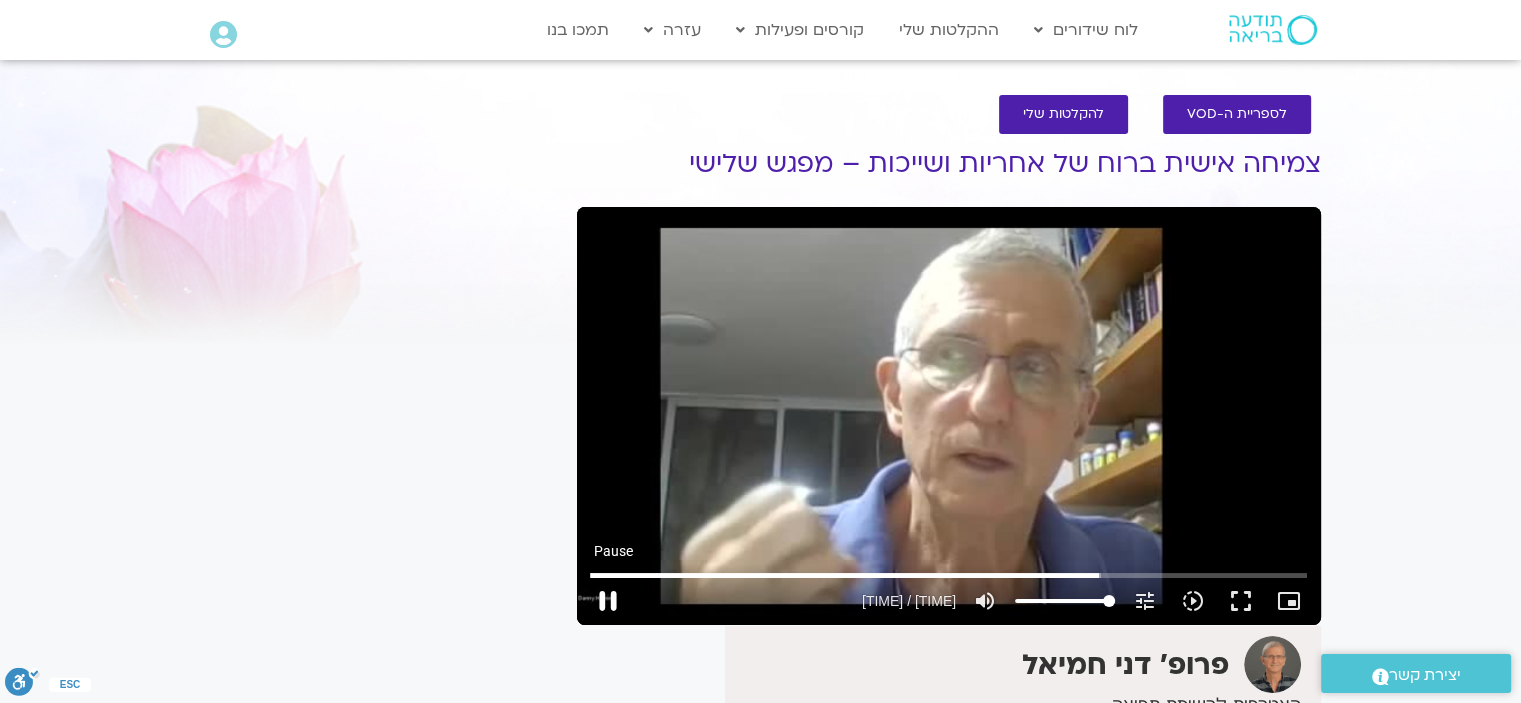 click on "pause" at bounding box center (608, 601) 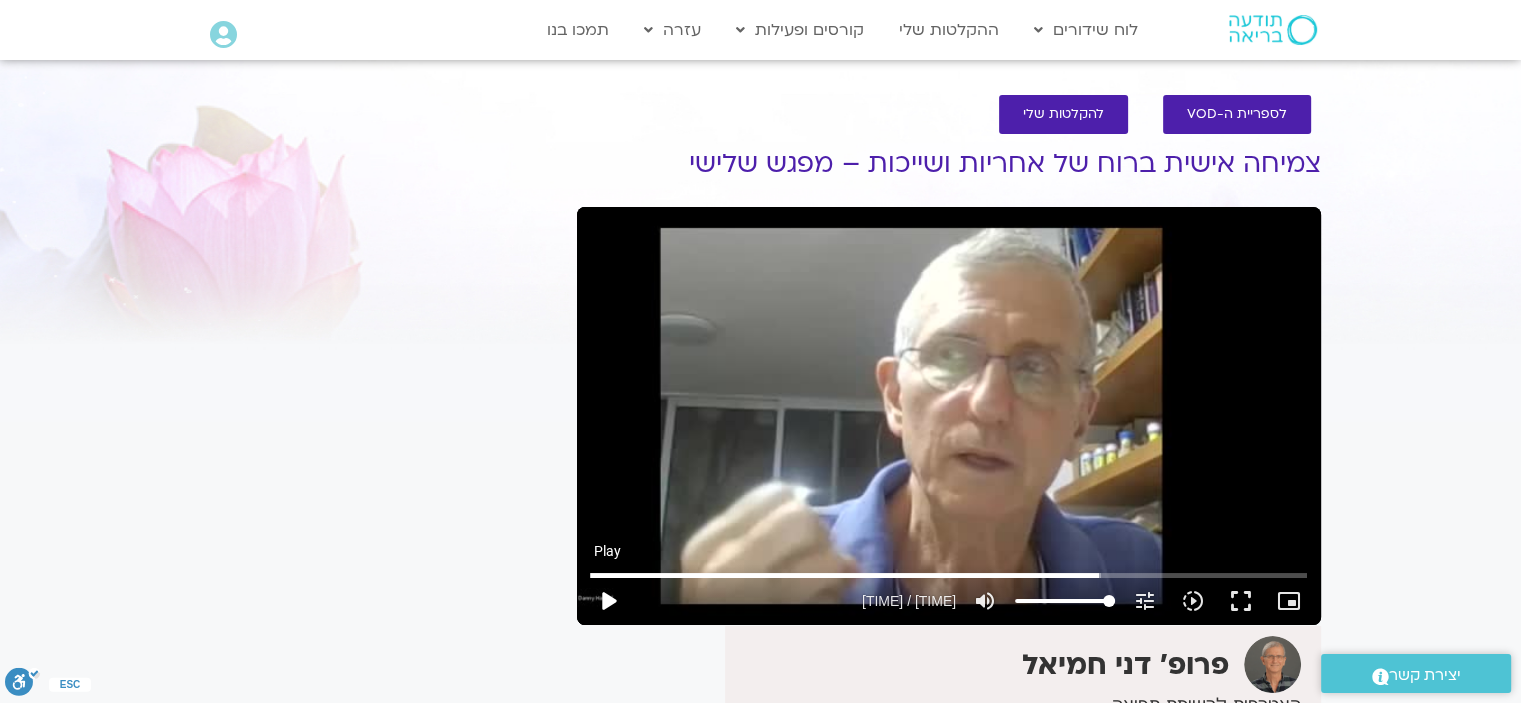 click on "play_arrow" at bounding box center (608, 601) 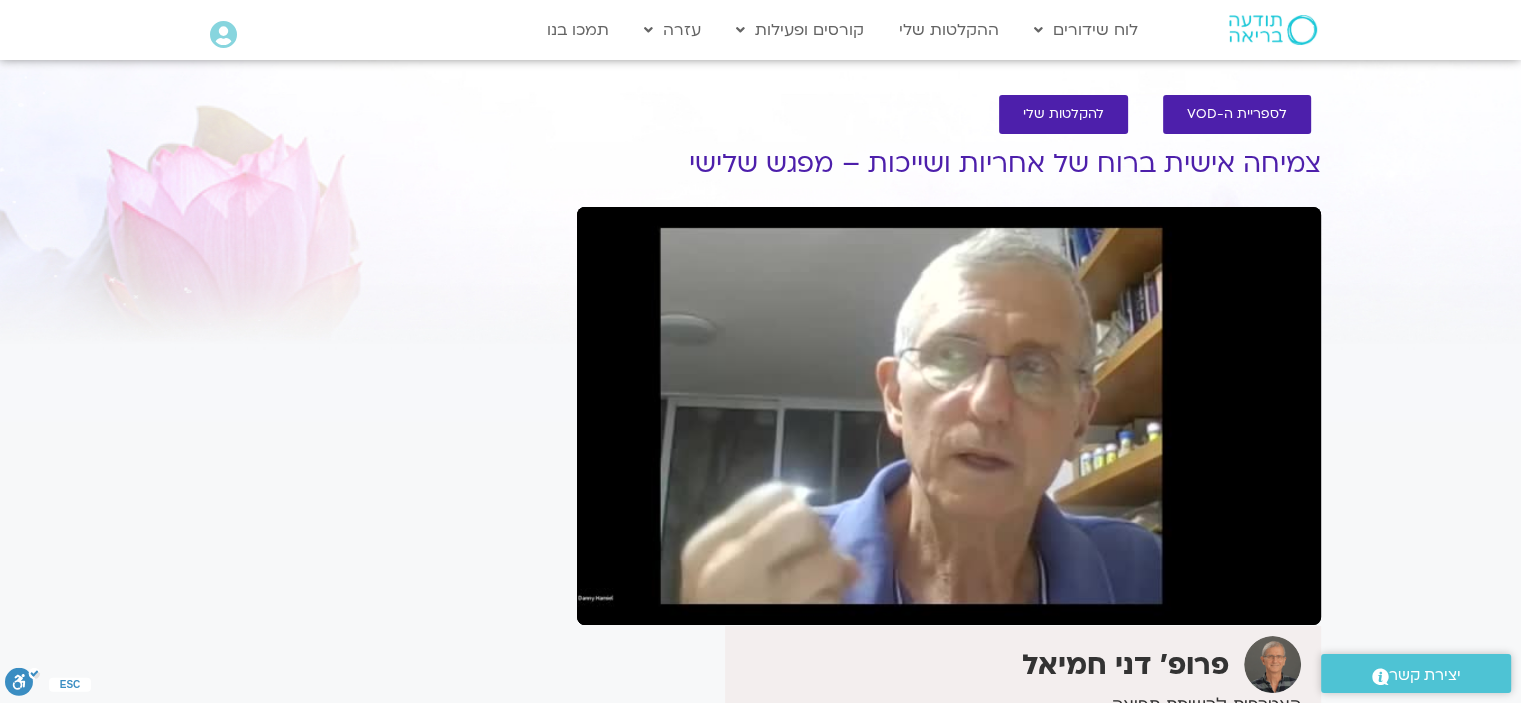 click on "pause" at bounding box center [608, 601] 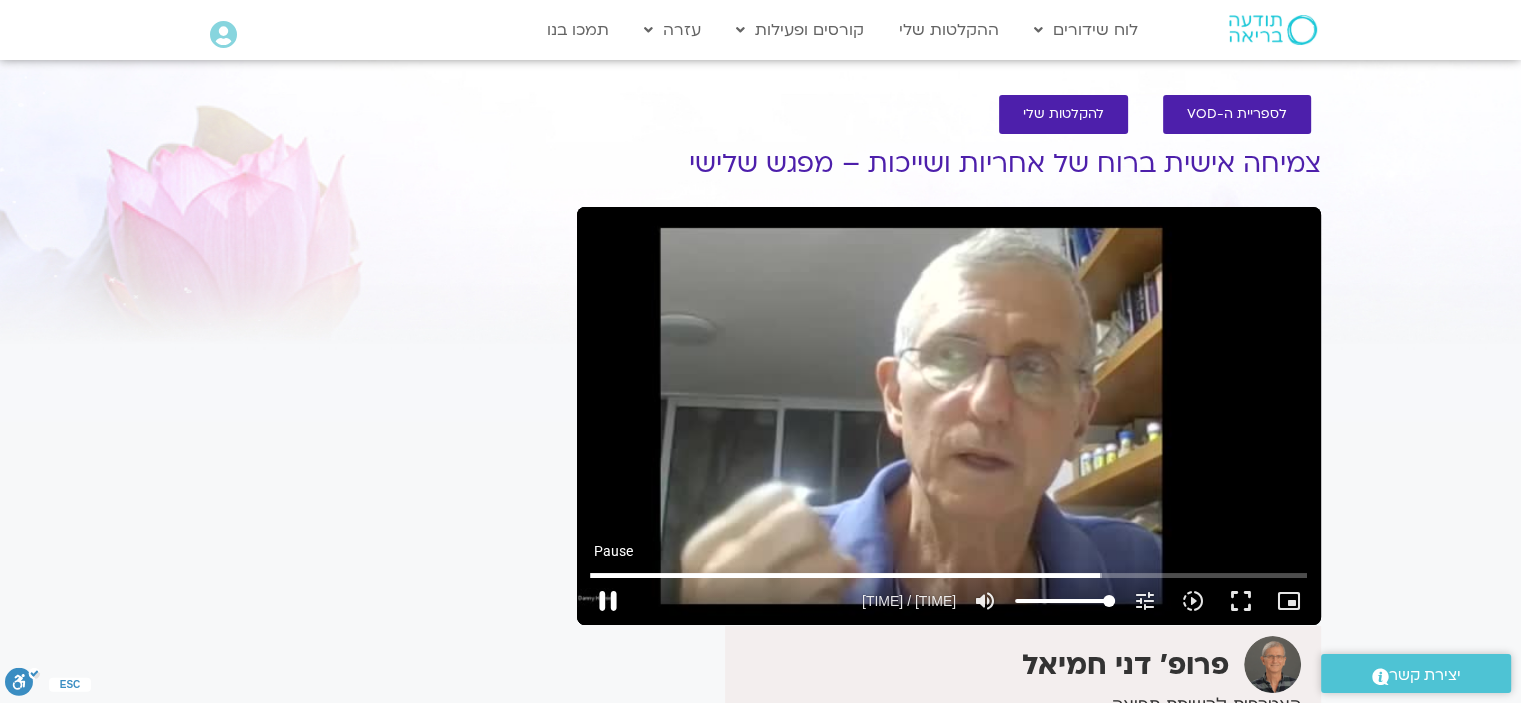 click on "pause" at bounding box center (608, 601) 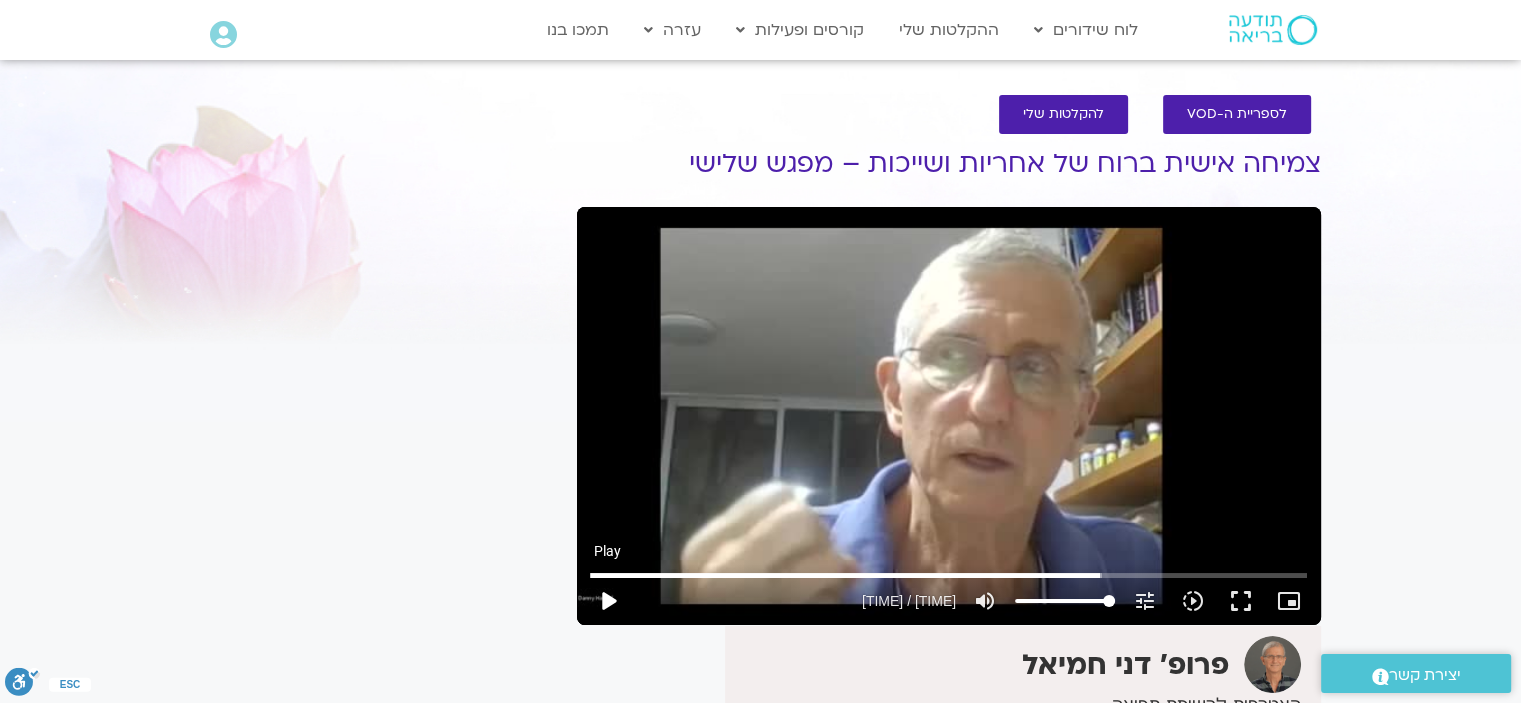 click on "play_arrow" at bounding box center (608, 601) 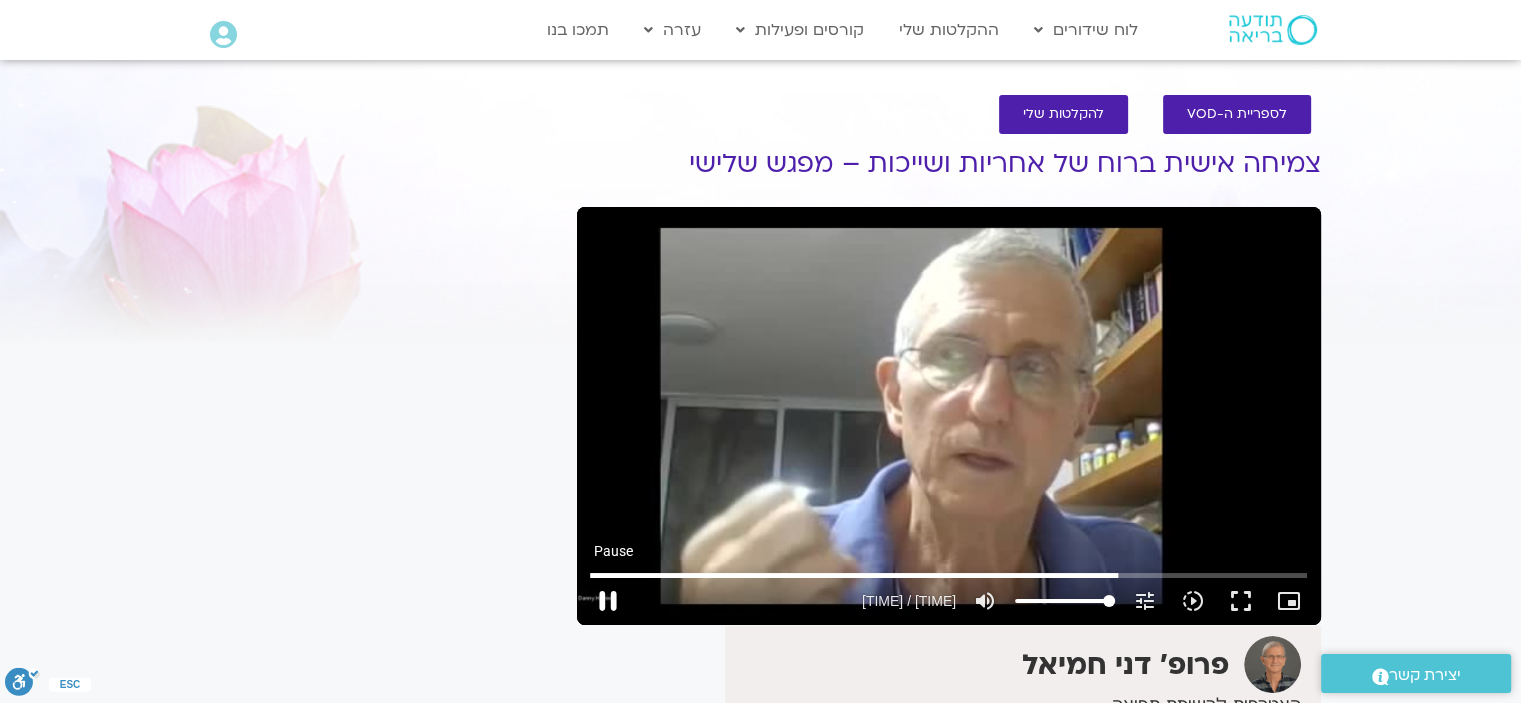 click on "pause" at bounding box center (608, 601) 